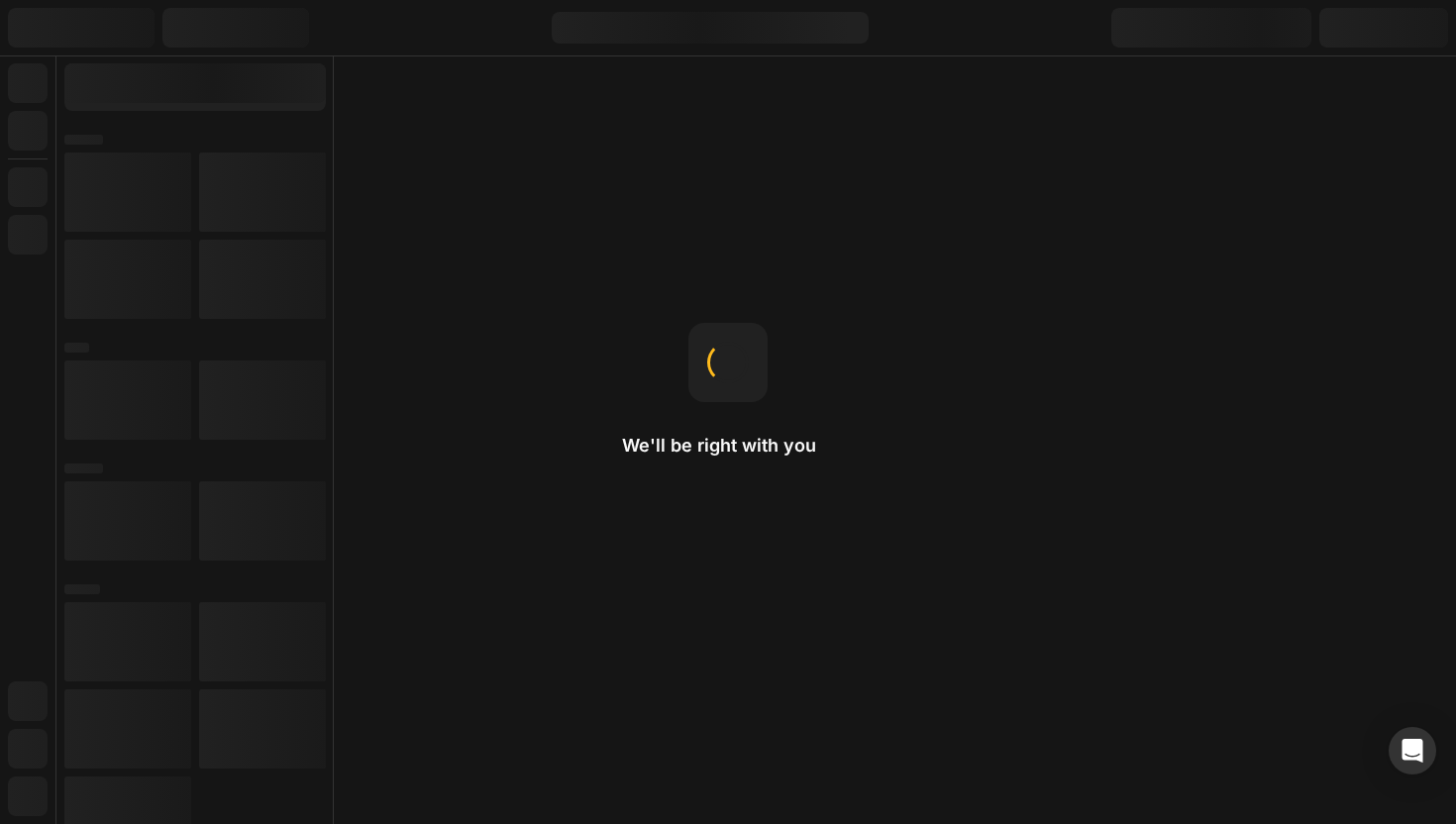 scroll, scrollTop: 0, scrollLeft: 0, axis: both 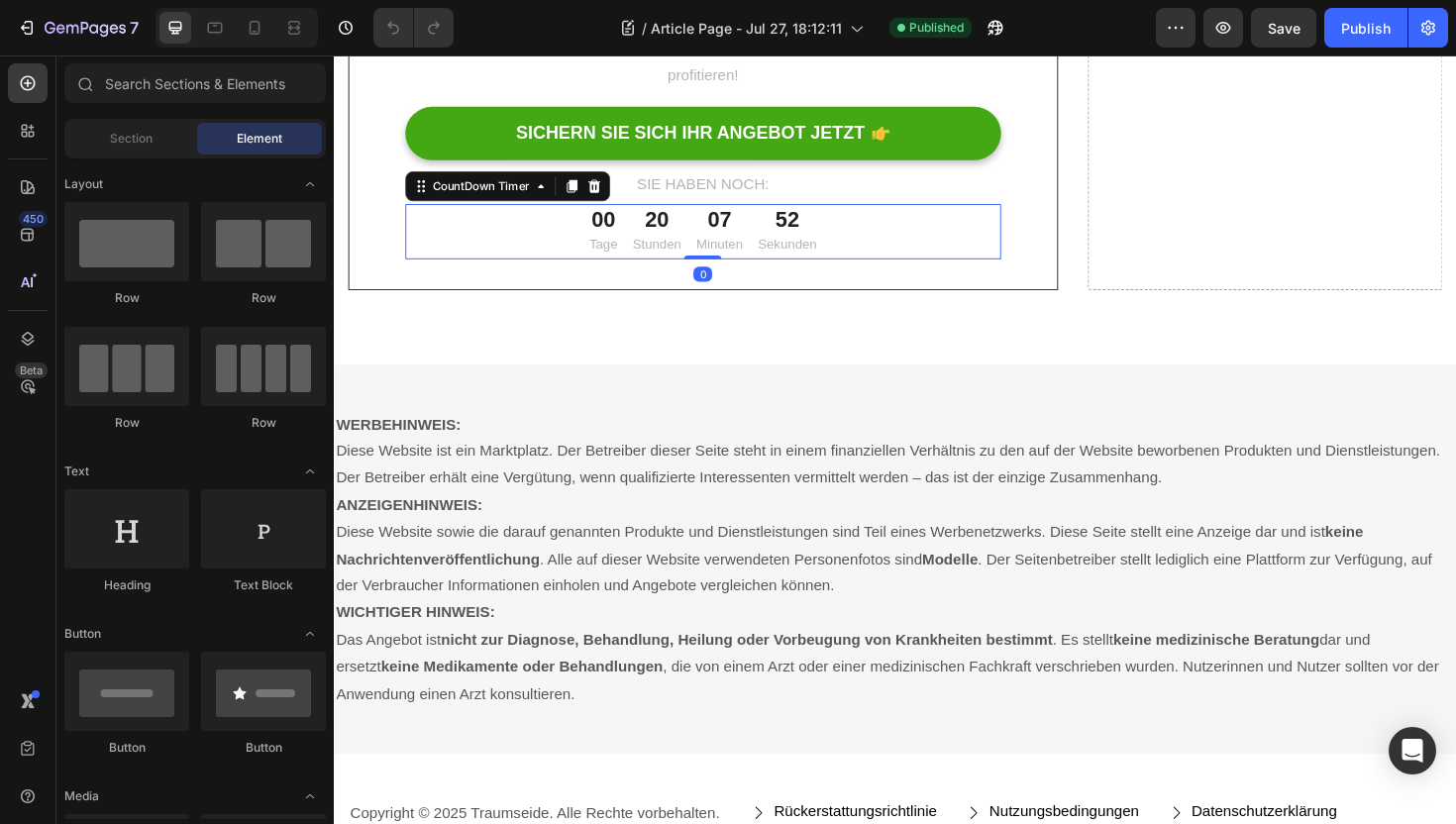 click on "Minuten" at bounding box center [742, 256] 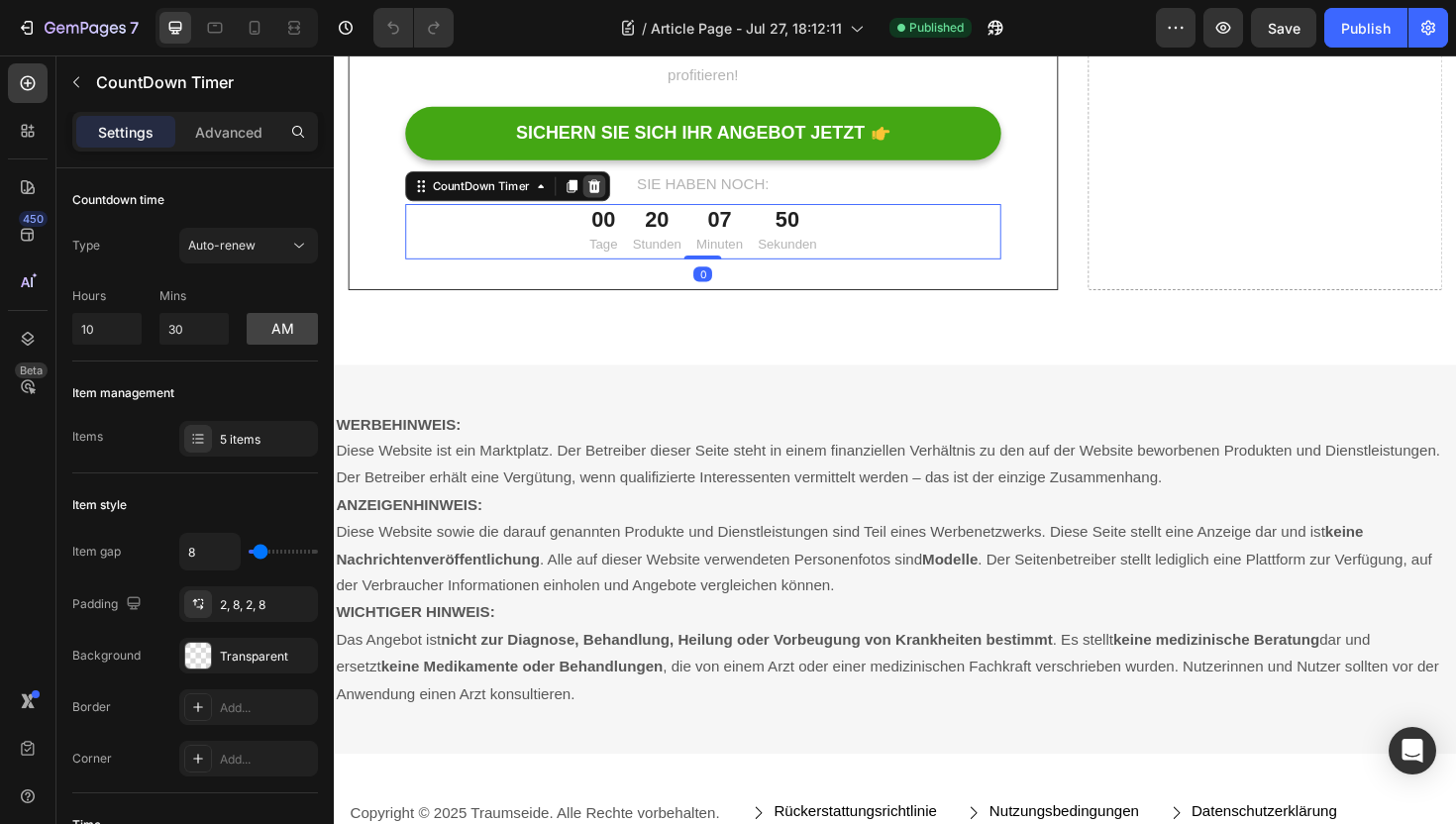 click 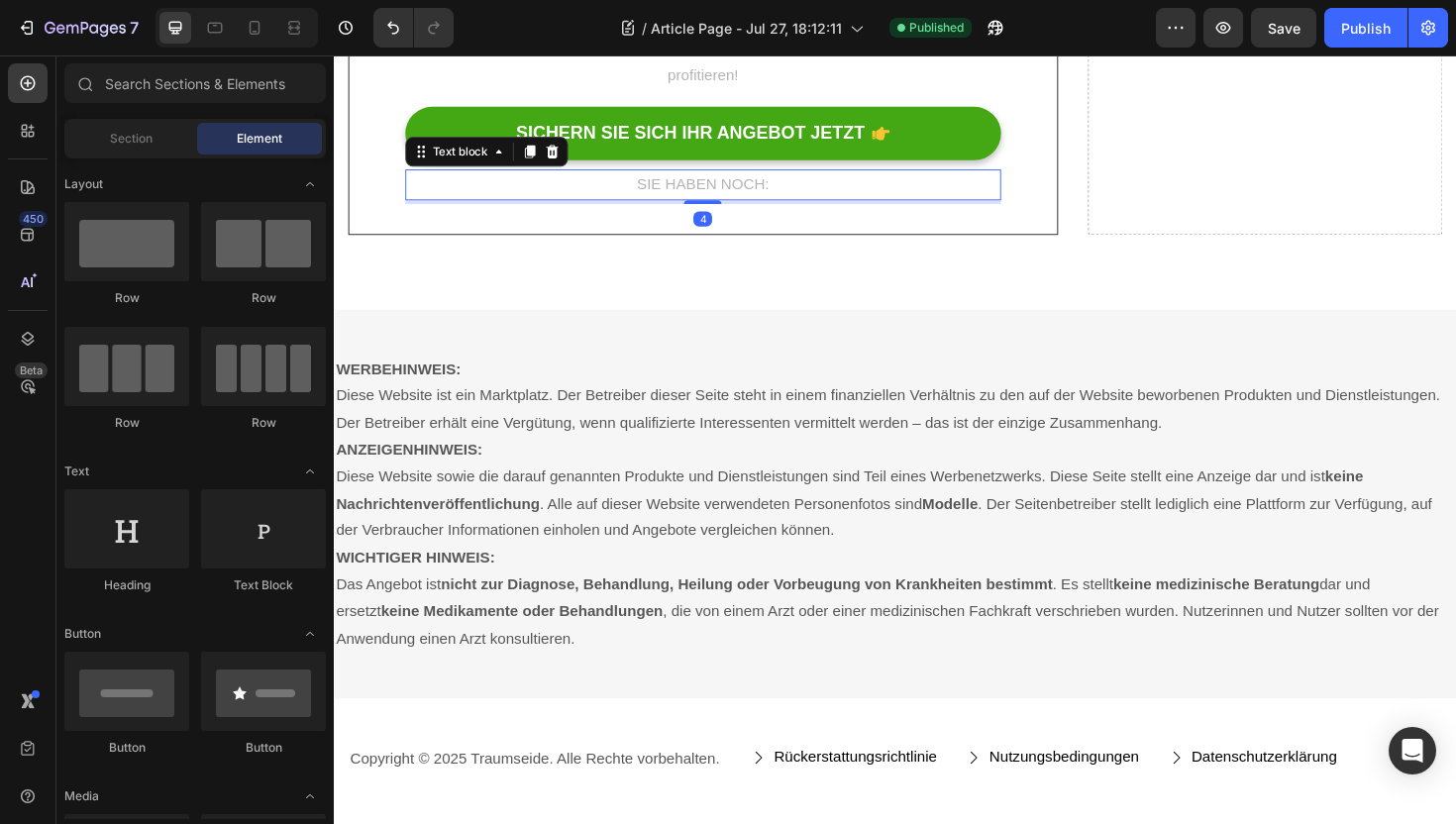 click on "SIE HABEN NOCH:" at bounding box center (724, 192) 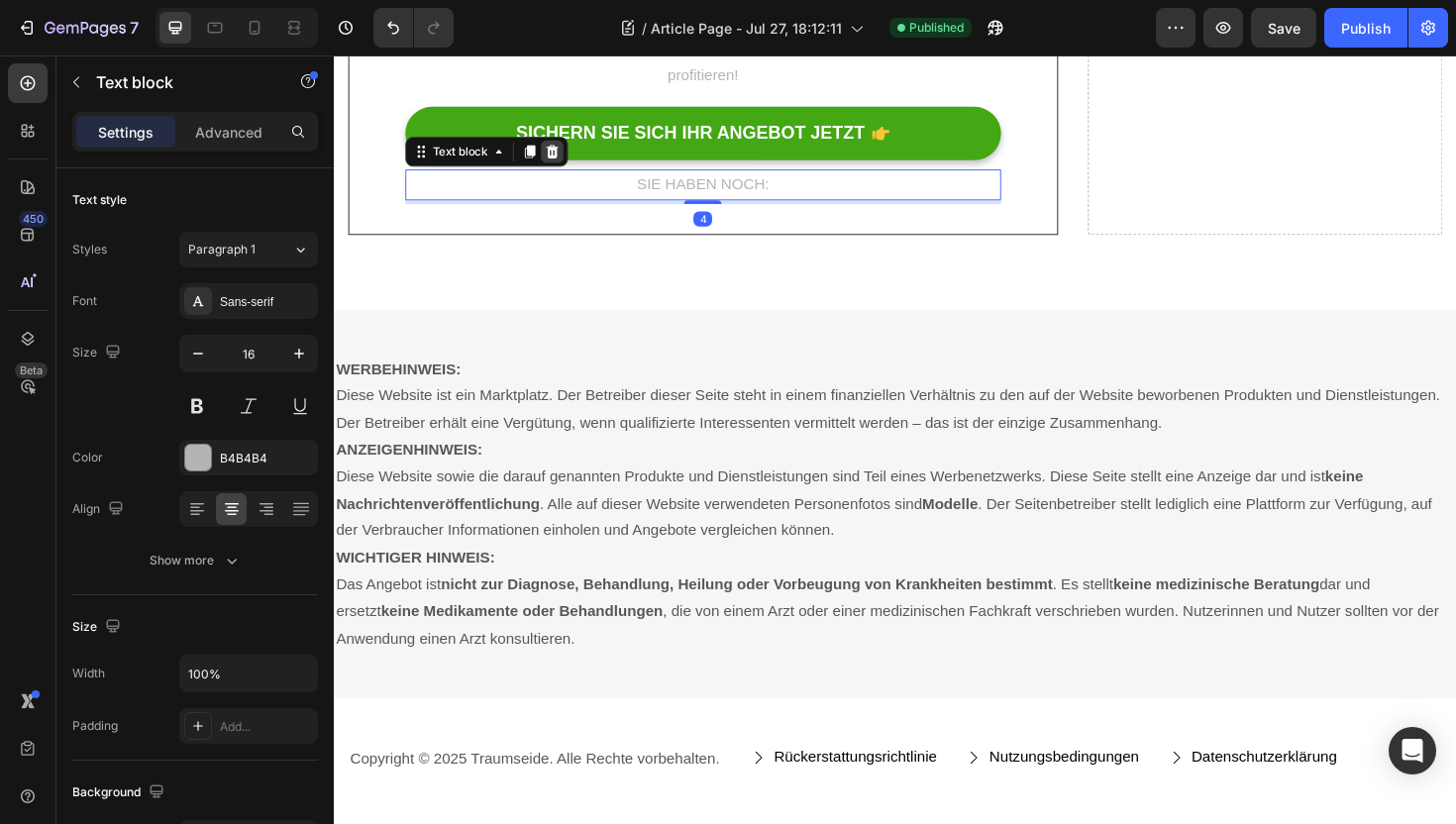 click 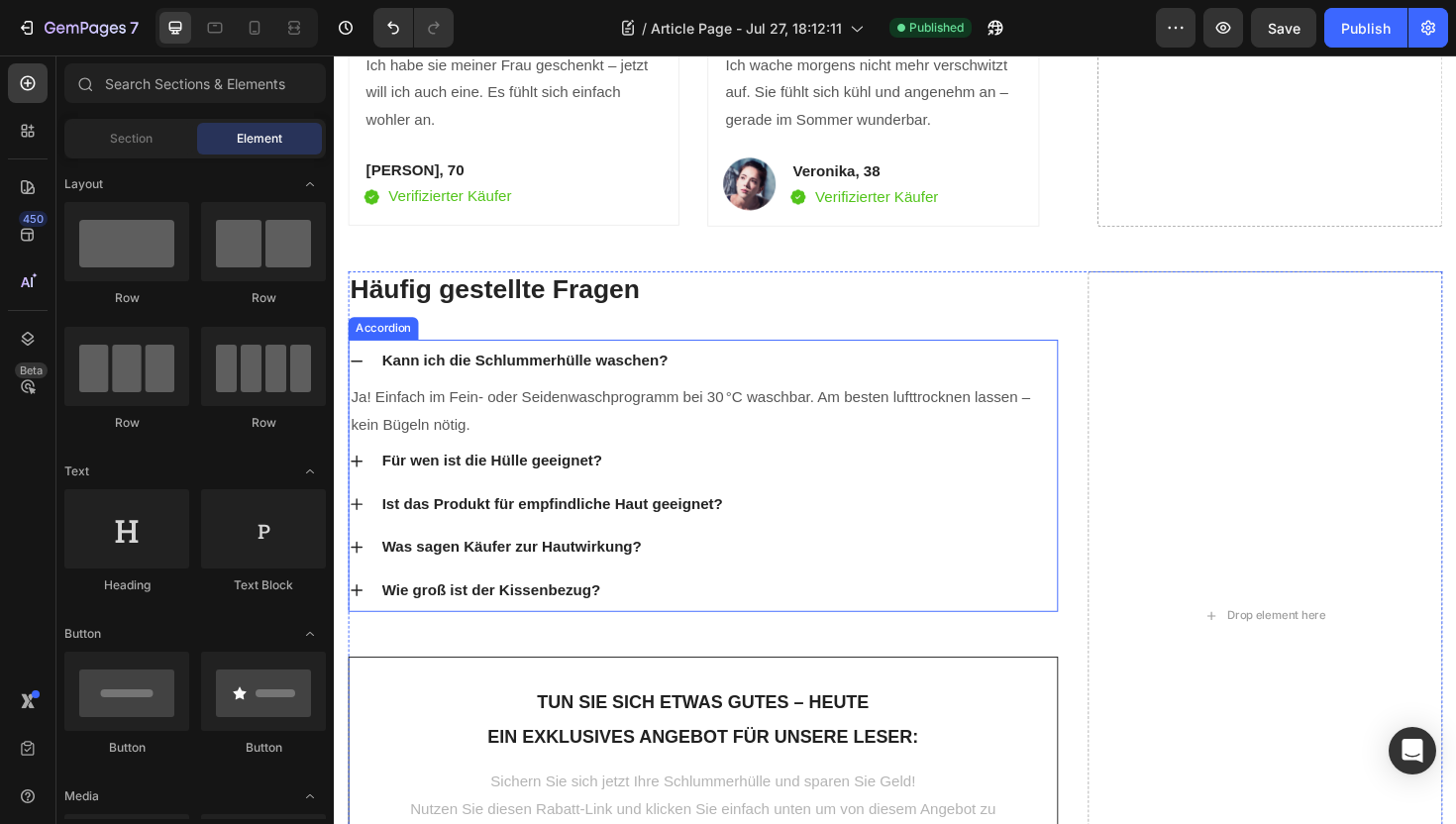 scroll, scrollTop: 4634, scrollLeft: 0, axis: vertical 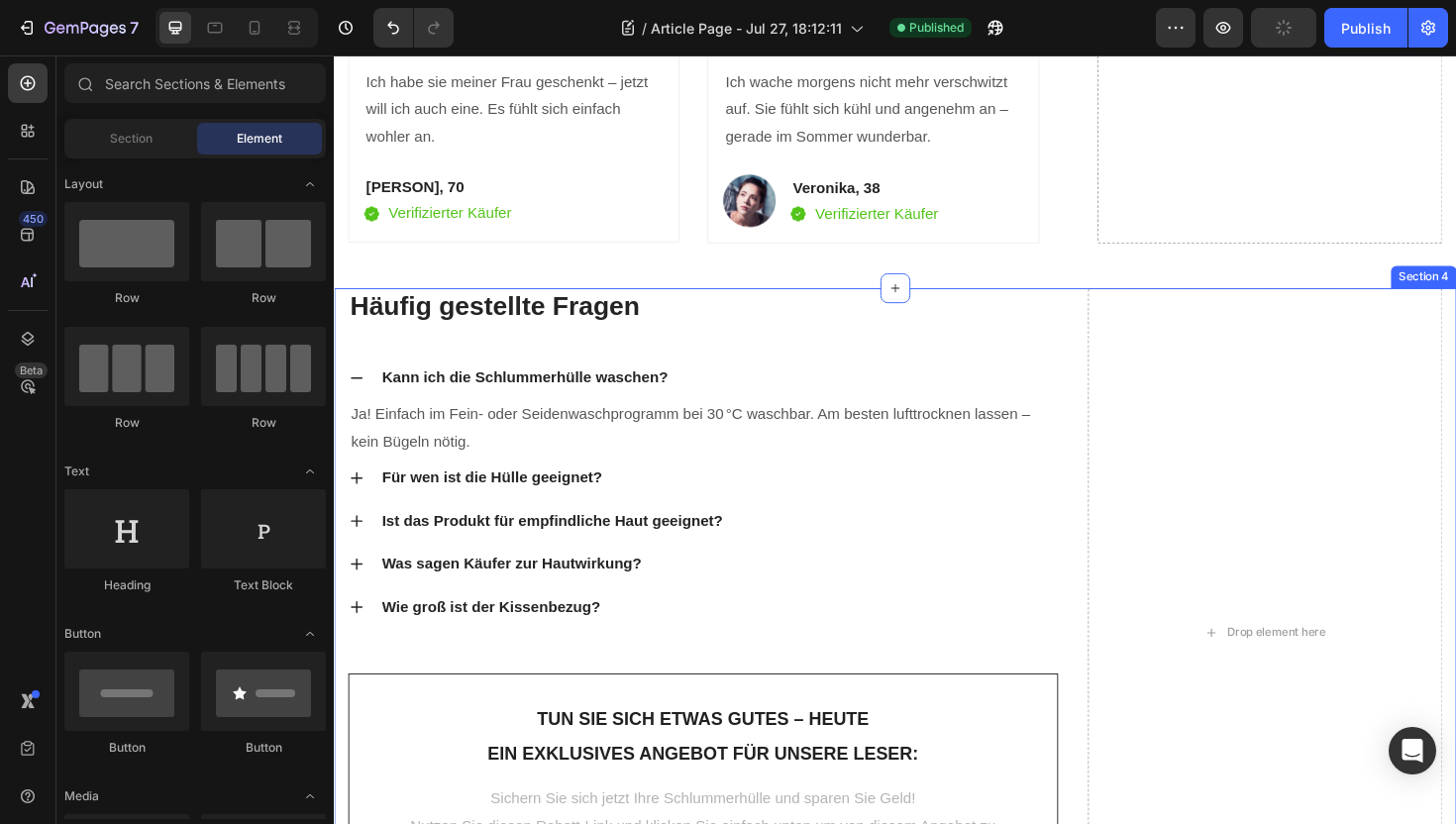 click on "Kann ich die Schlummerhülle waschen?" at bounding box center [724, 397] 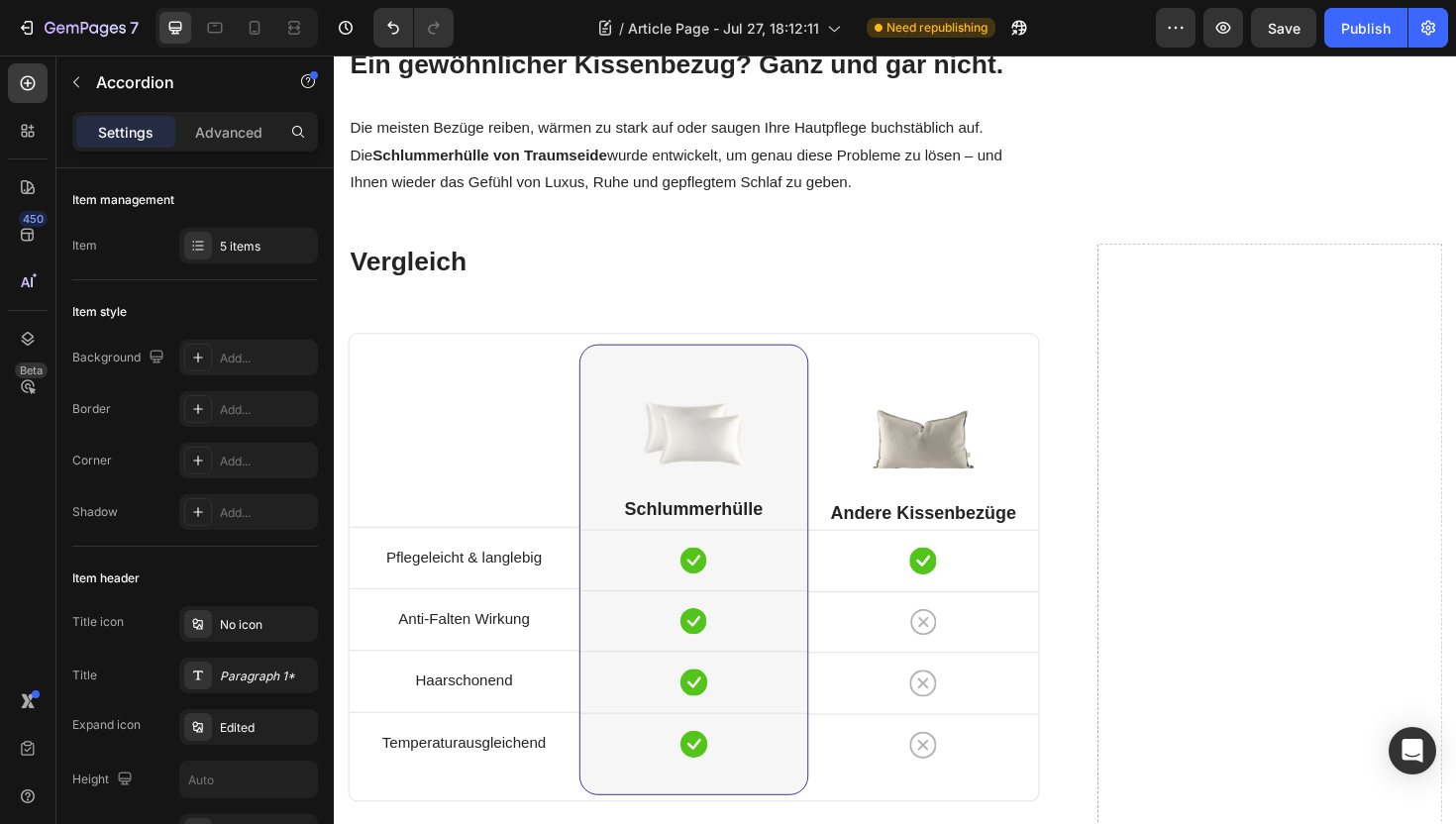 scroll, scrollTop: 2191, scrollLeft: 0, axis: vertical 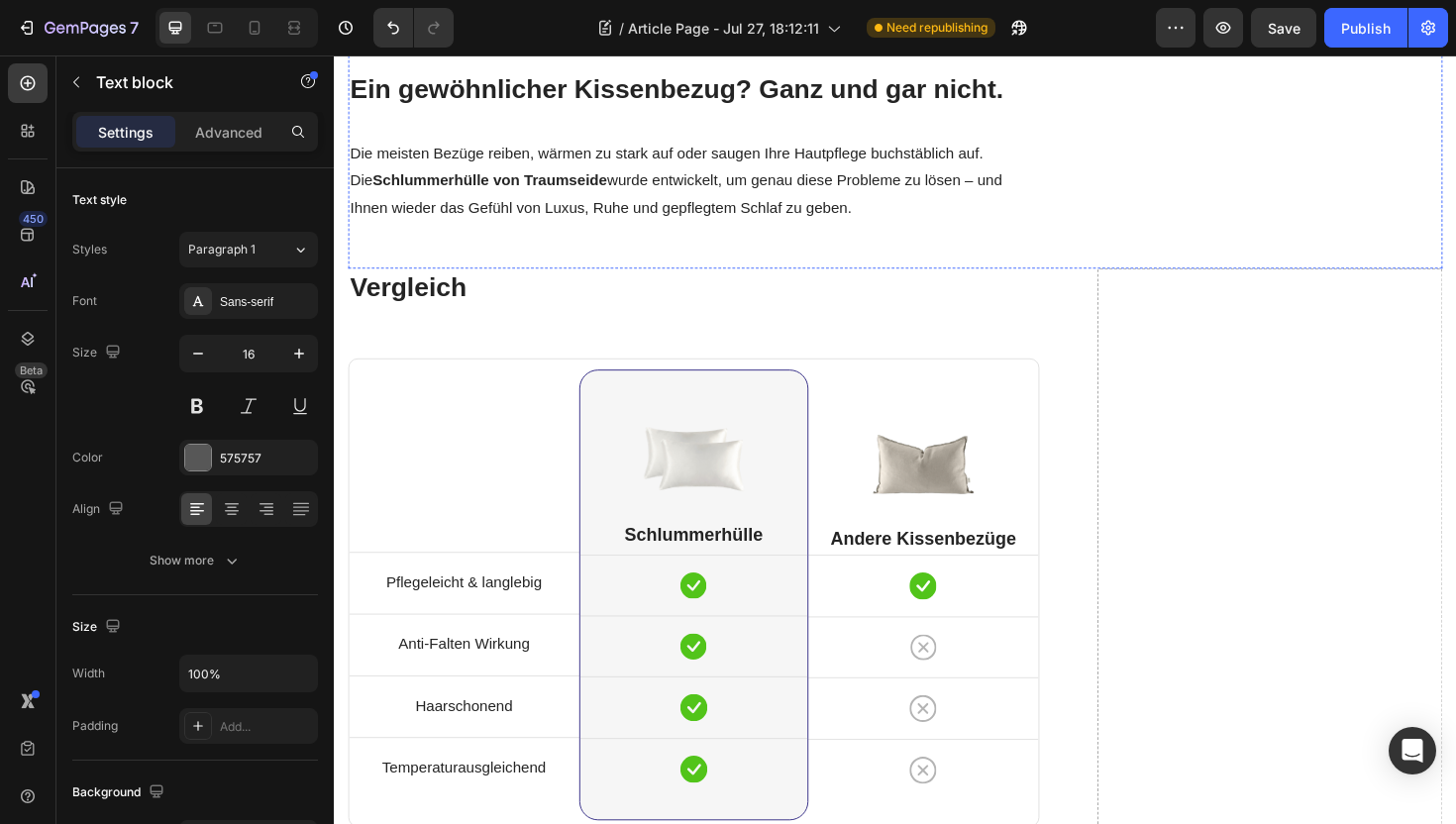 click on "Hinweis: Die beschriebenen Erfahrungen basieren auf individuellen Aussagen. Ergebnisse können variieren. Diese Informationen stellen keine medizinische Beratung dar." at bounding box center [695, -7] 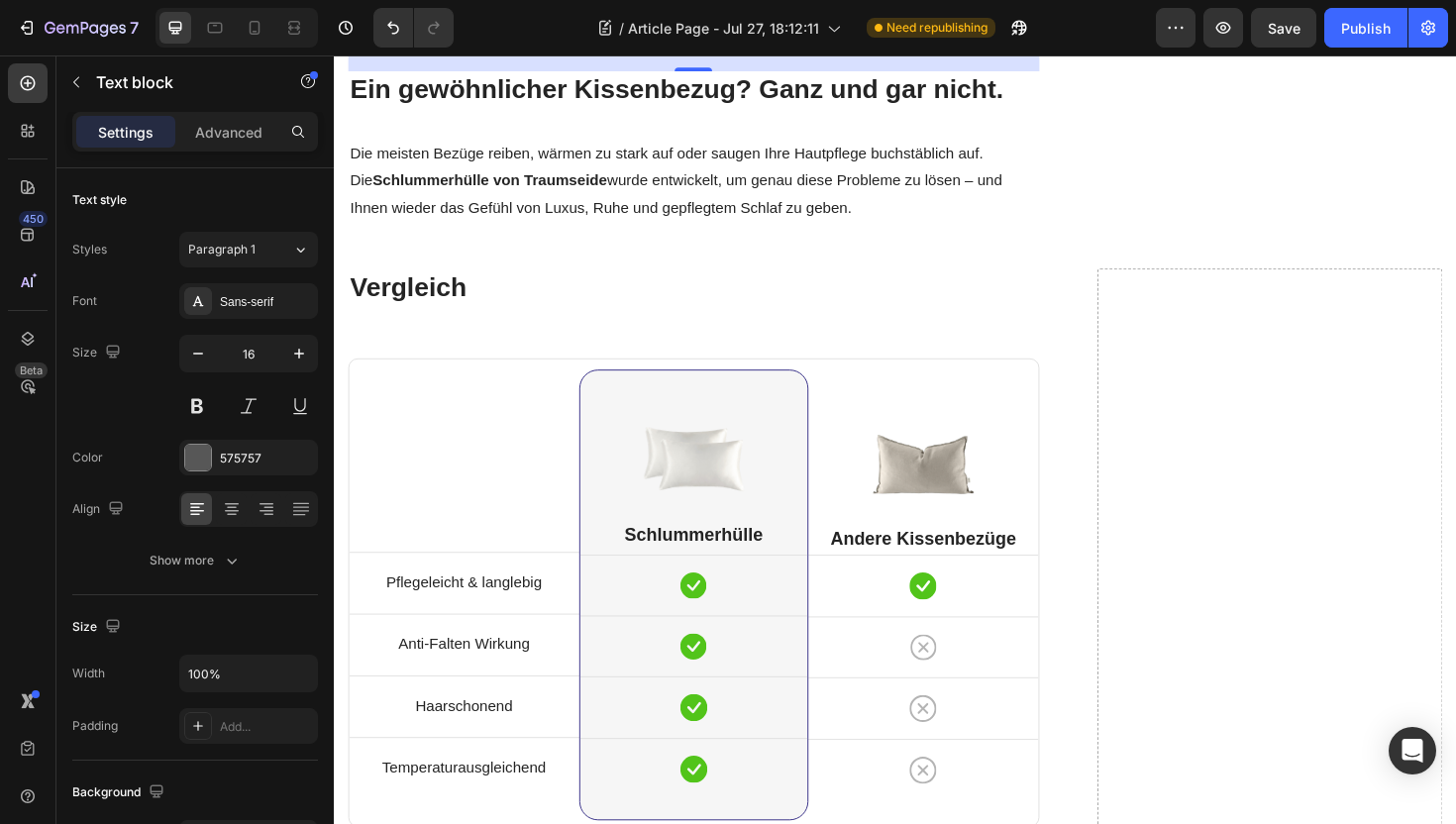 click at bounding box center (714, -77) 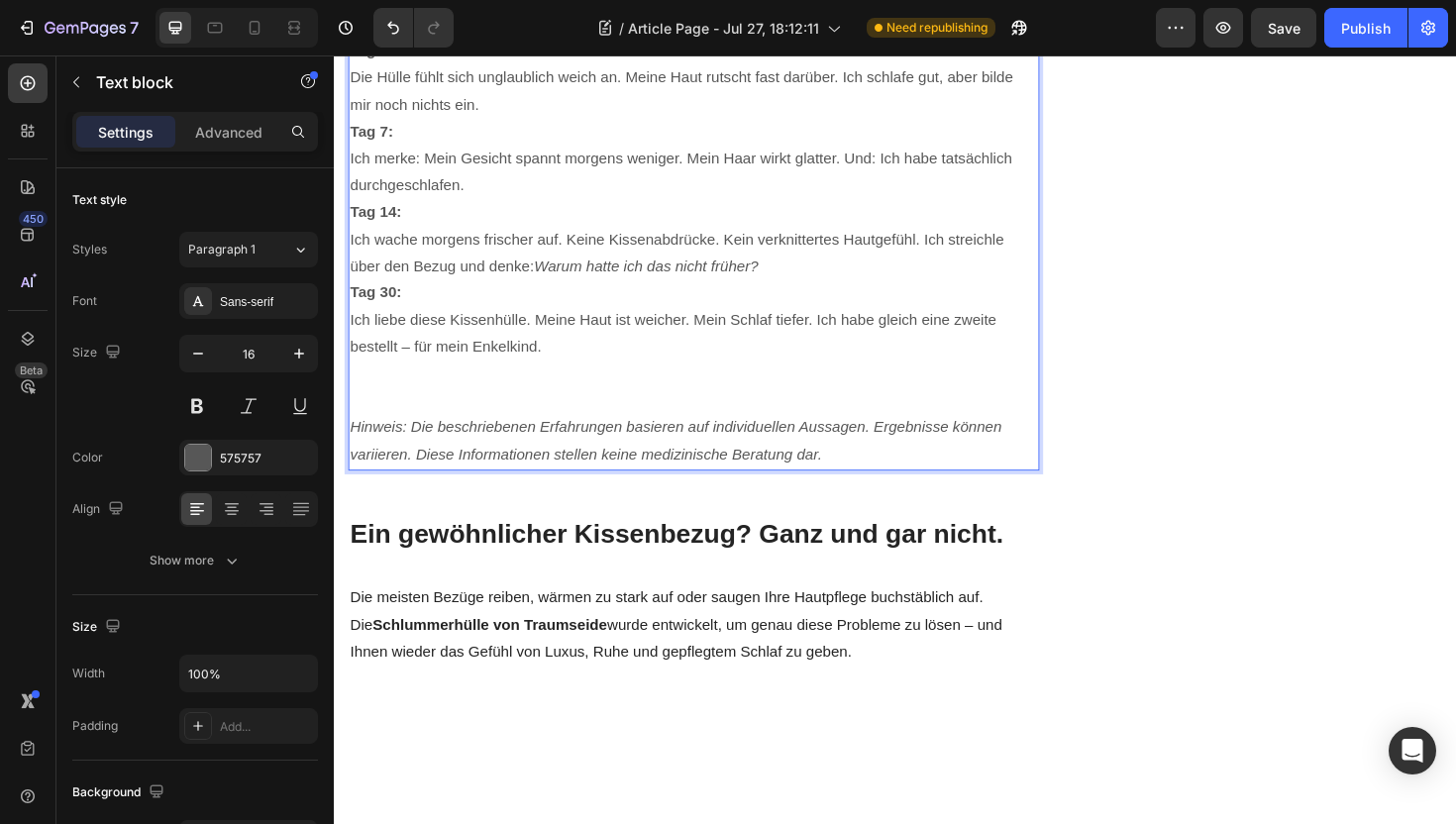 scroll, scrollTop: 1717, scrollLeft: 0, axis: vertical 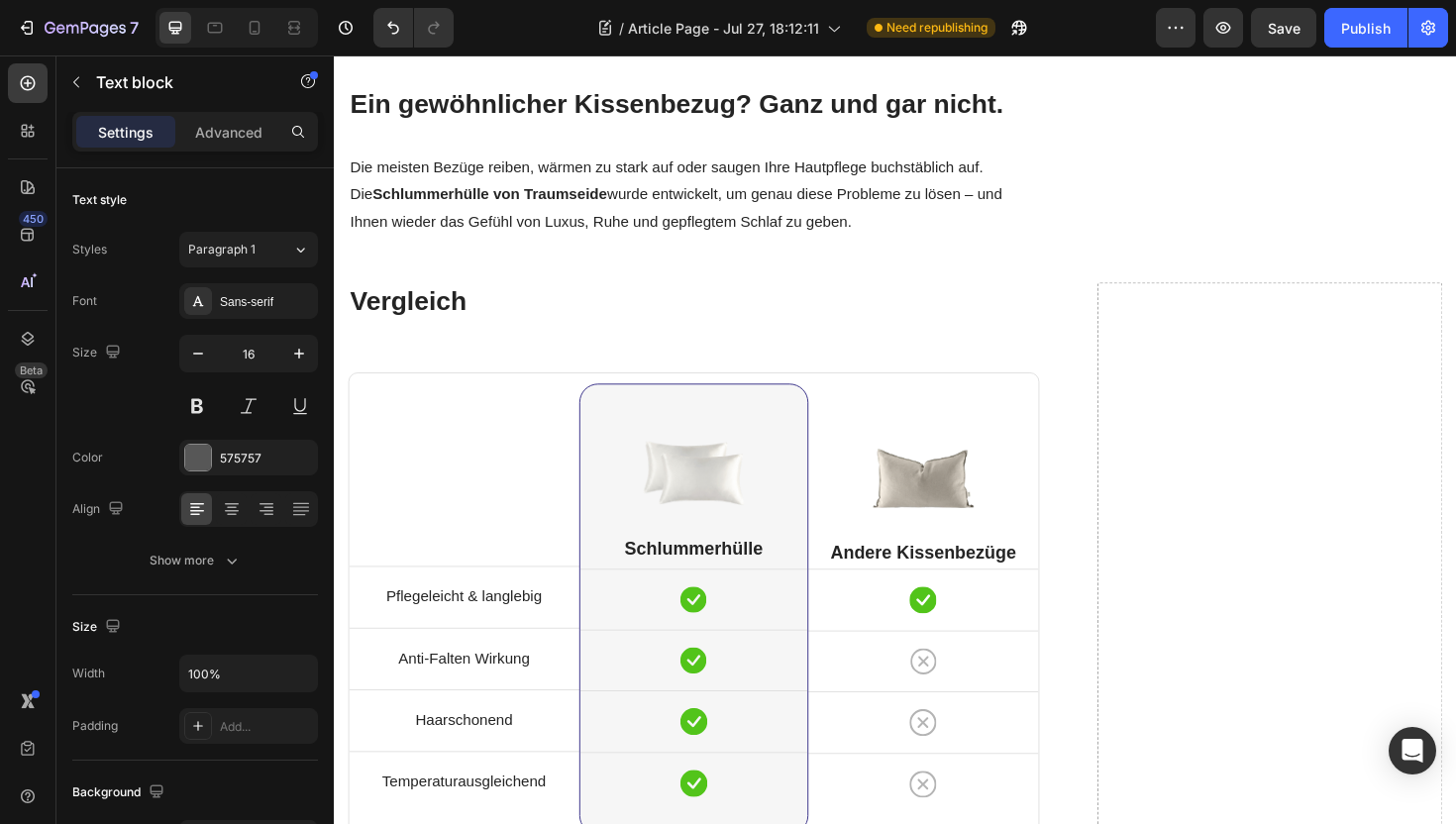 click on "Hinweis: Die beschriebenen Erfahrungen basieren auf individuellen Aussagen. Ergebnisse können variieren. Diese Informationen stellen keine medizinische Beratung dar." at bounding box center [695, 8] 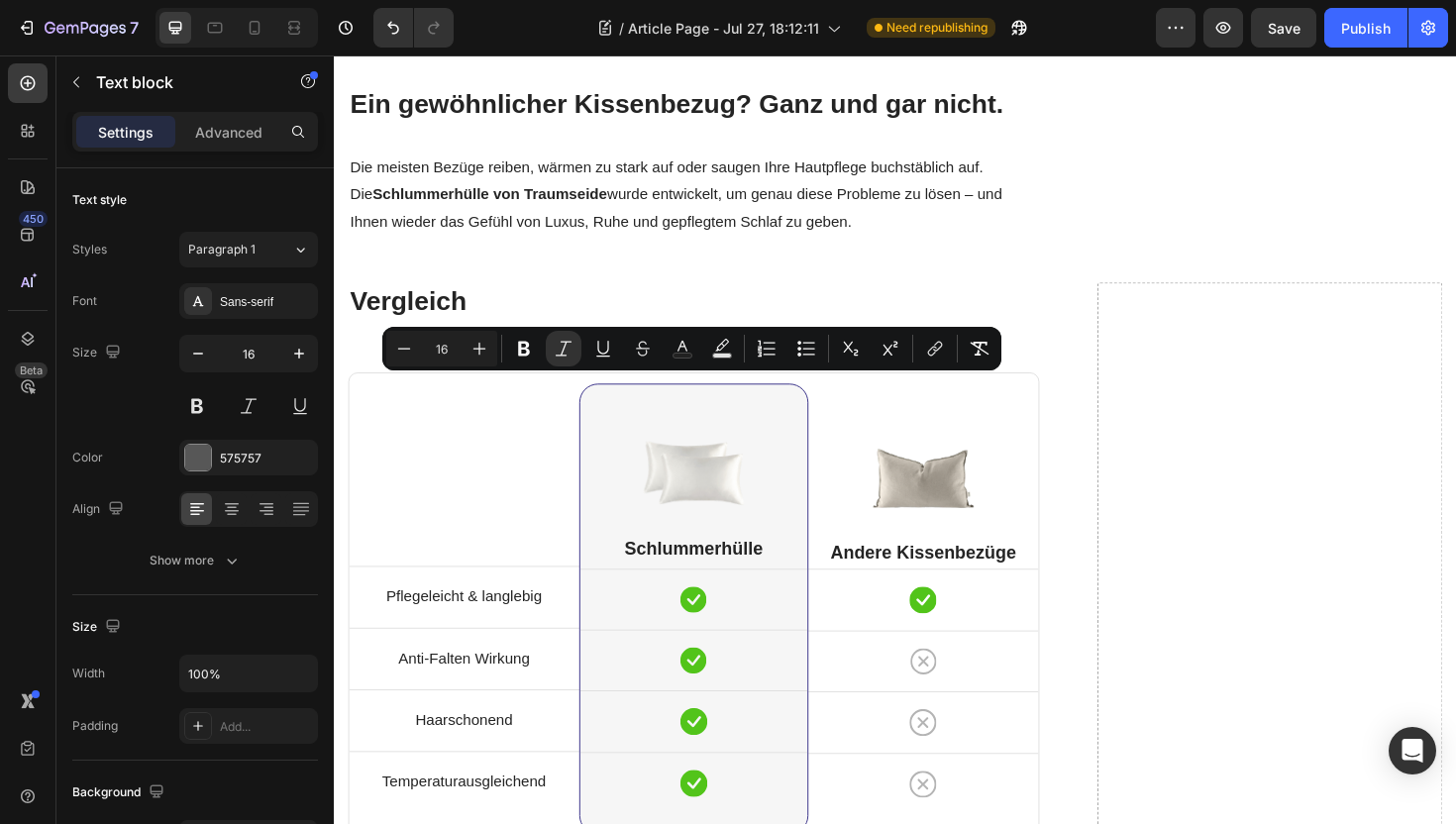copy on "Hinweis: Die beschriebenen Erfahrungen basieren auf individuellen Aussagen. Ergebnisse können variieren. Diese Informationen stellen keine medizinische Beratung dar." 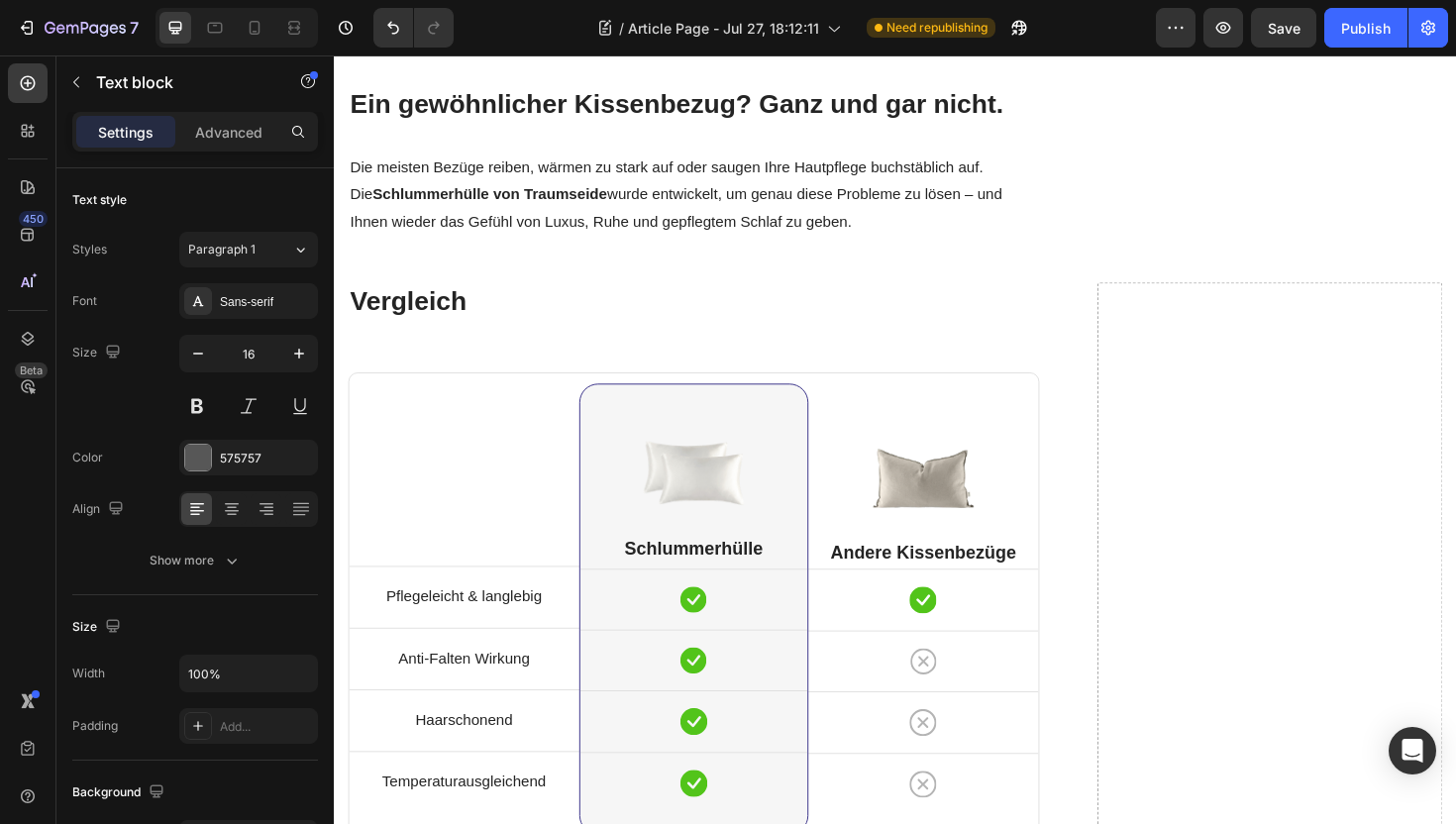drag, startPoint x: 357, startPoint y: 404, endPoint x: 976, endPoint y: 438, distance: 619.93306 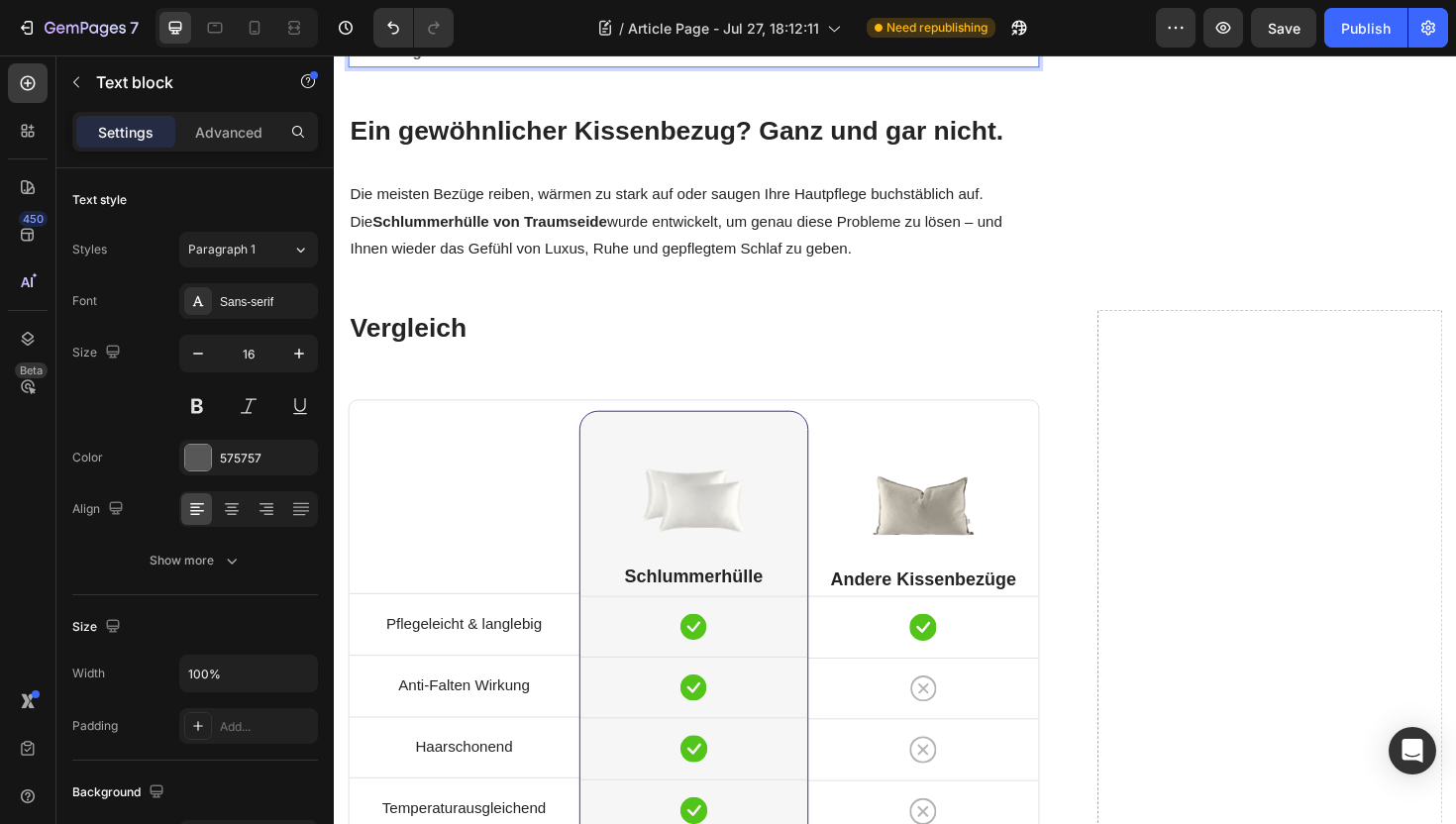 drag, startPoint x: 351, startPoint y: 436, endPoint x: 351, endPoint y: 398, distance: 38 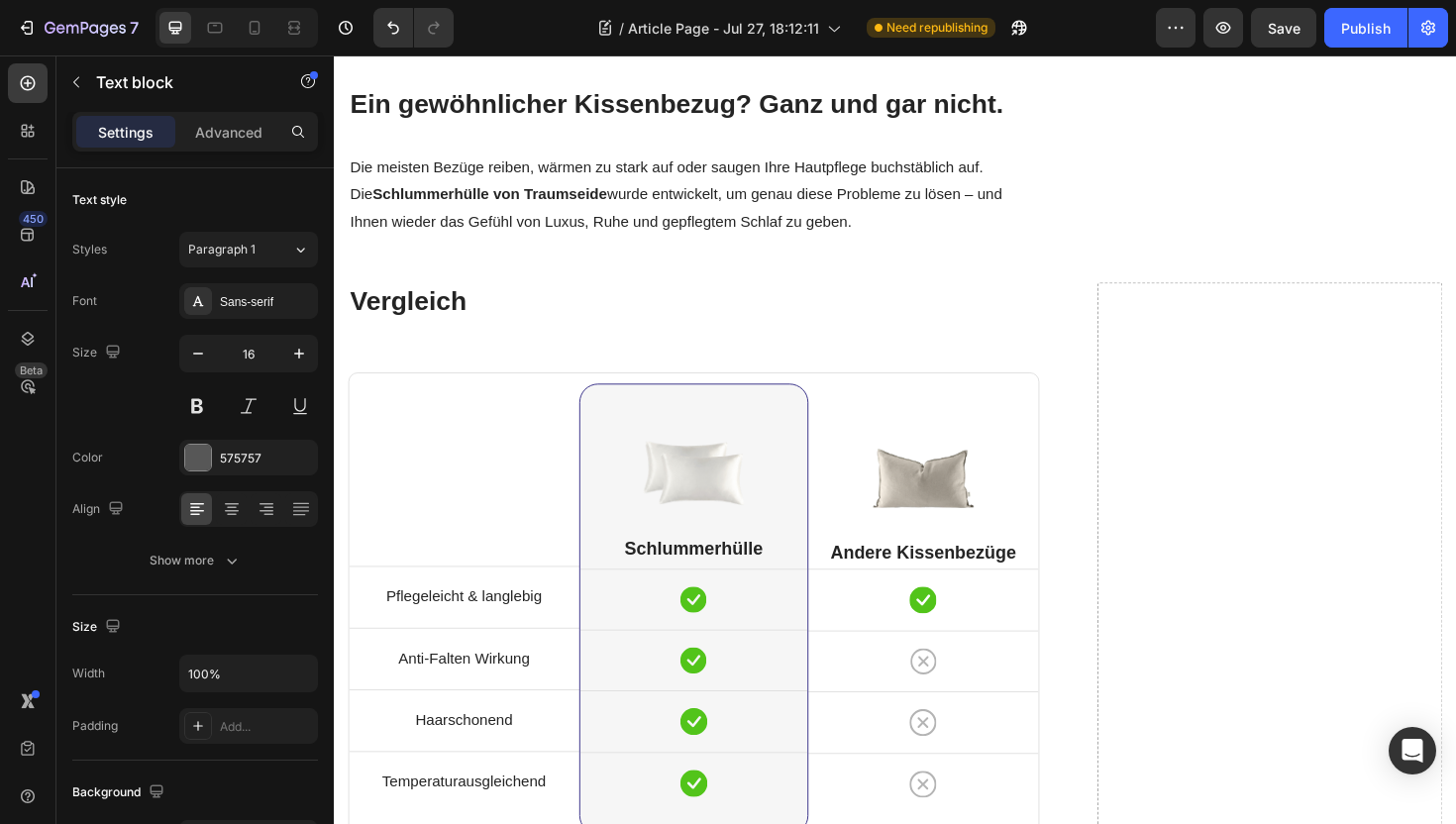 click on "Ergebnisse können variieren / sind möglicherweise nicht typisch. Bewertungen oder Erfahrungsberichte können fiktiv sein.“" at bounding box center [714, 9] 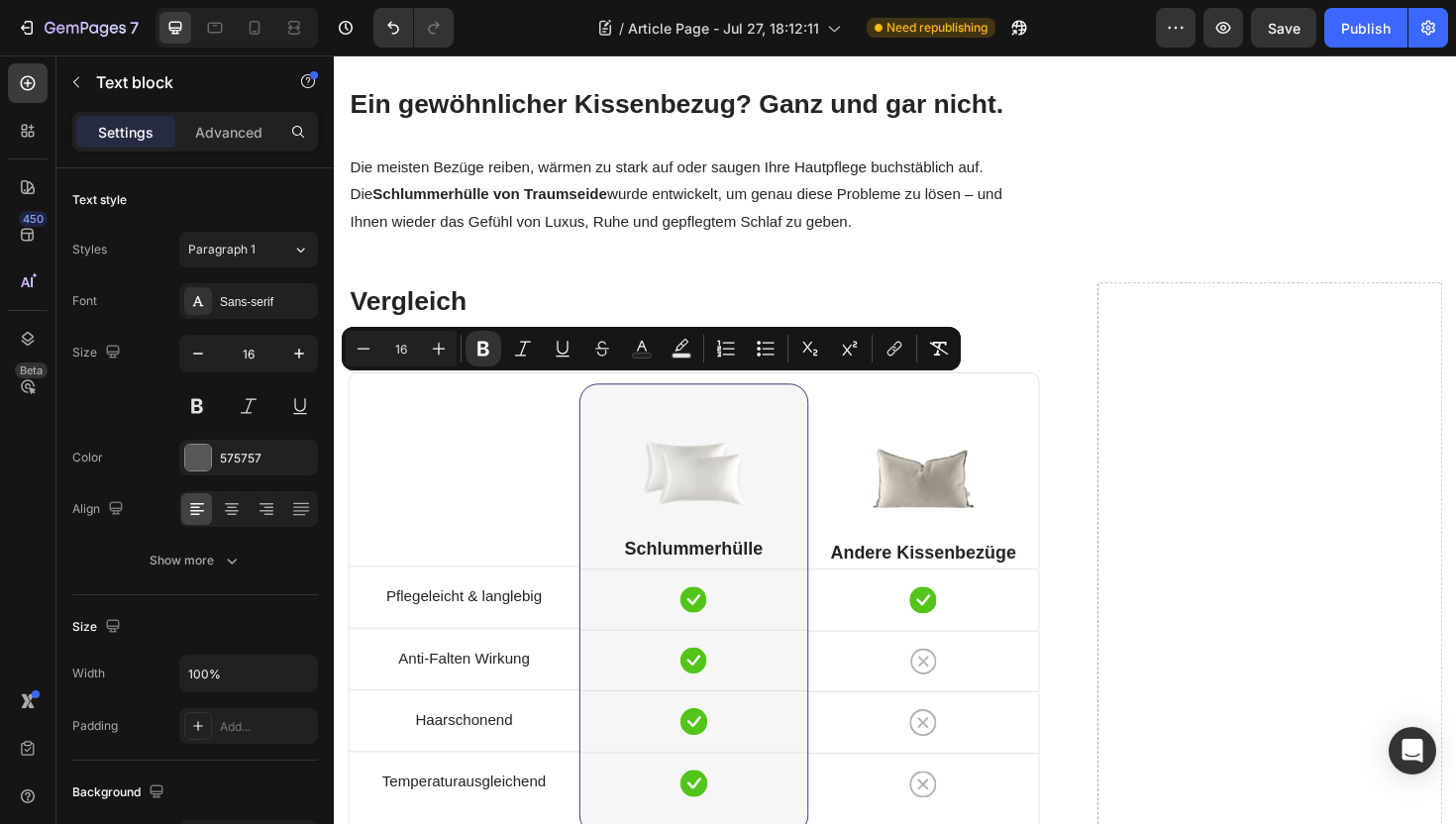 drag, startPoint x: 567, startPoint y: 403, endPoint x: 736, endPoint y: 406, distance: 169.0266 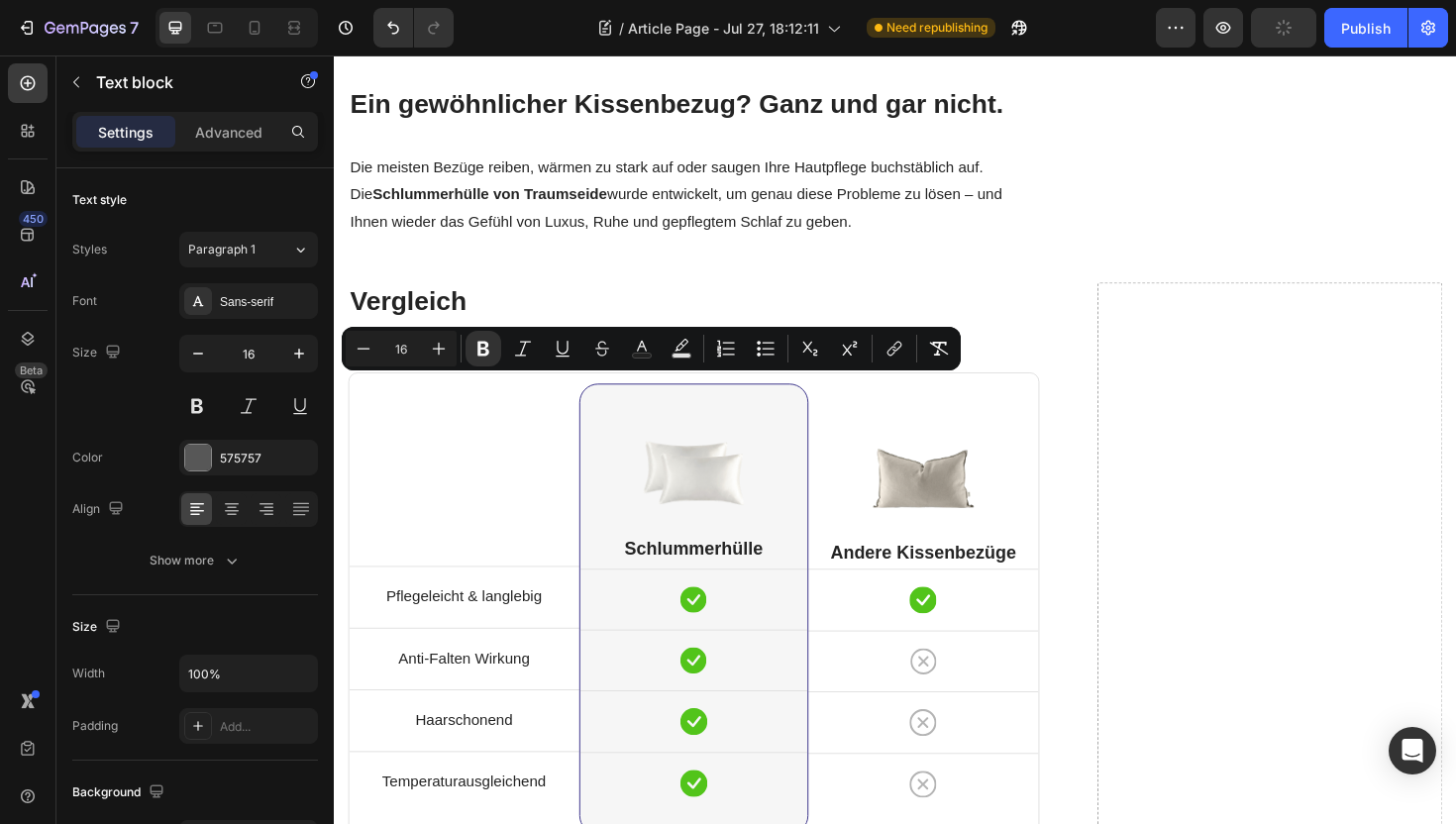 click on "Ergebnisse können variieren / sind möglicherweise nicht typisch. Bewertungen oder Erfahrungsberichte können fiktiv sein." at bounding box center [669, 8] 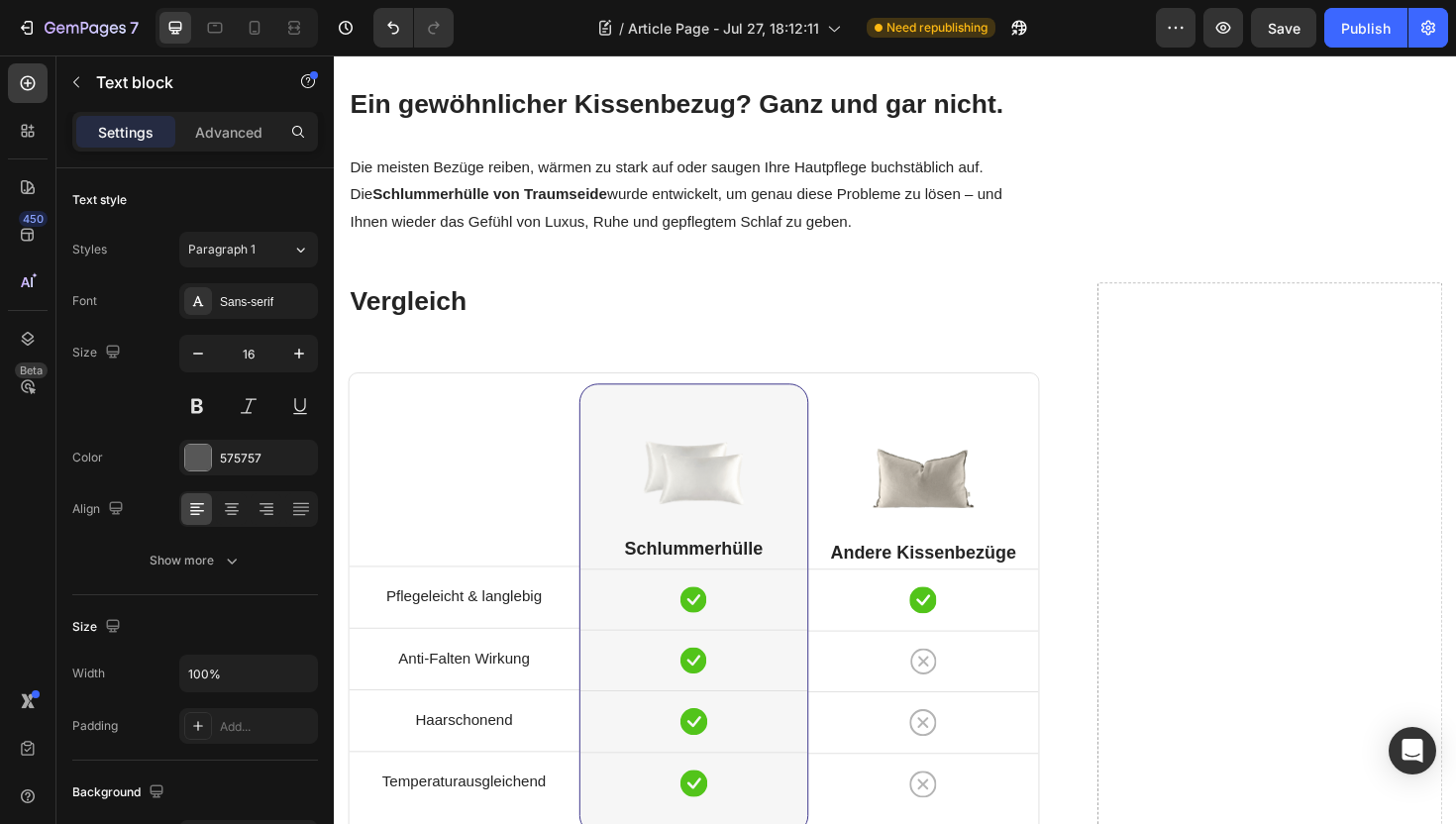 drag, startPoint x: 837, startPoint y: 407, endPoint x: 566, endPoint y: 413, distance: 271.06641 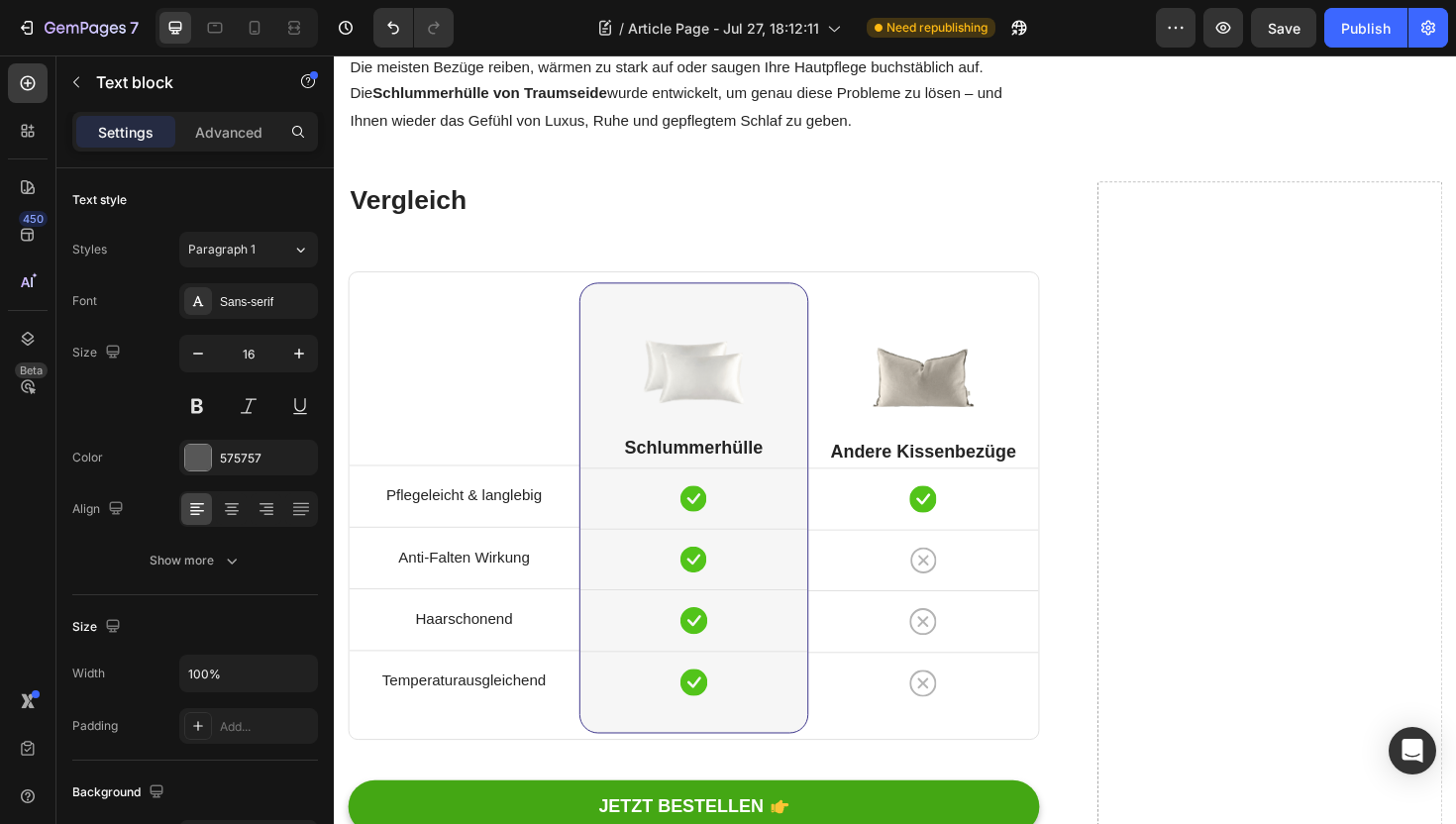 scroll, scrollTop: 2278, scrollLeft: 0, axis: vertical 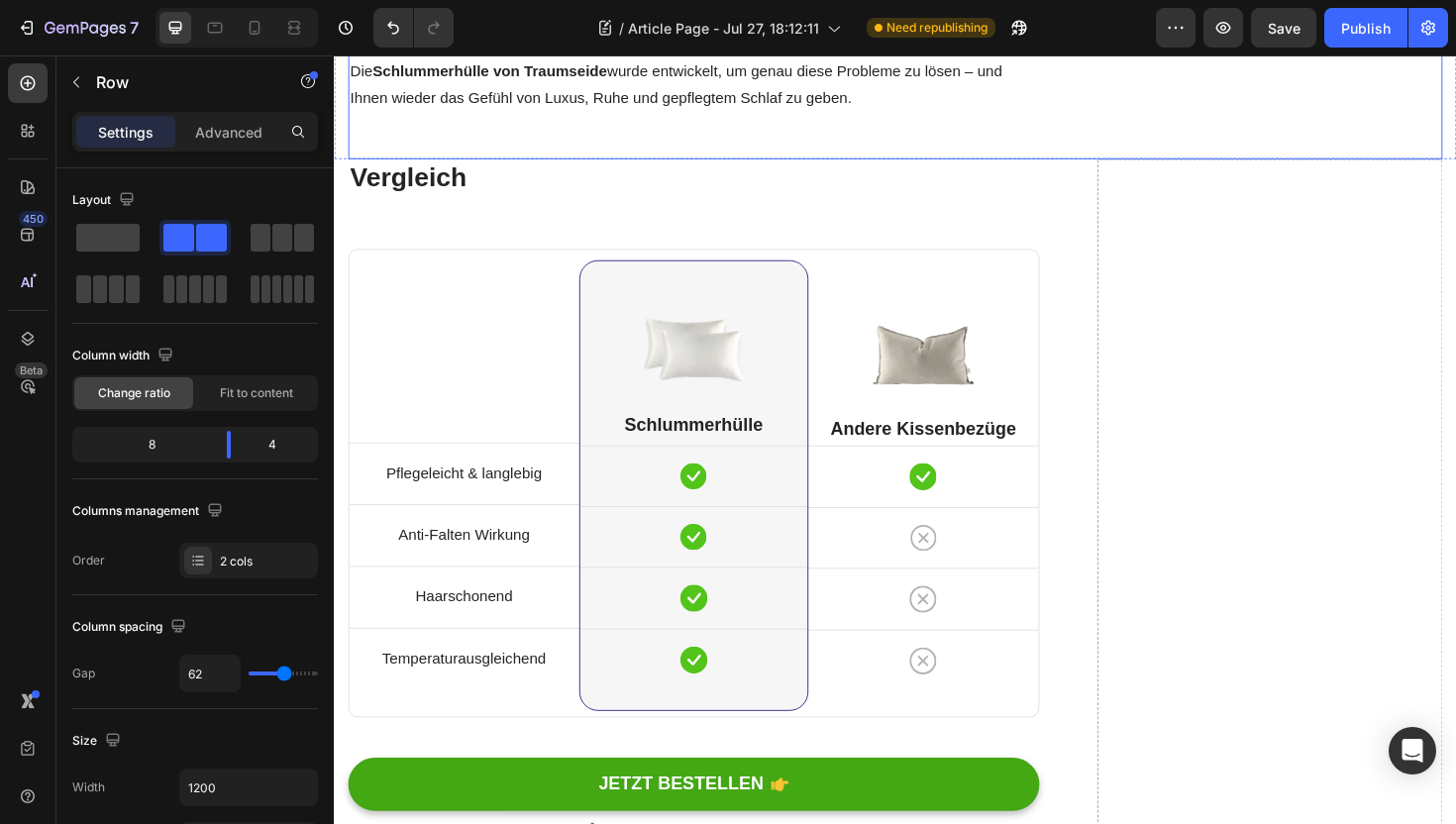 click on "Vorteile Heading
Icon Atmungsaktiv Text block
Icon Antiallergen Text block
Icon Waschmaschinen-geeignet Text block
Icon Anti-Falten Effekt Text block Icon List Row Image  	   Verfügbarkeit prüfen Button ✔️ 30-Tage Geld zurück Garantie Text block Row" at bounding box center (1324, -923) 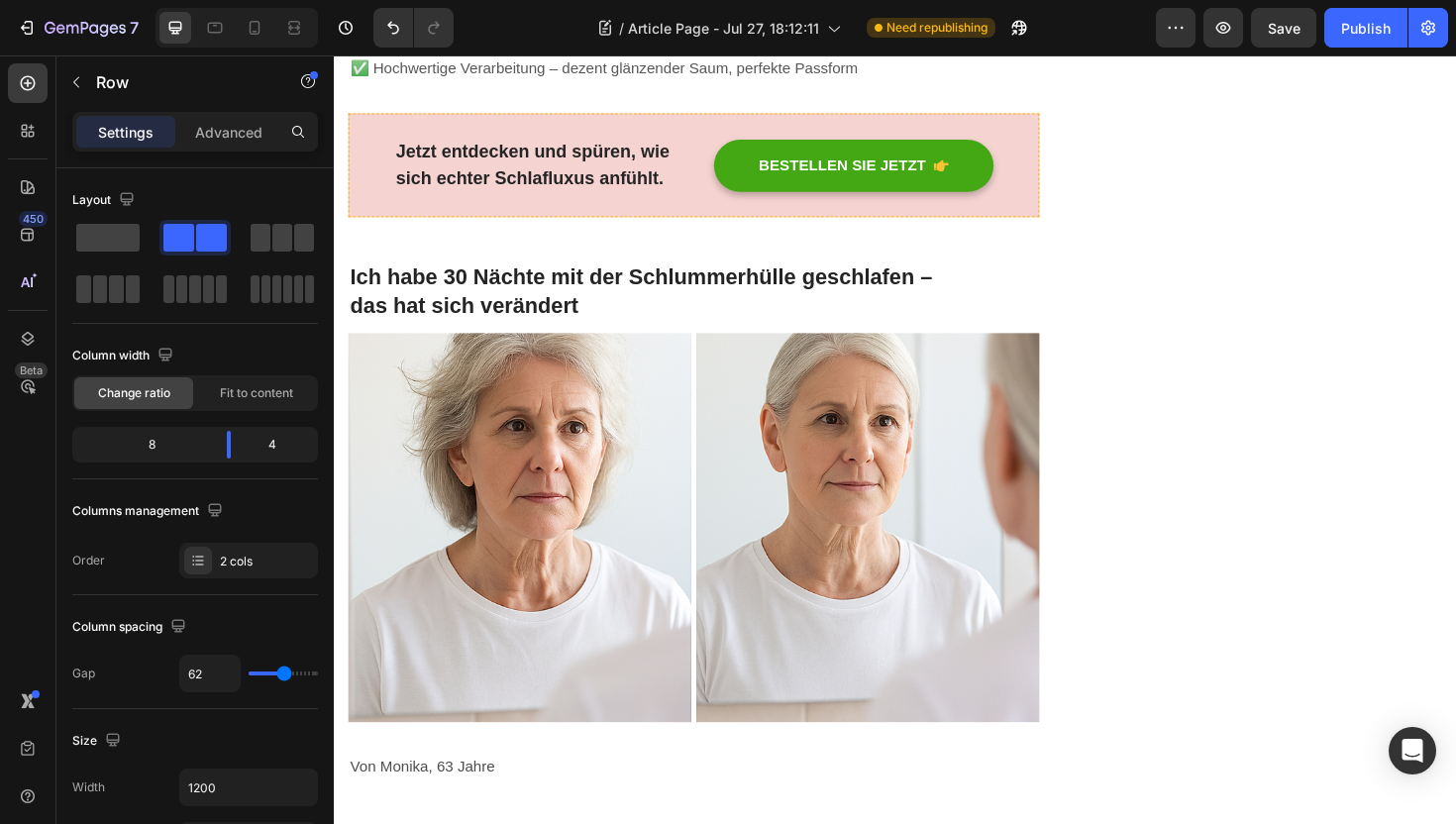 scroll, scrollTop: 706, scrollLeft: 0, axis: vertical 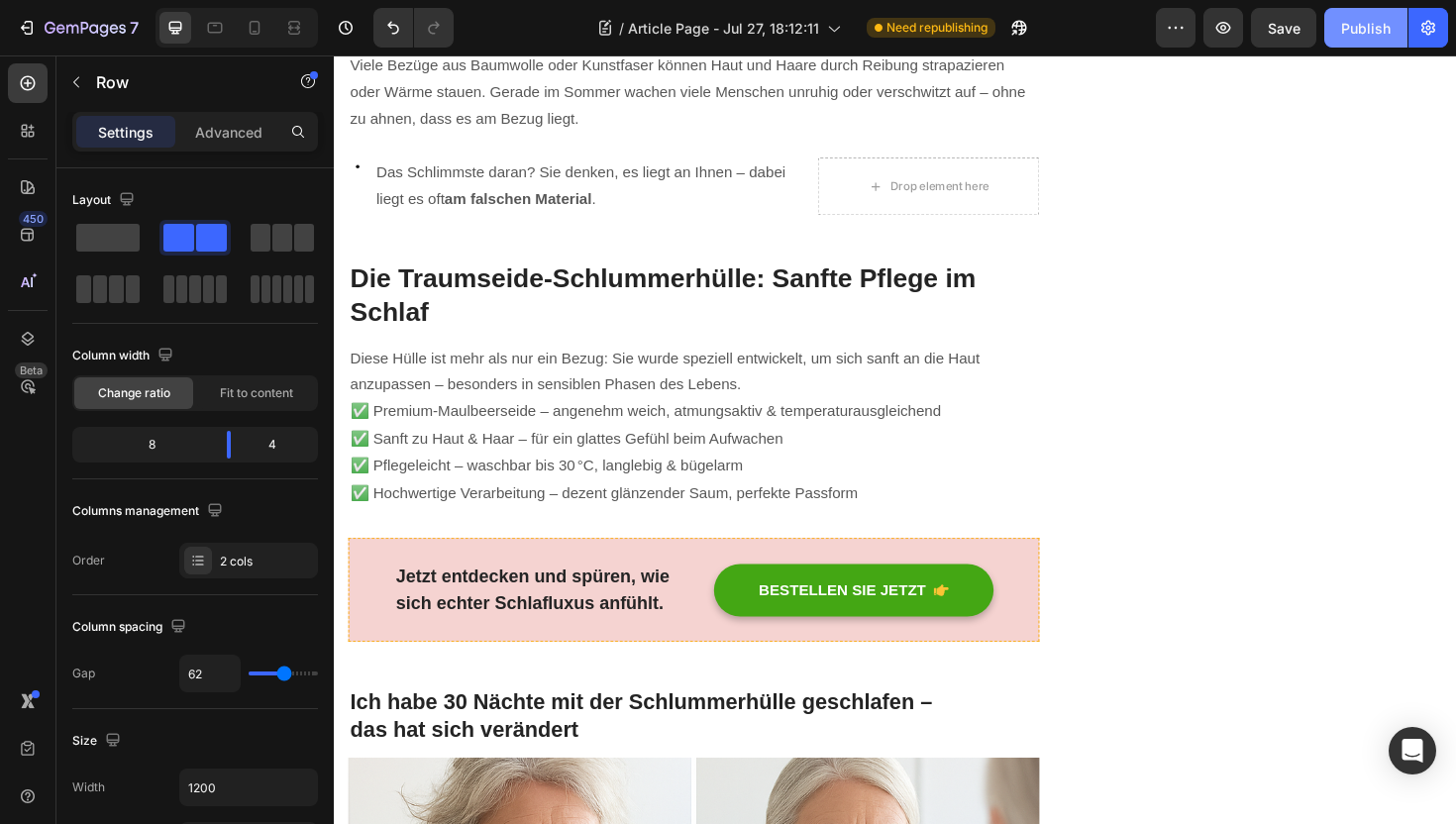 click on "Publish" at bounding box center [1366, 28] 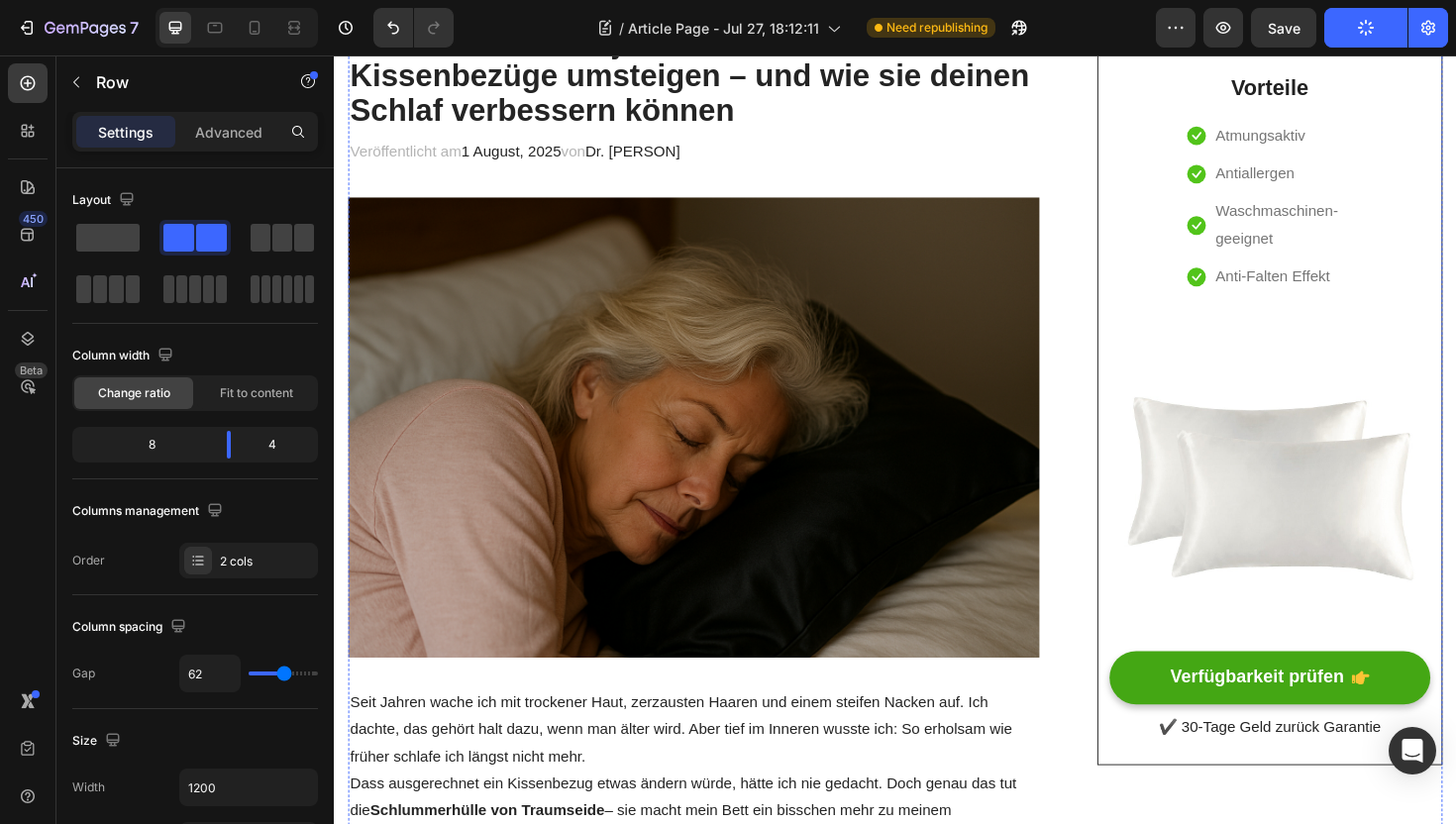 scroll, scrollTop: 0, scrollLeft: 0, axis: both 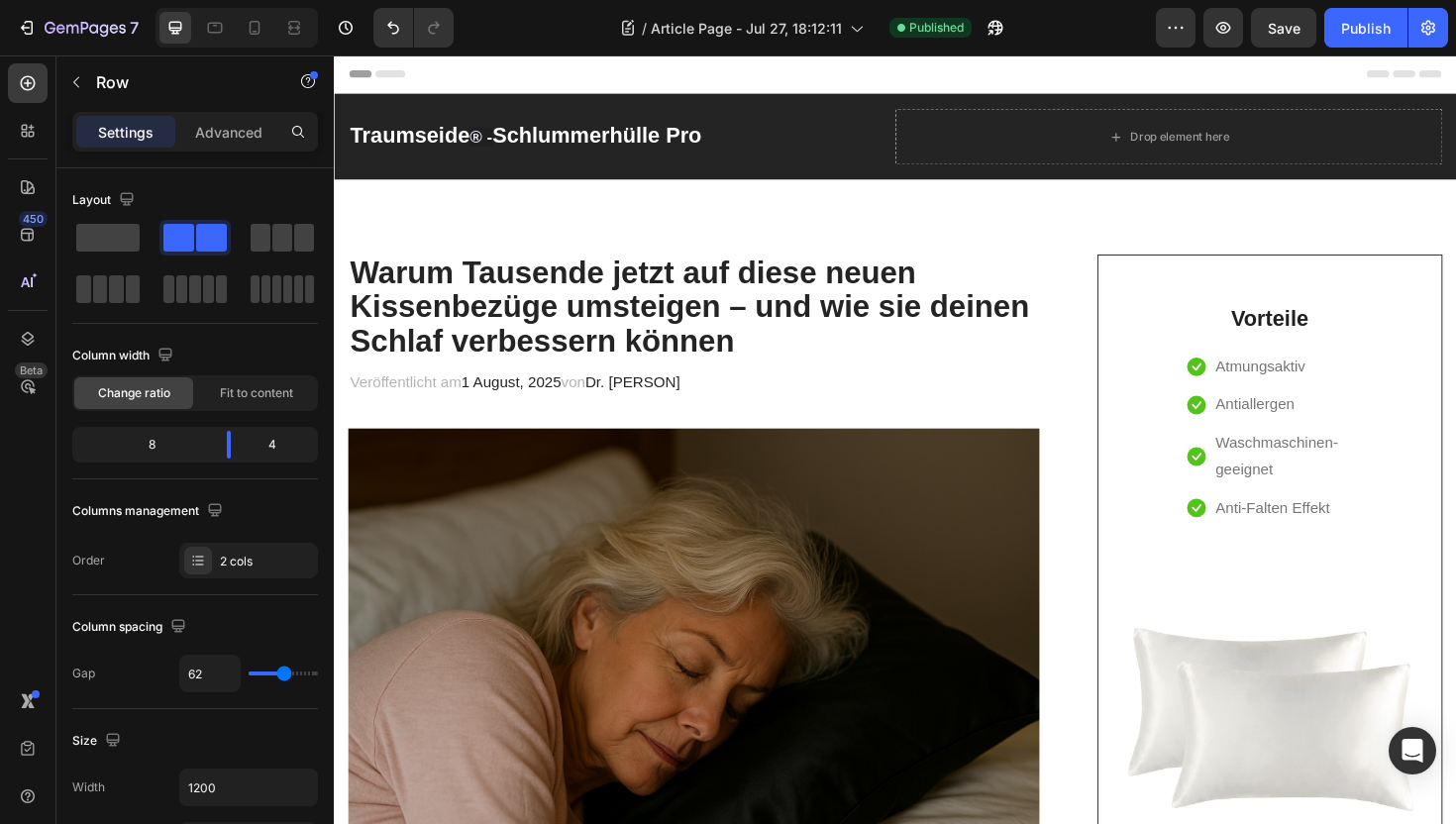 type 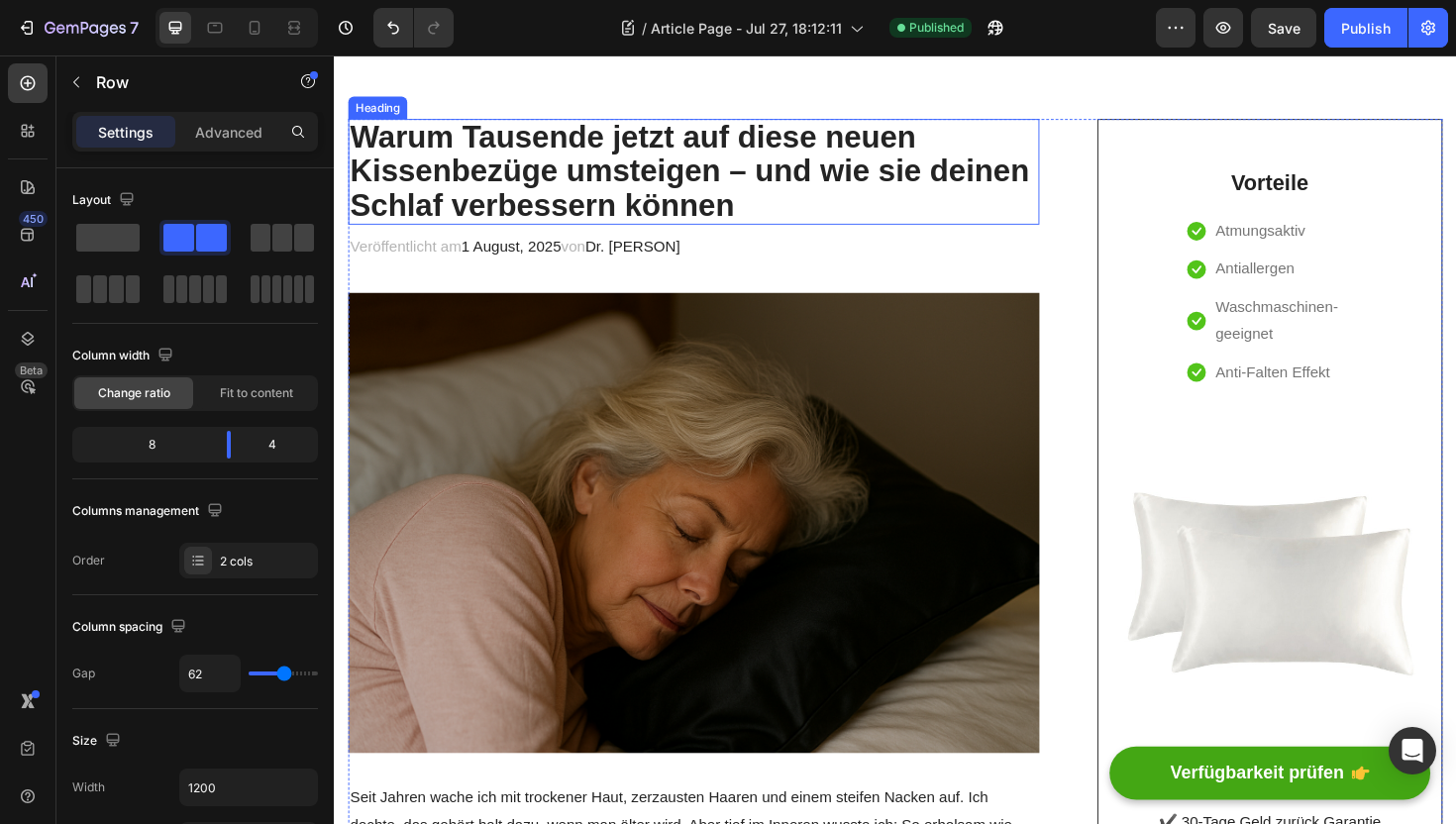 scroll, scrollTop: 59, scrollLeft: 0, axis: vertical 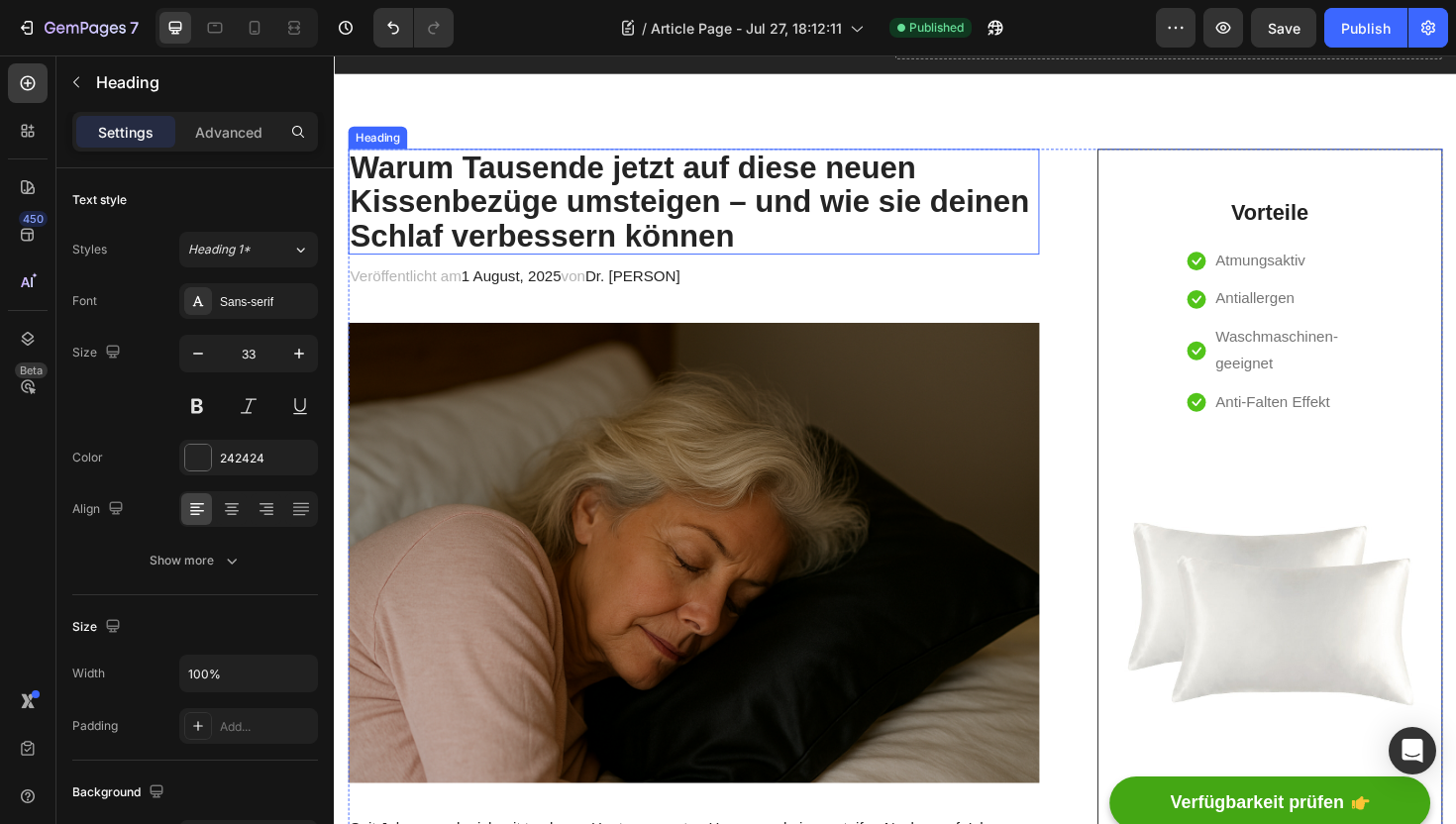 click on "Warum Tausende jetzt auf diese neuen Kissenbezüge umsteigen – und wie sie deinen Schlaf verbessern können" at bounding box center (714, 210) 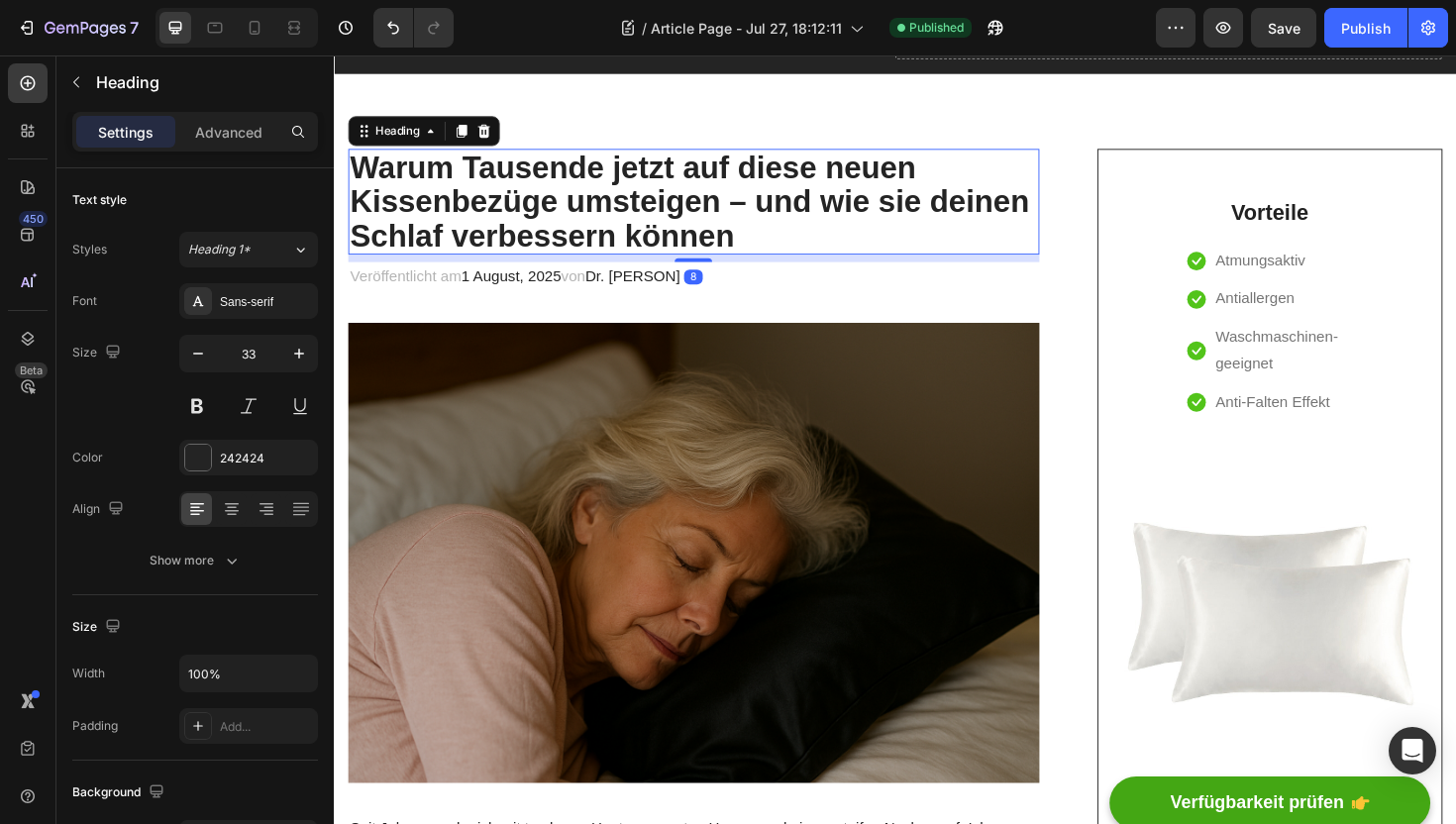 click on "Warum Tausende jetzt auf diese neuen Kissenbezüge umsteigen – und wie sie deinen Schlaf verbessern können" at bounding box center (714, 210) 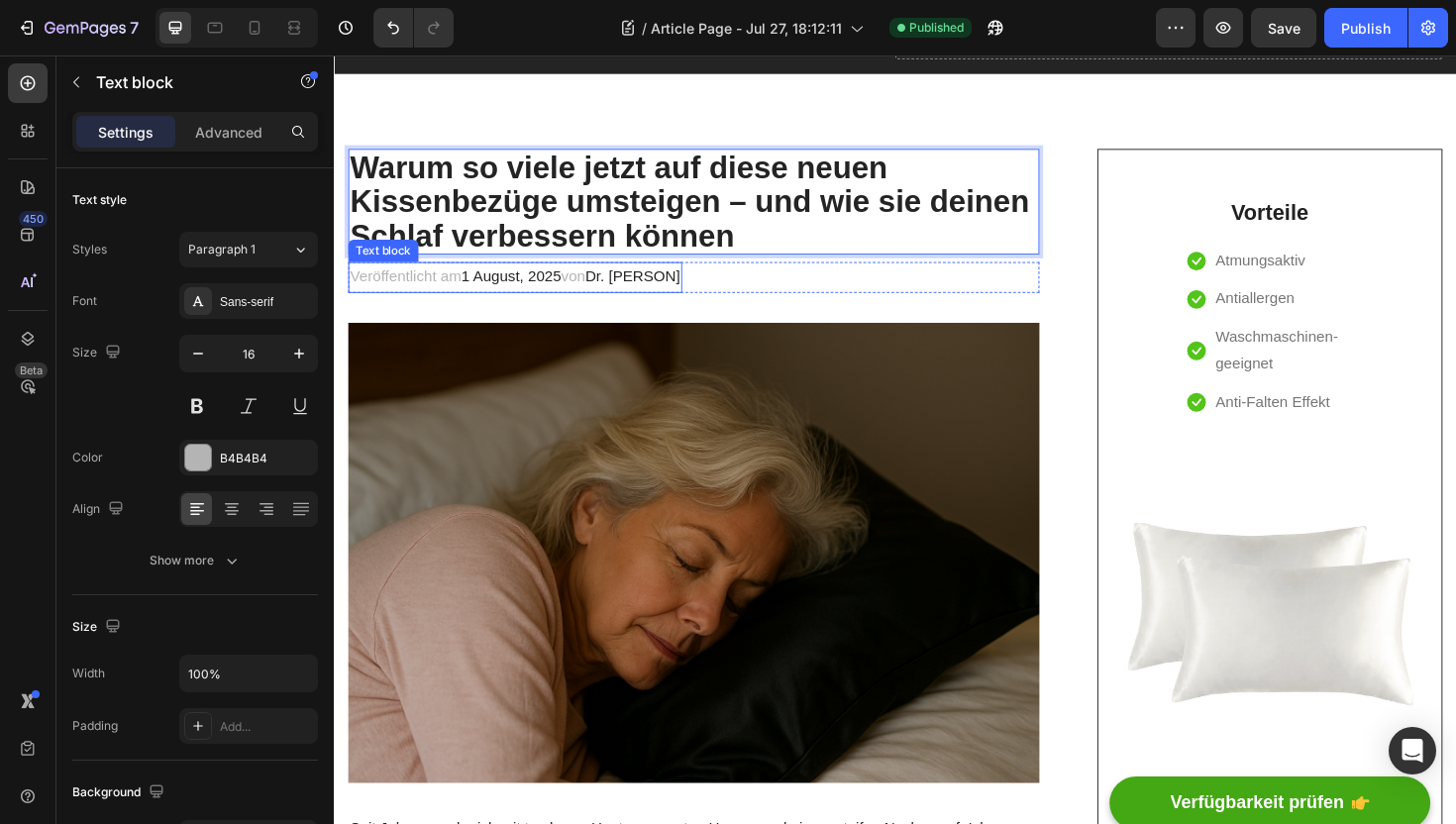click on "Dr. [PERSON]" at bounding box center [649, 289] 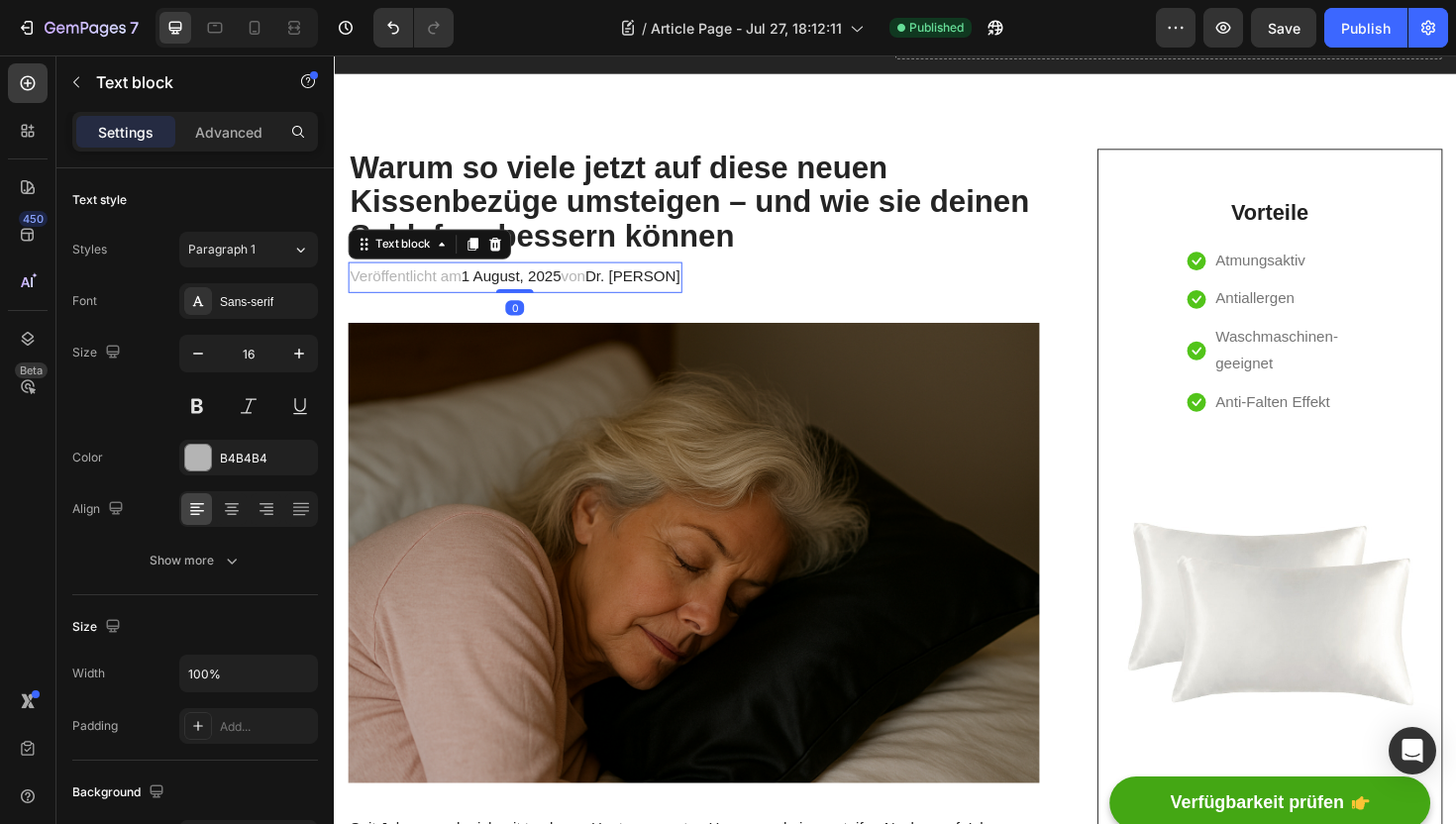 click on "Dr. [PERSON]" at bounding box center (649, 289) 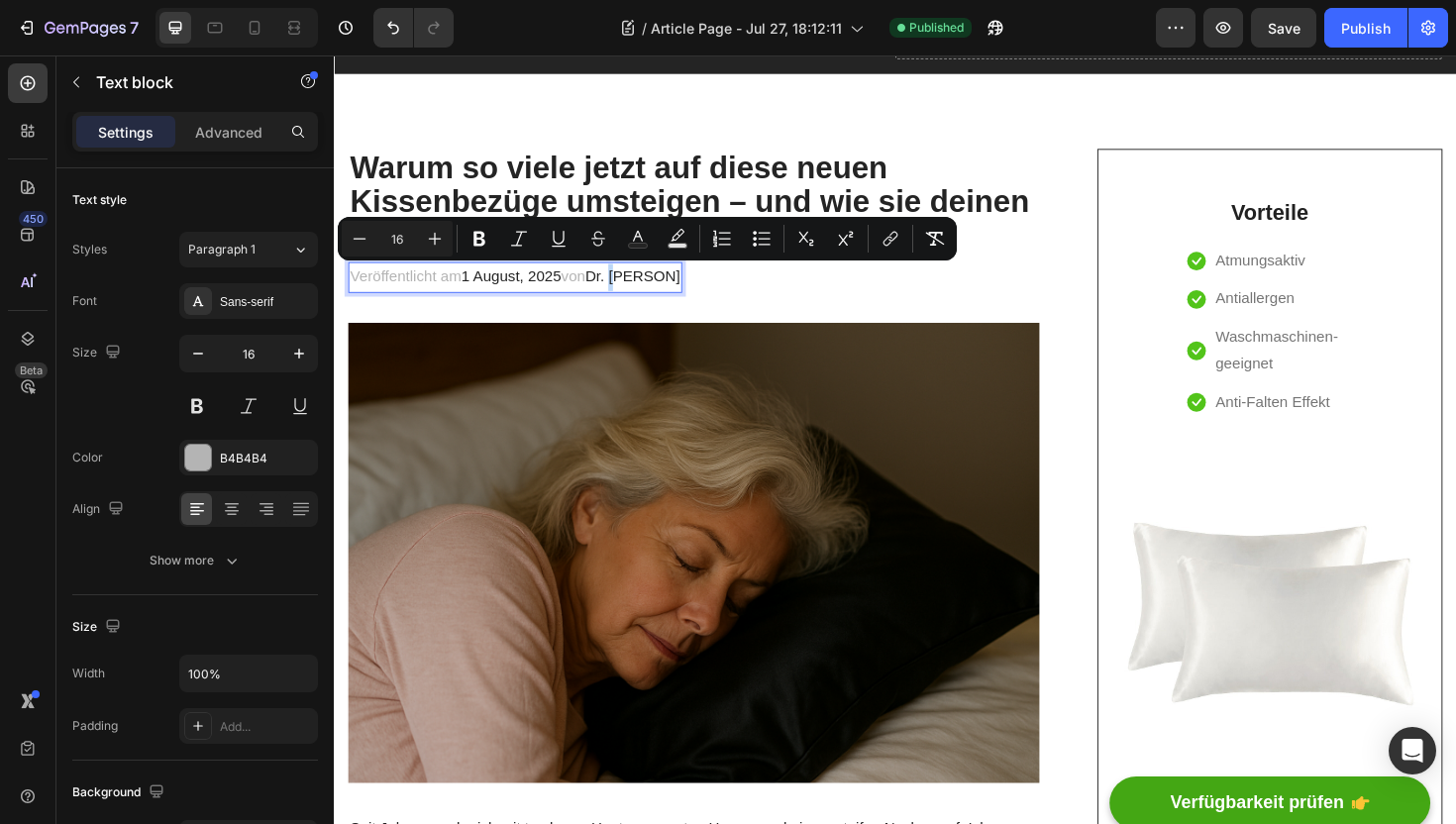 click on "Dr. [PERSON]" at bounding box center (649, 289) 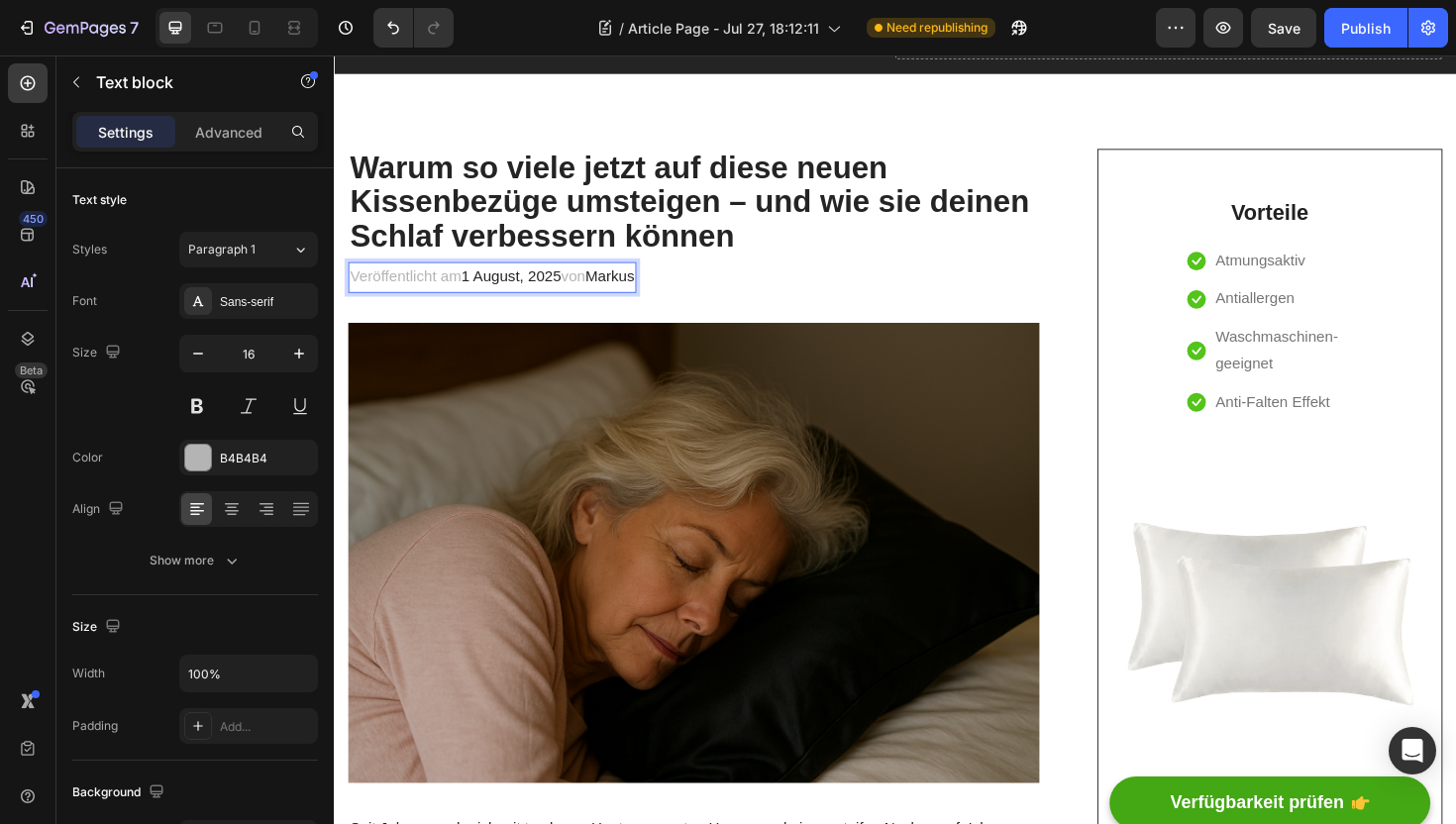 drag, startPoint x: 663, startPoint y: 293, endPoint x: 585, endPoint y: 294, distance: 78.00641 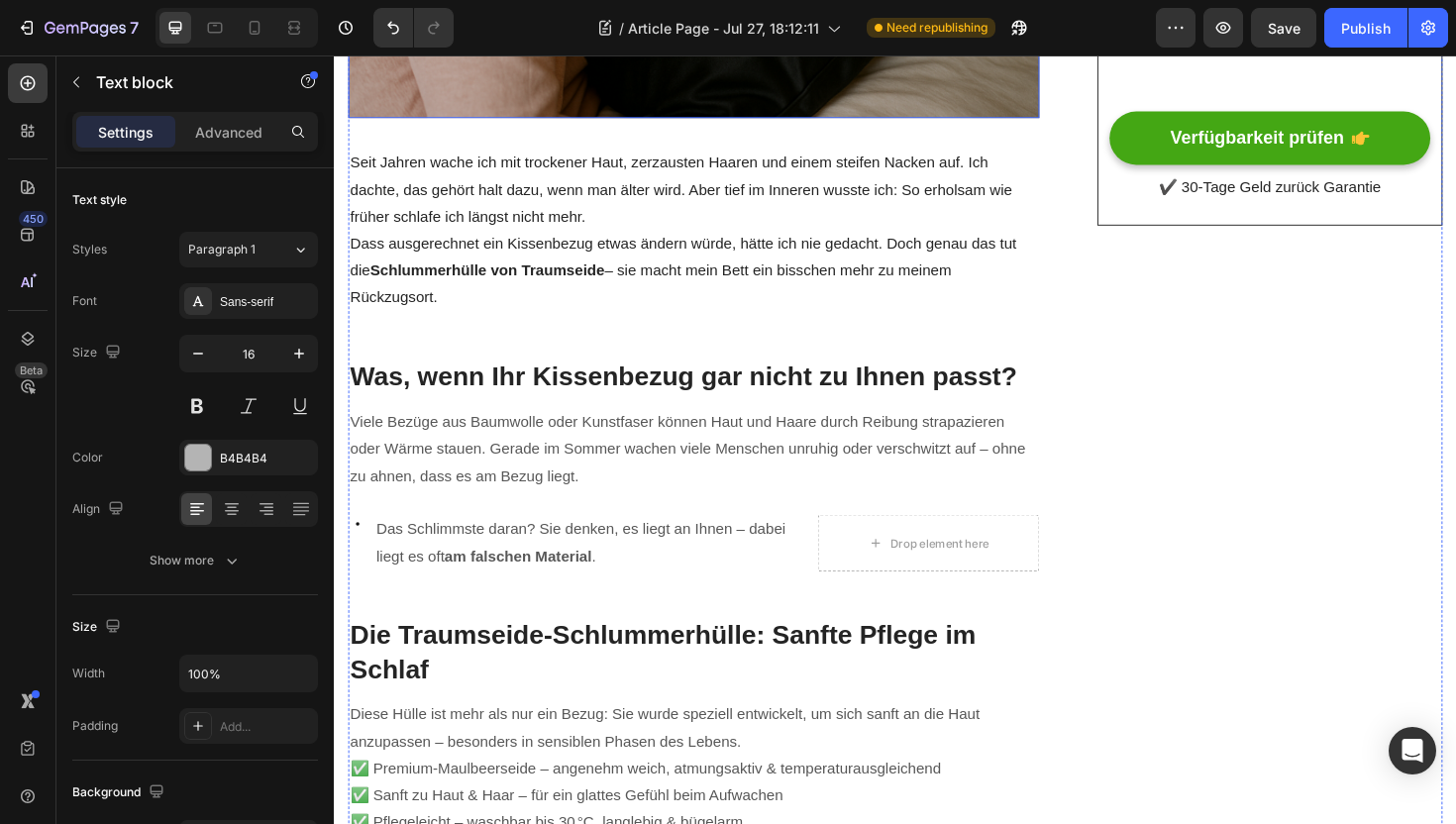 scroll, scrollTop: 797, scrollLeft: 0, axis: vertical 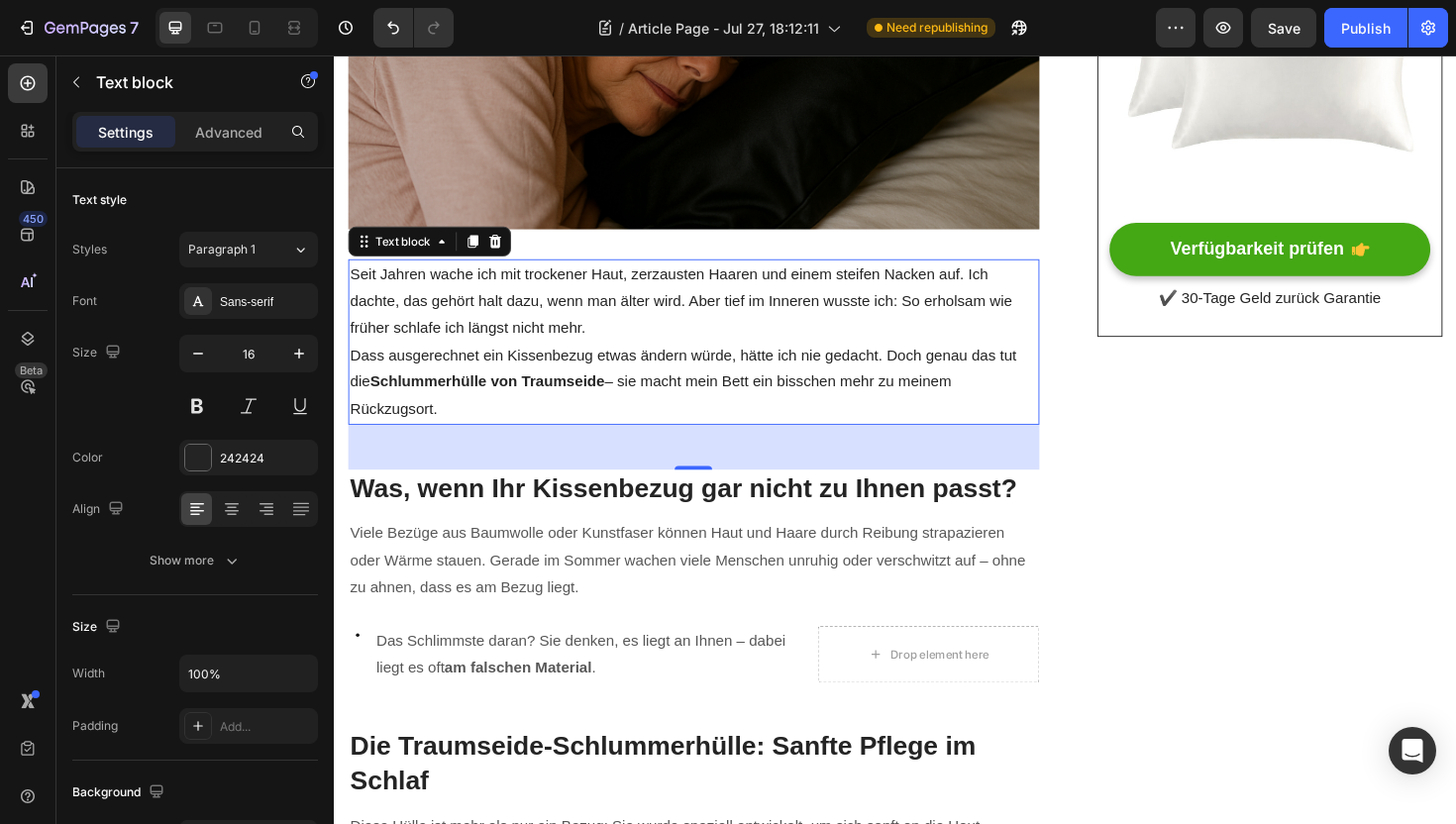 click on "Seit Jahren wache ich mit trockener Haut, zerzausten Haaren und einem steifen Nacken auf. Ich dachte, das gehört halt dazu, wenn man älter wird. Aber tief im Inneren wusste ich: So erholsam wie früher schlafe ich längst nicht mehr." at bounding box center [714, 316] 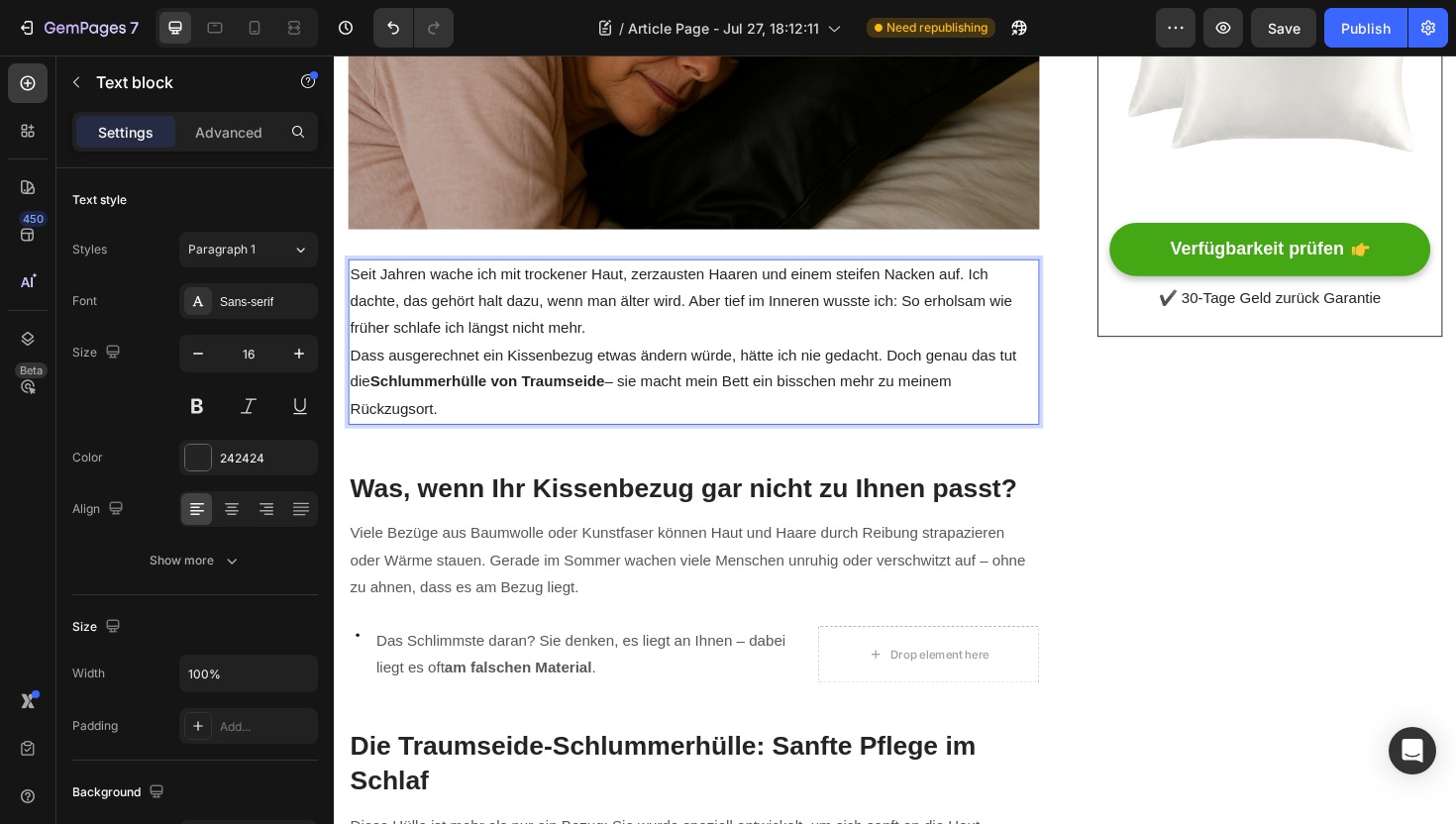 drag, startPoint x: 449, startPoint y: 428, endPoint x: 353, endPoint y: 287, distance: 170.57843 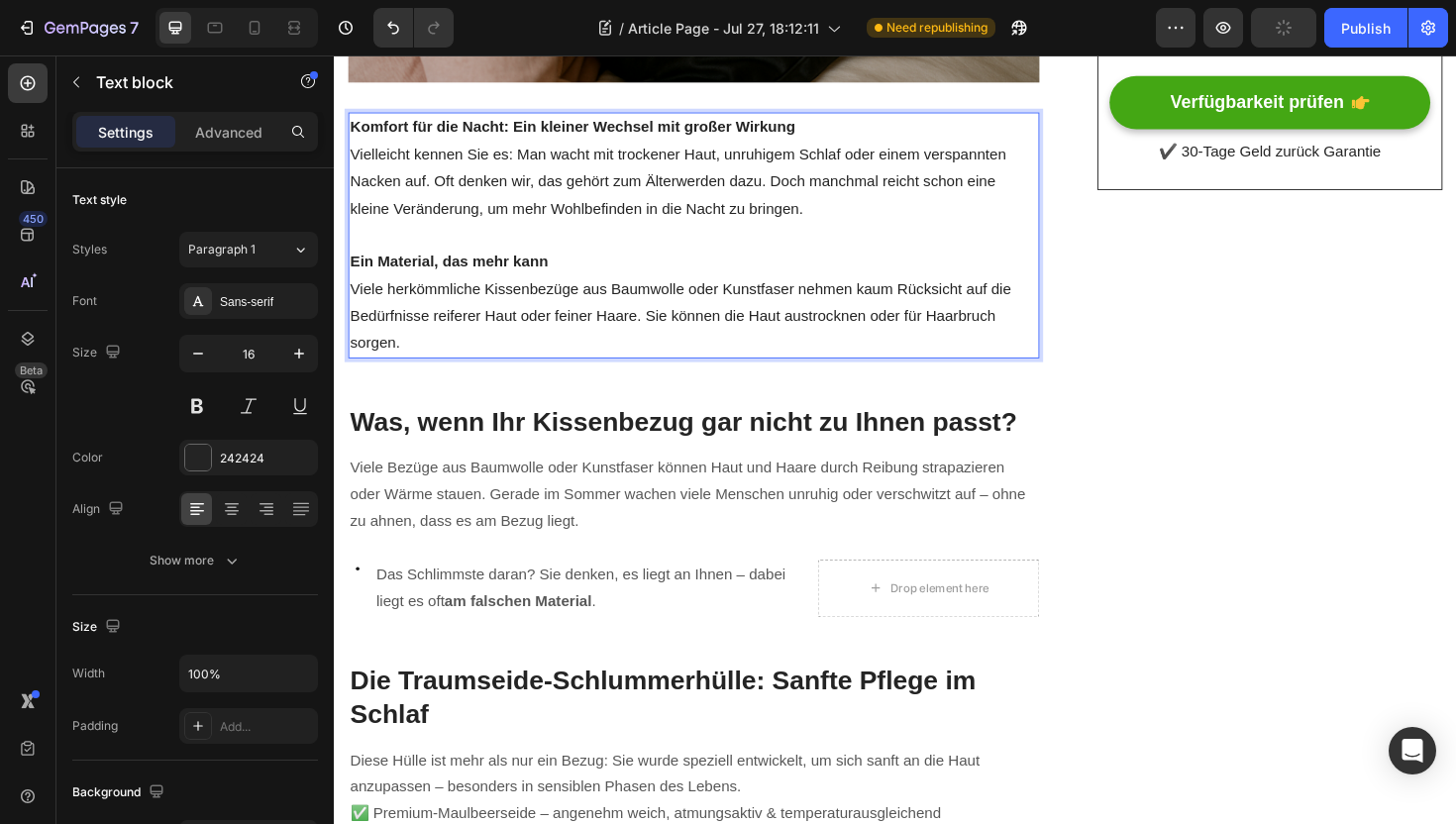 scroll, scrollTop: 892, scrollLeft: 0, axis: vertical 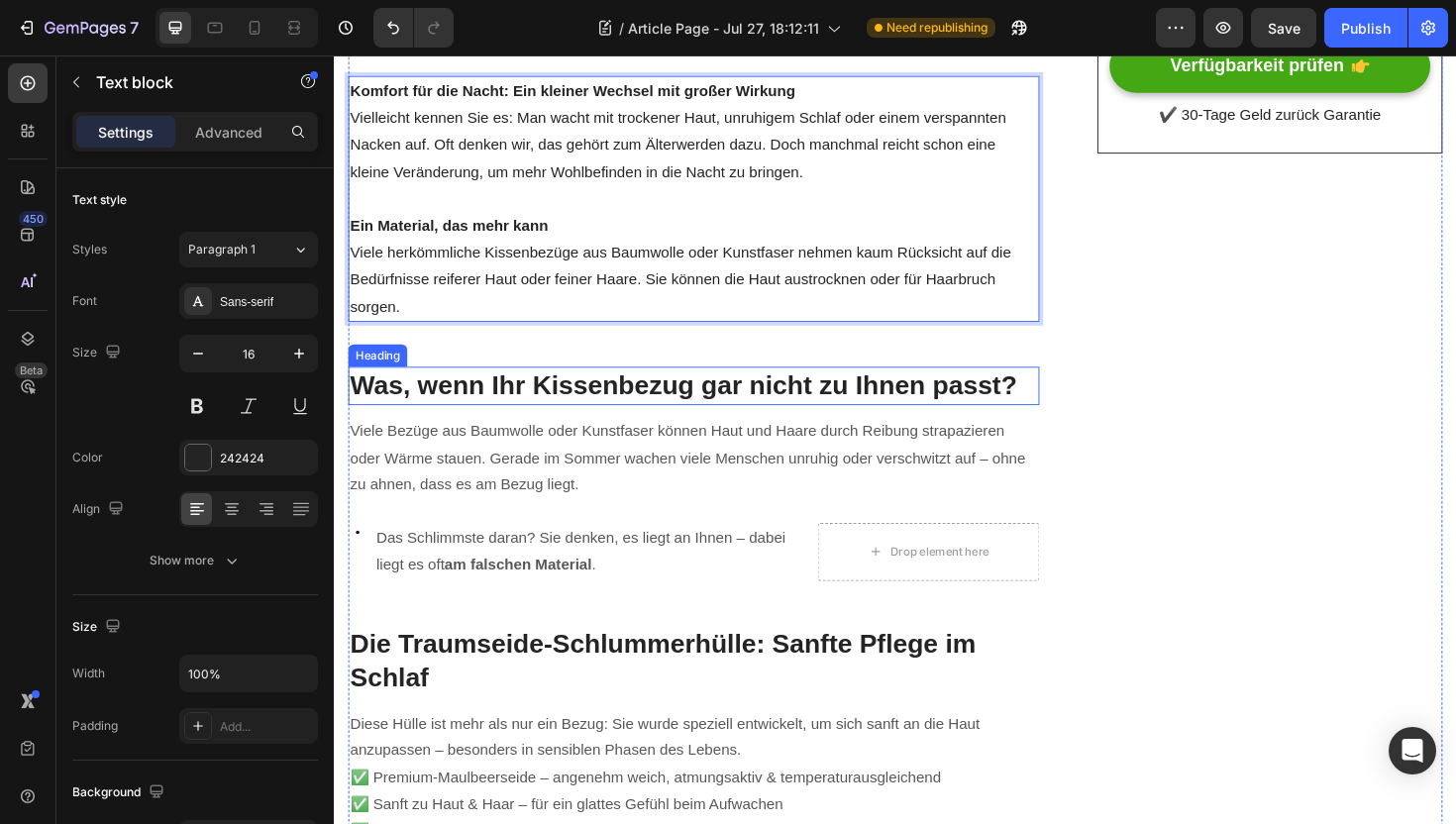 click on "Was, wenn Ihr Kissenbezug gar nicht zu Ihnen passt?" at bounding box center [714, 405] 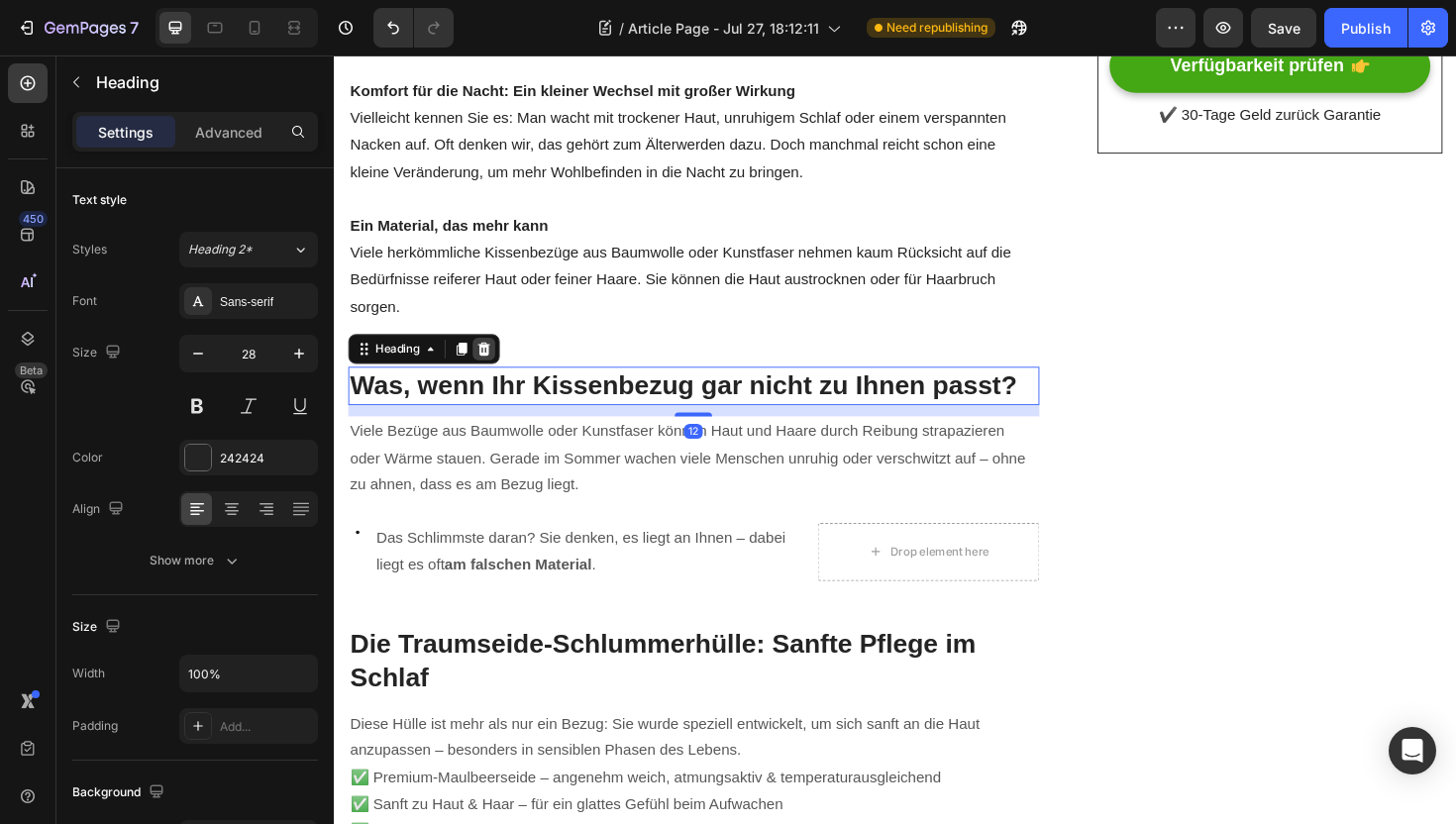 click 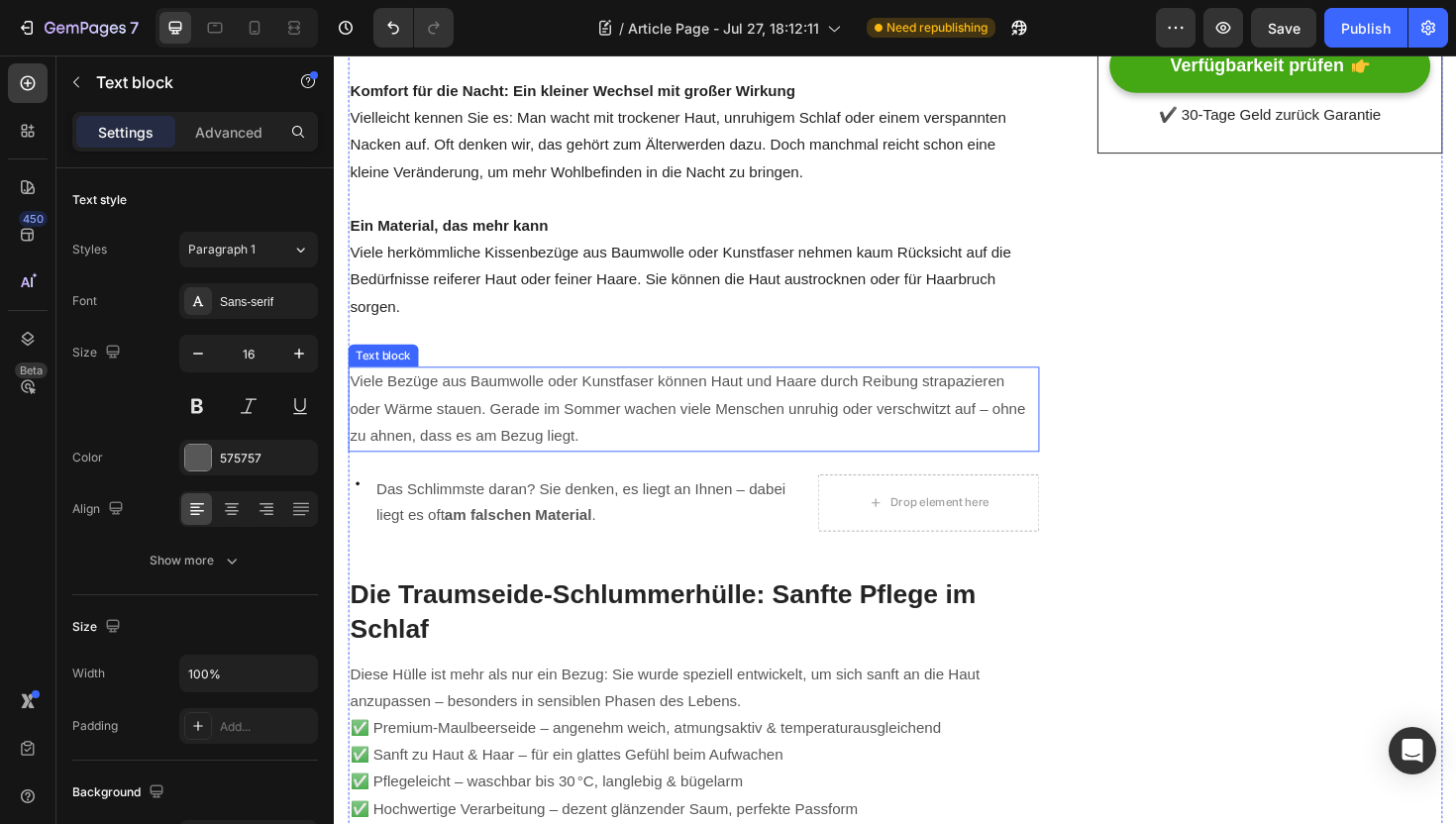 click on "Viele Bezüge aus Baumwolle oder Kunstfaser können Haut und Haare durch Reibung strapazieren oder Wärme stauen. Gerade im Sommer wachen viele Menschen unruhig oder verschwitzt auf – ohne zu ahnen, dass es am Bezug liegt." at bounding box center (714, 430) 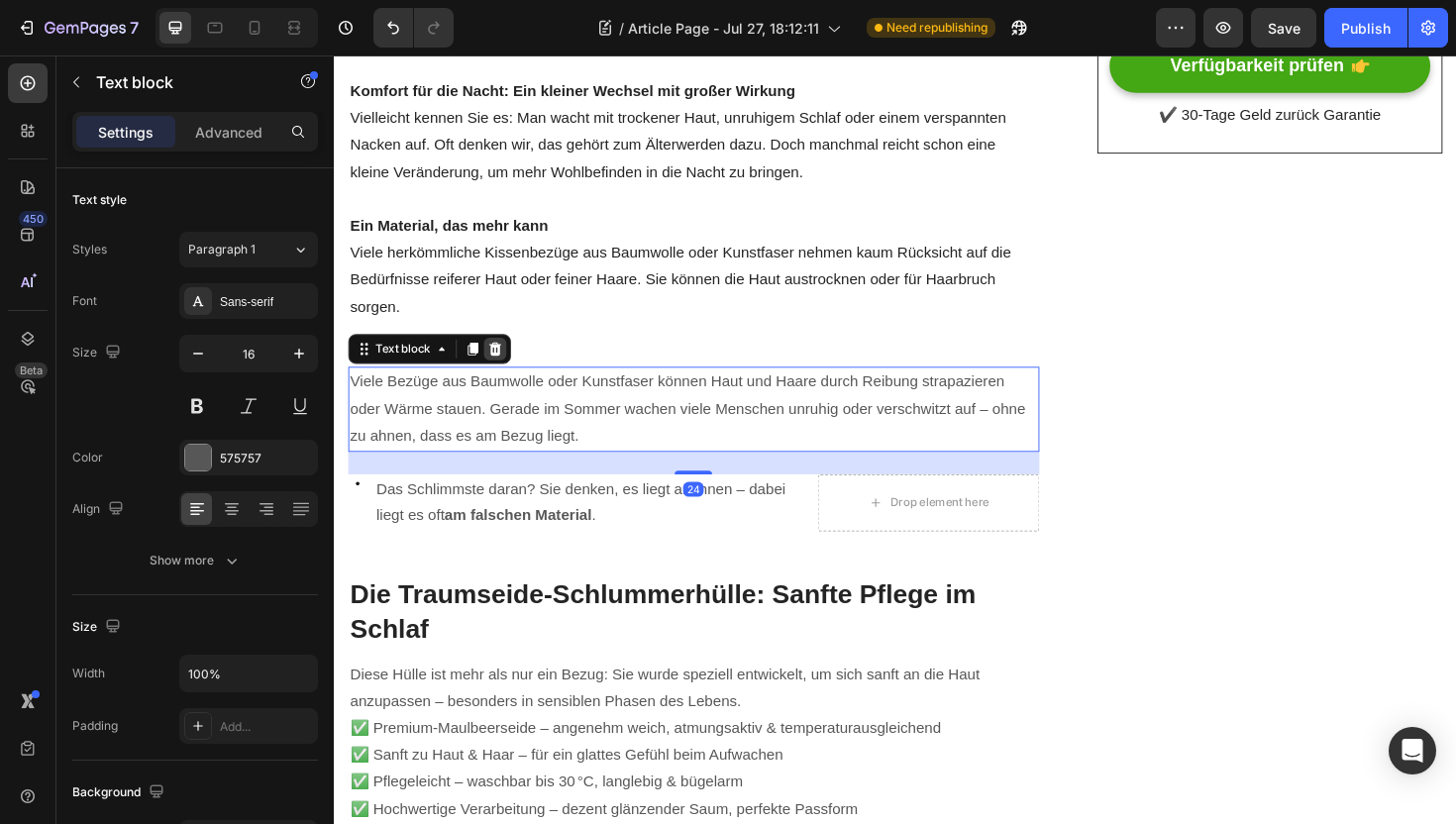 click 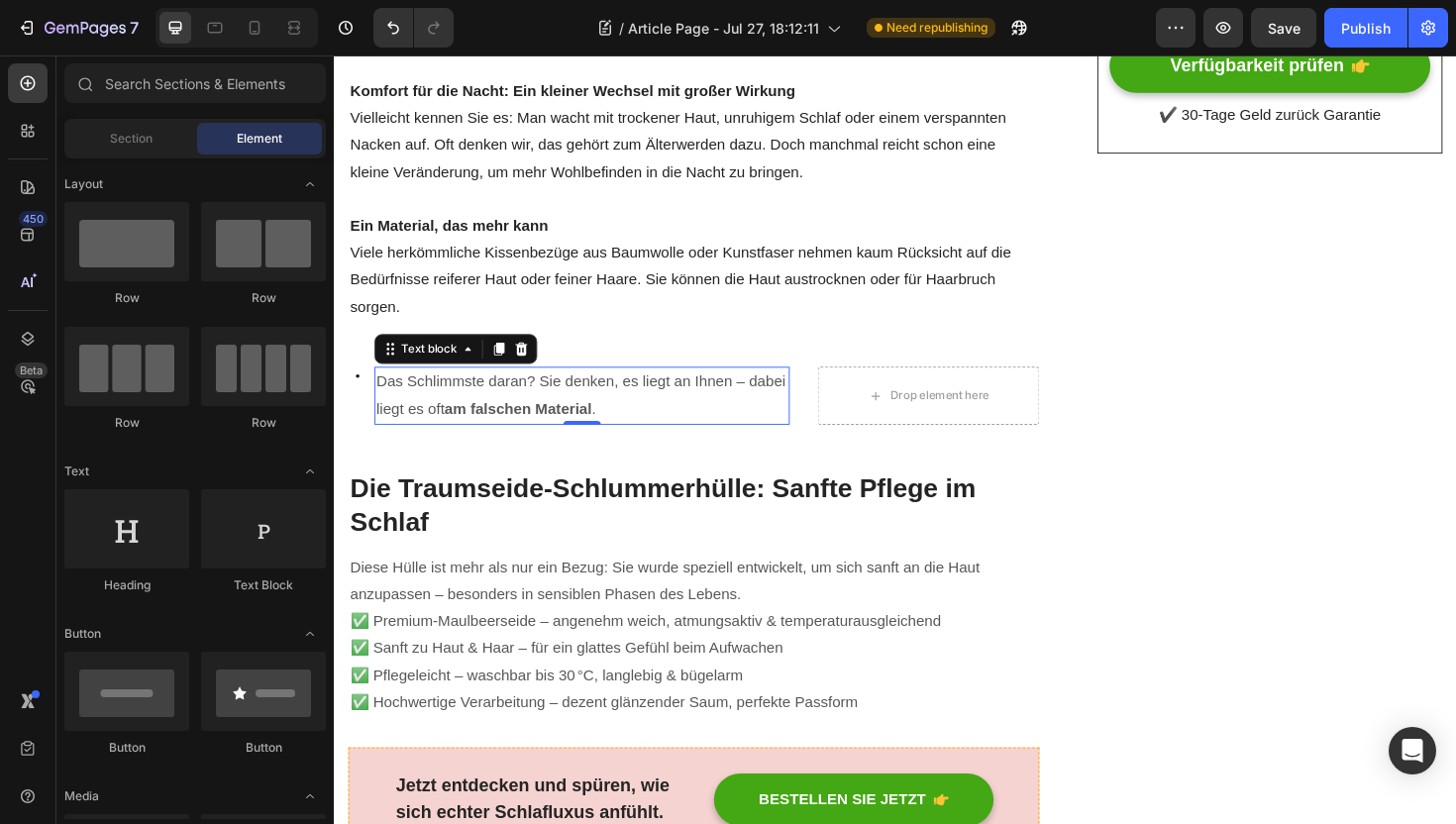 click on "Das Schlimmste daran? Sie denken, es liegt an Ihnen – dabei liegt es oft  am falschen Material ." at bounding box center (596, 416) 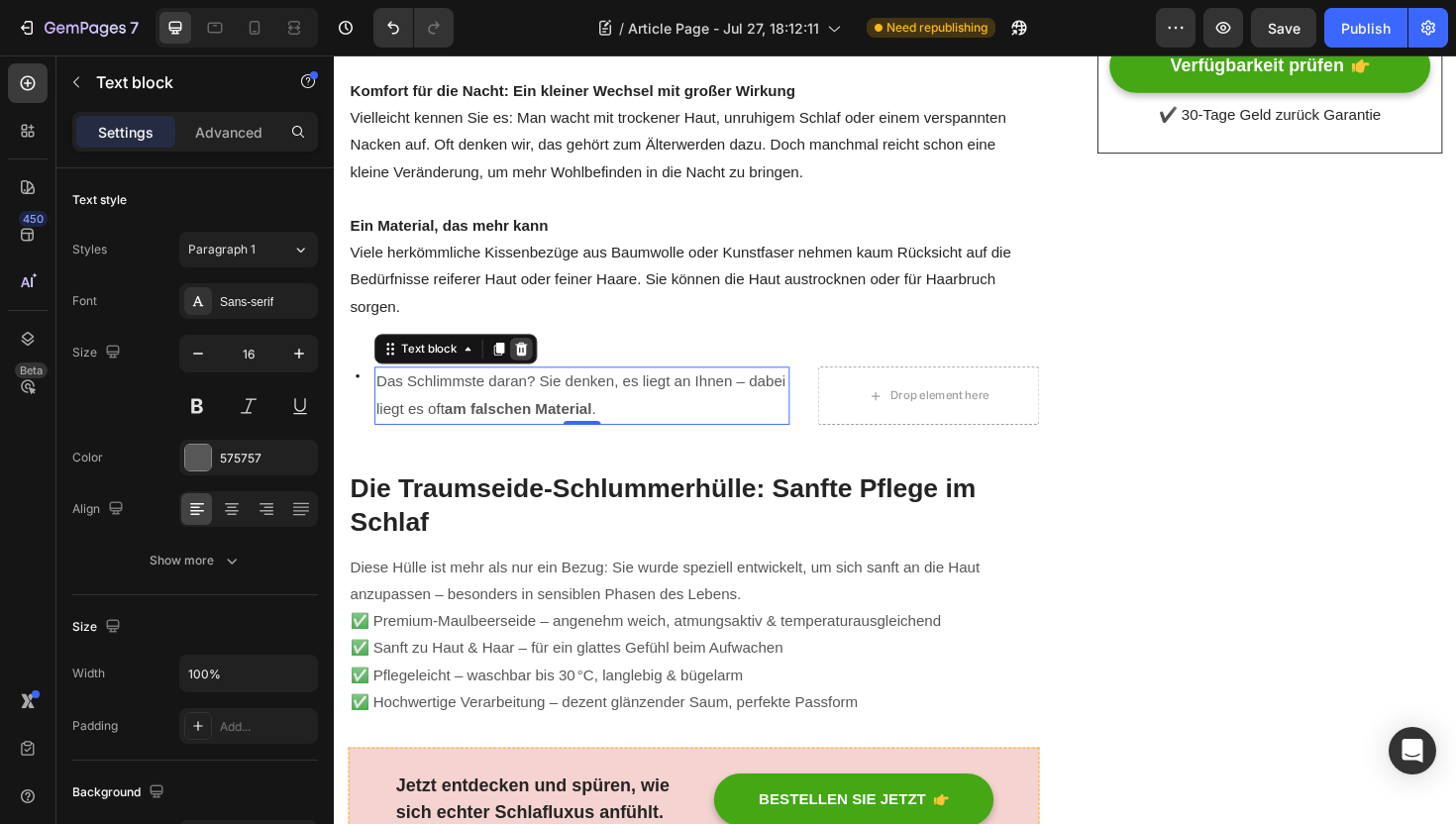 click at bounding box center (532, 366) 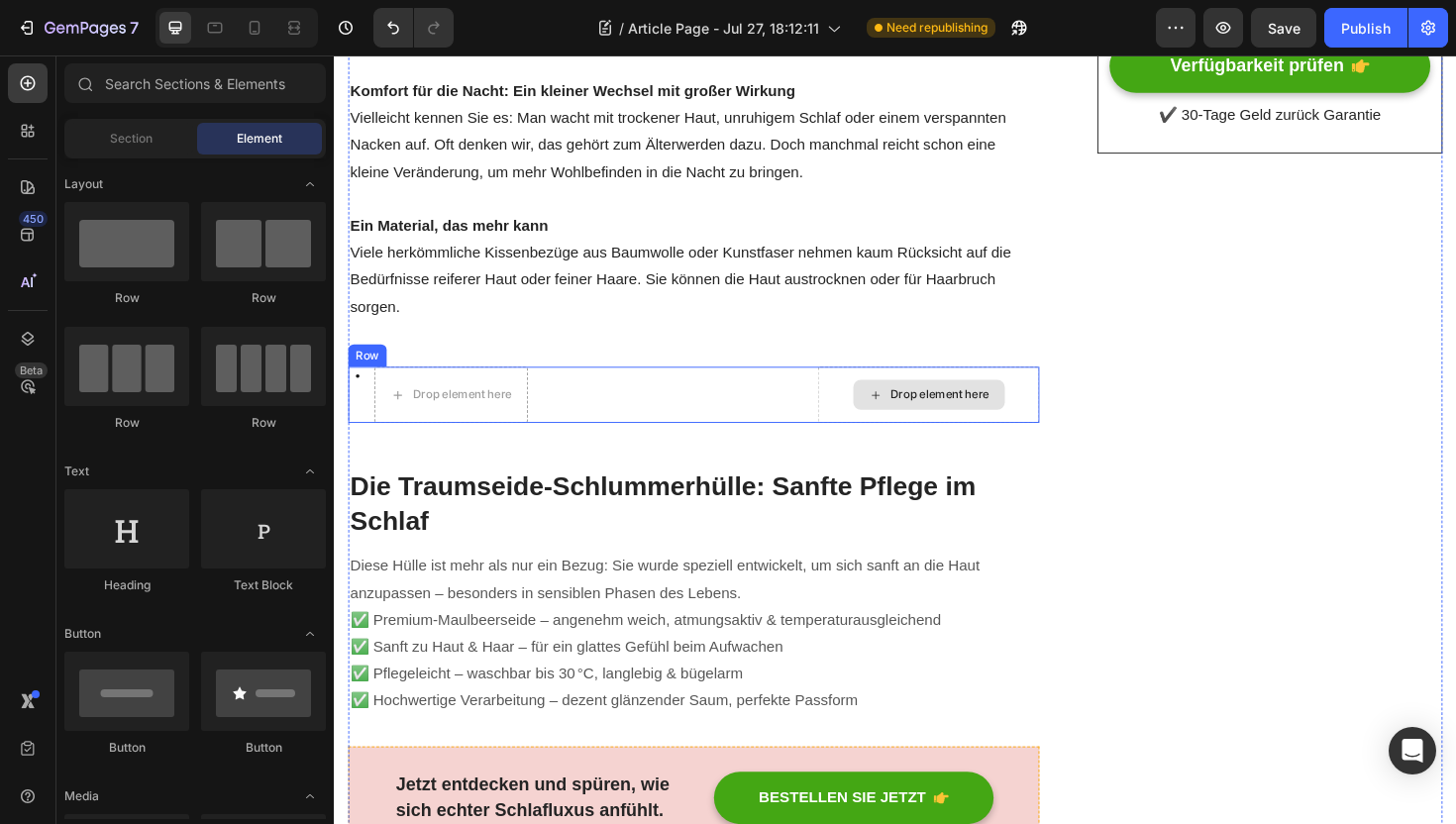 click on "Drop element here" at bounding box center (964, 415) 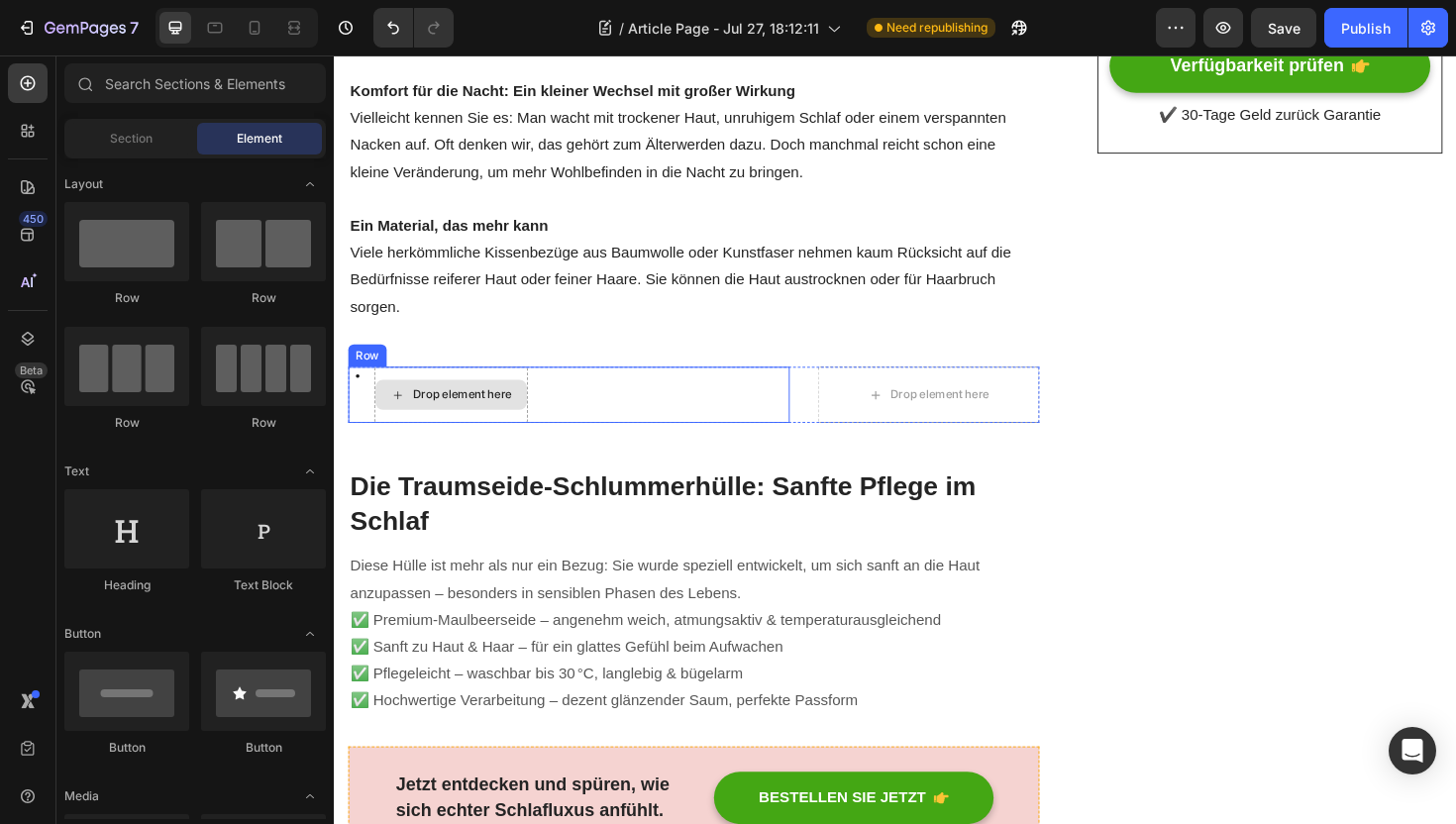 click on "Drop element here" at bounding box center (458, 415) 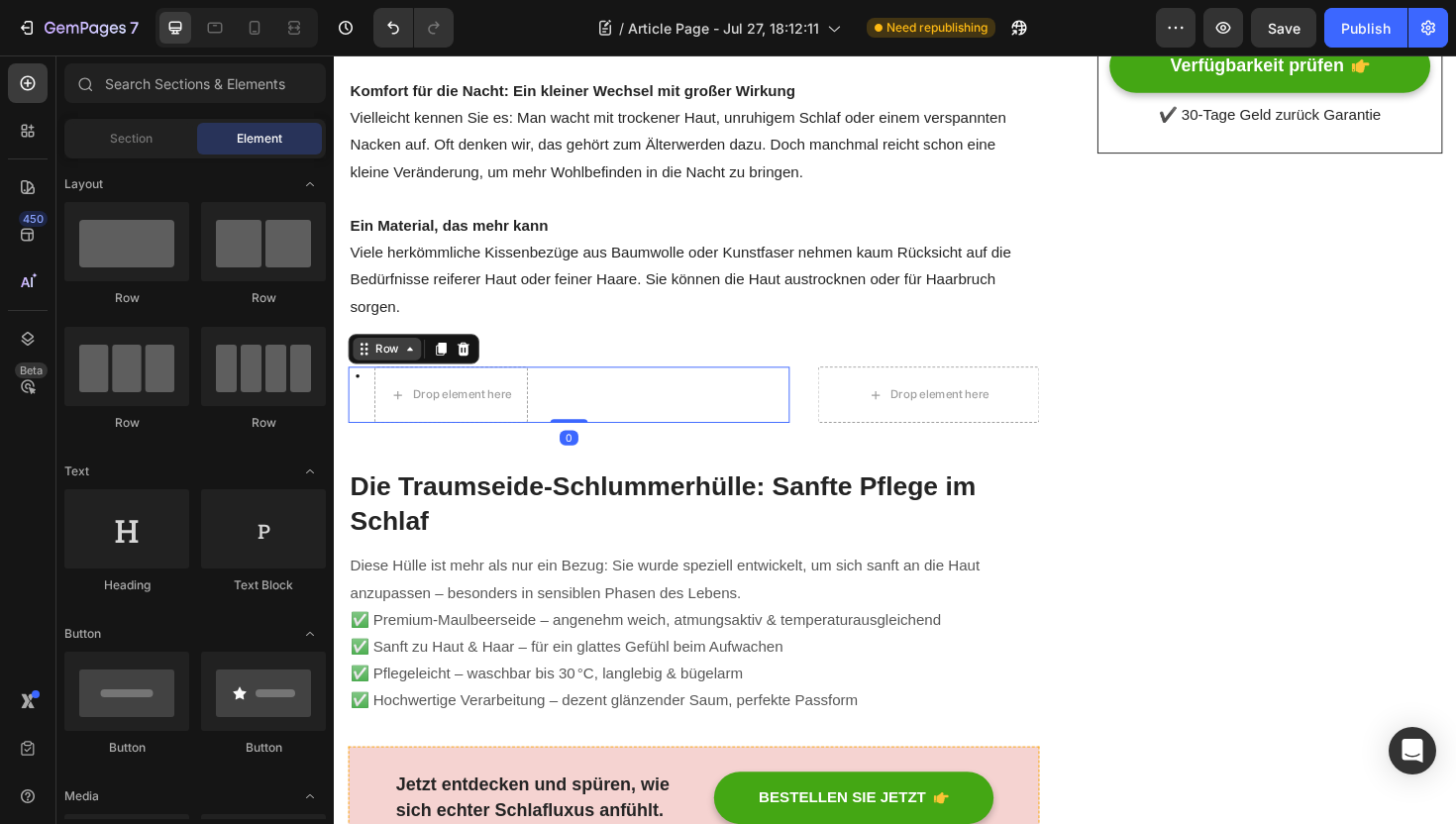click on "Row" at bounding box center [389, 366] 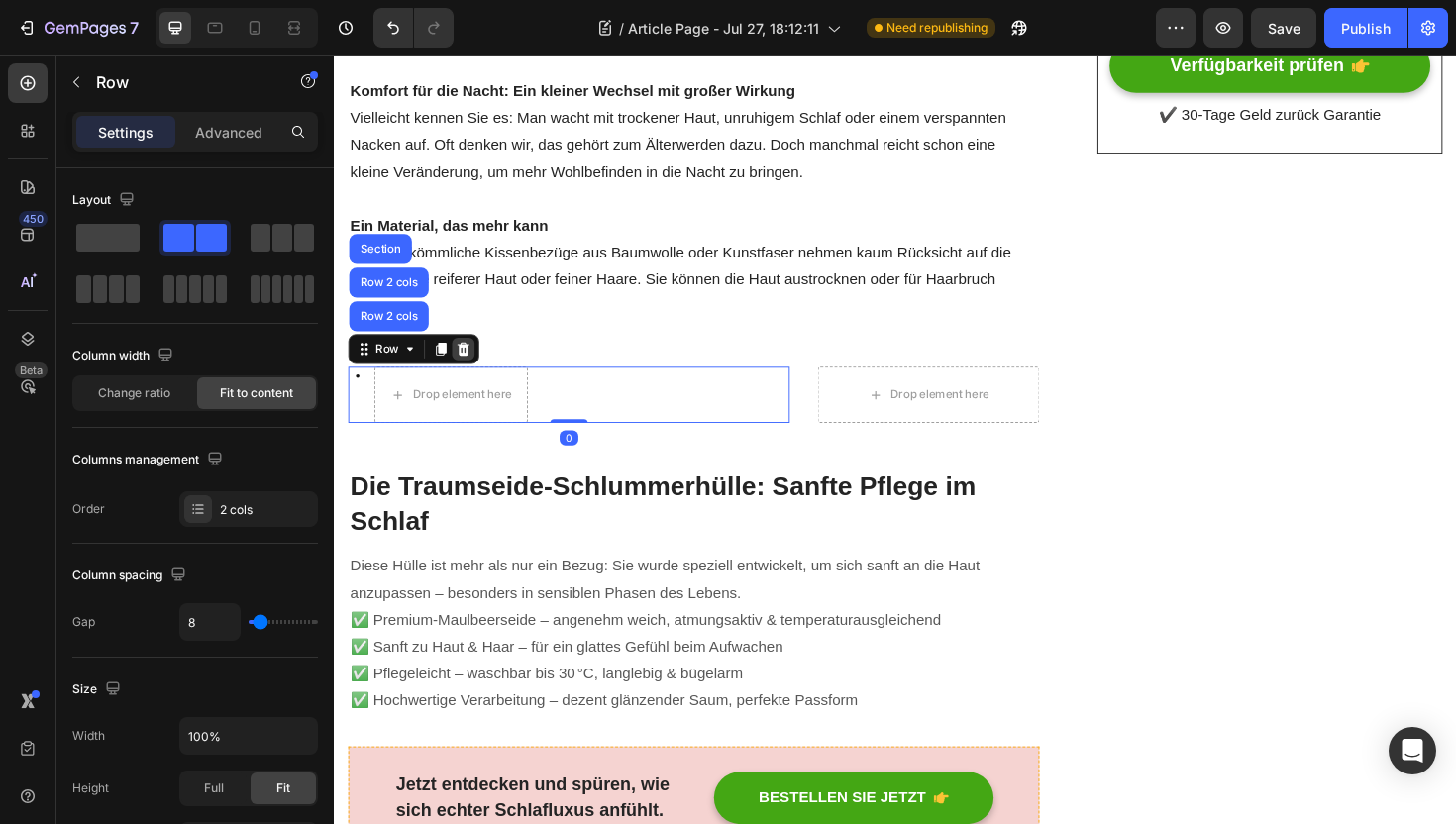 click 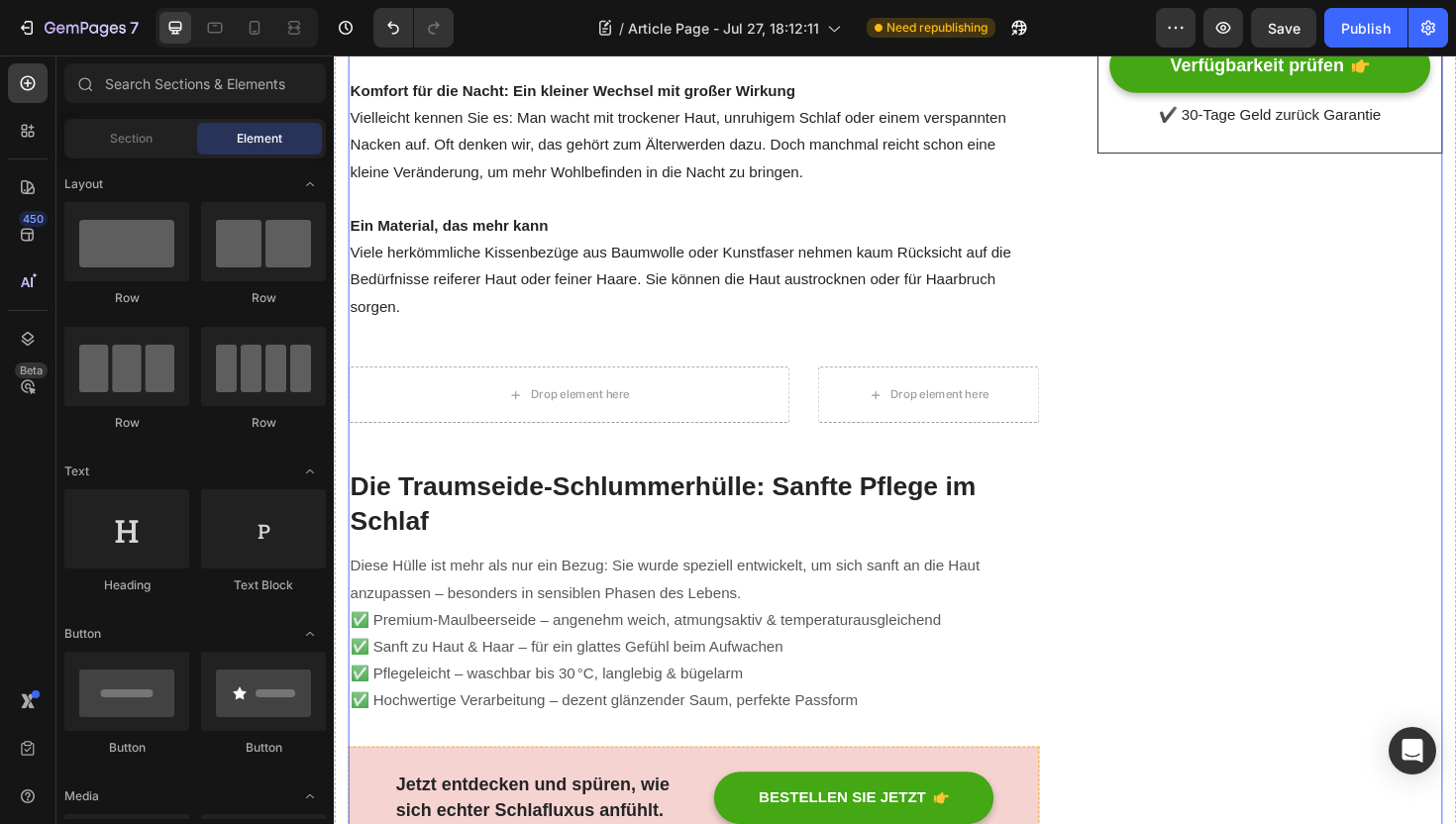 click on "Drop element here" at bounding box center [582, 415] 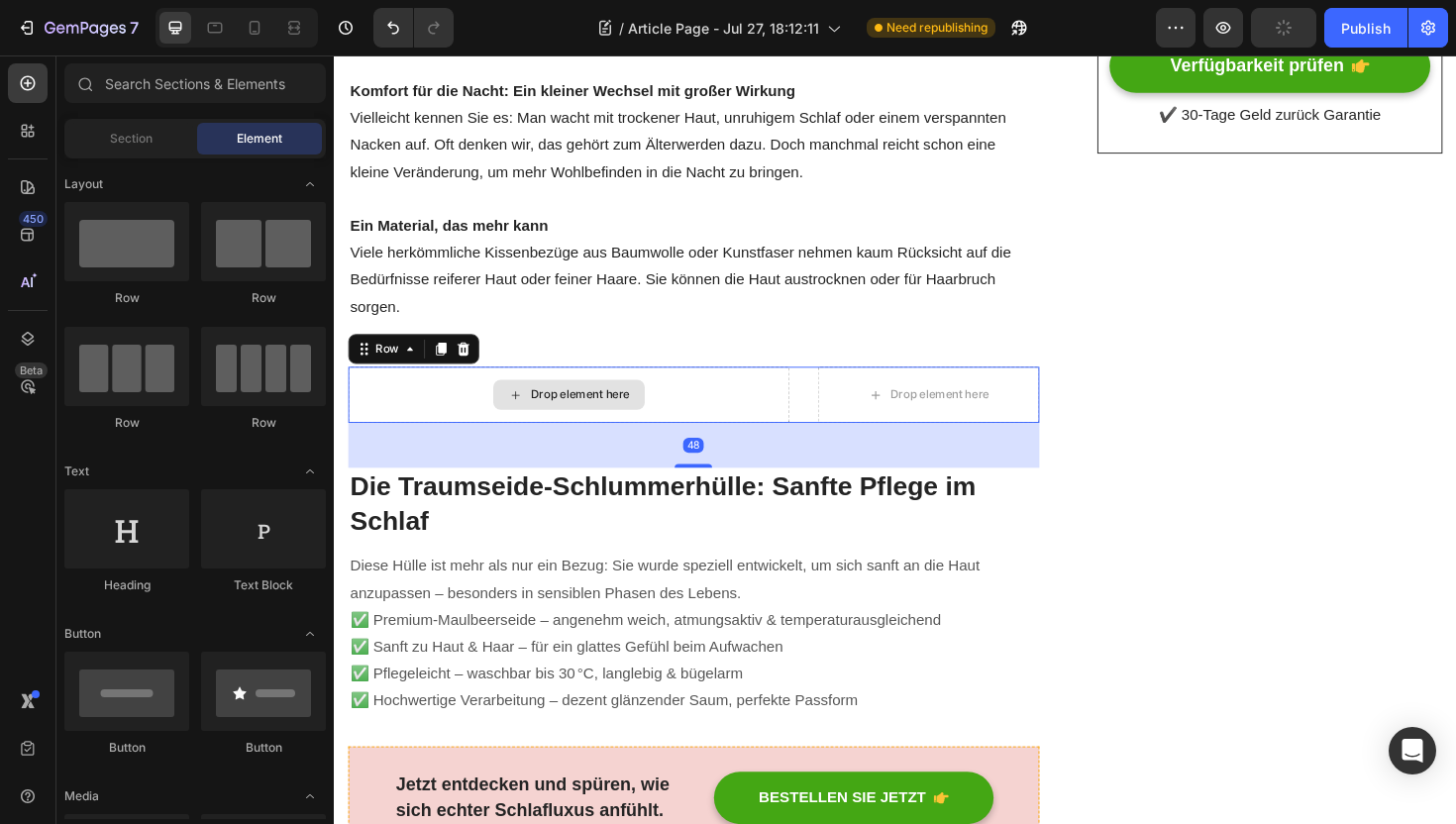 click on "Drop element here" at bounding box center (582, 415) 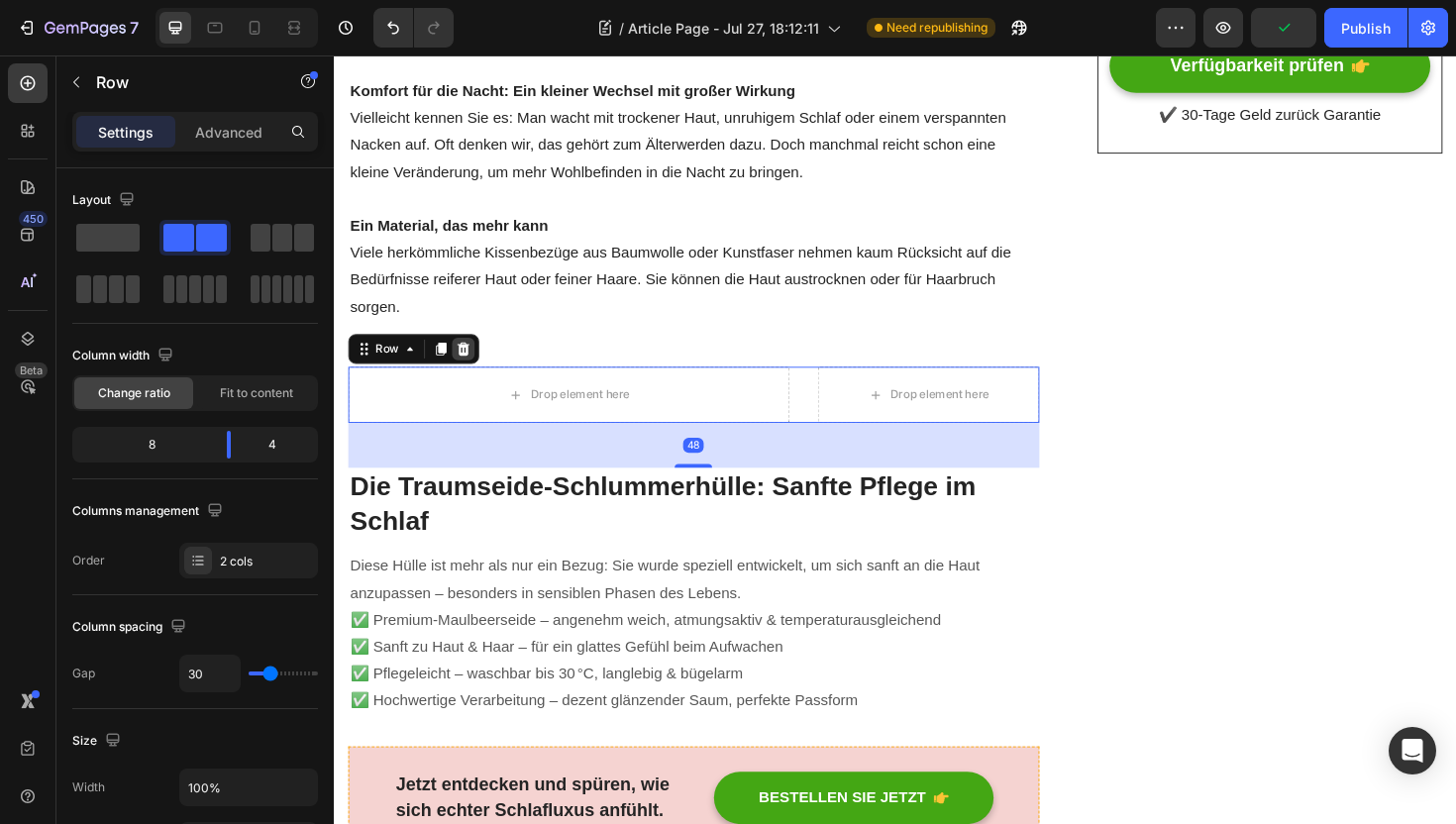 click 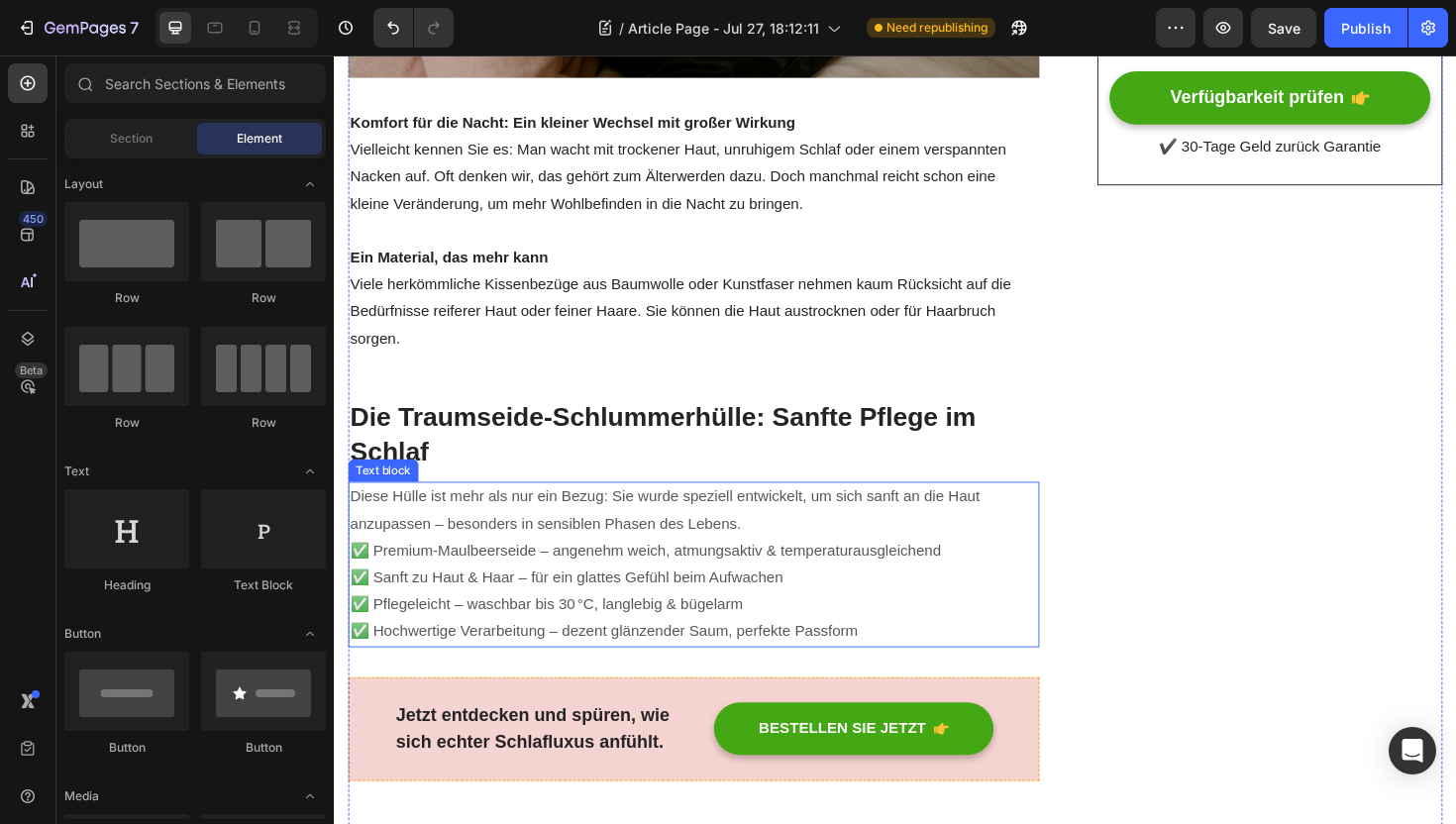 scroll, scrollTop: 850, scrollLeft: 0, axis: vertical 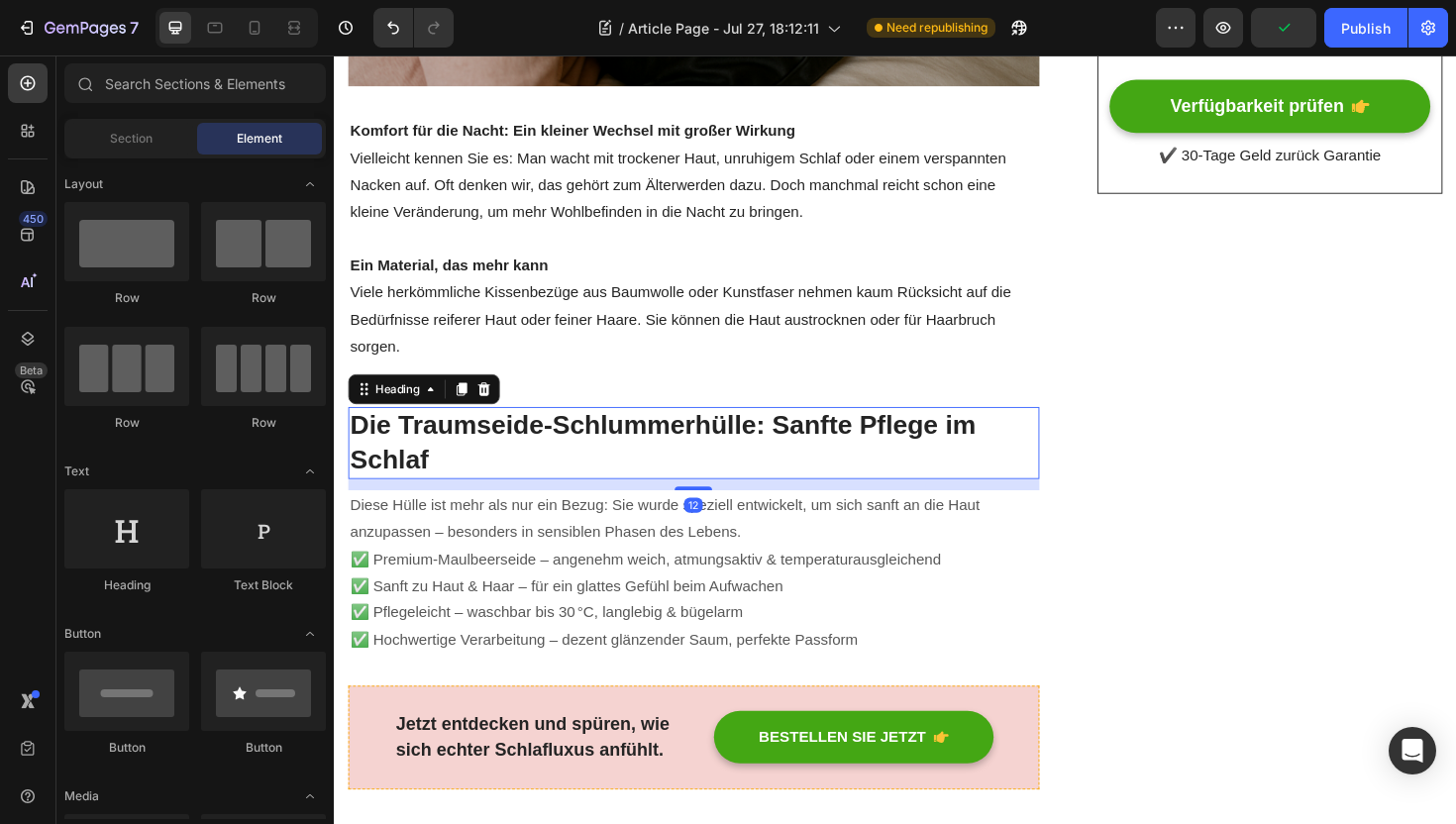 click on "Die Traumseide-Schlummerhülle: Sanfte Pflege im Schlaf" at bounding box center (714, 465) 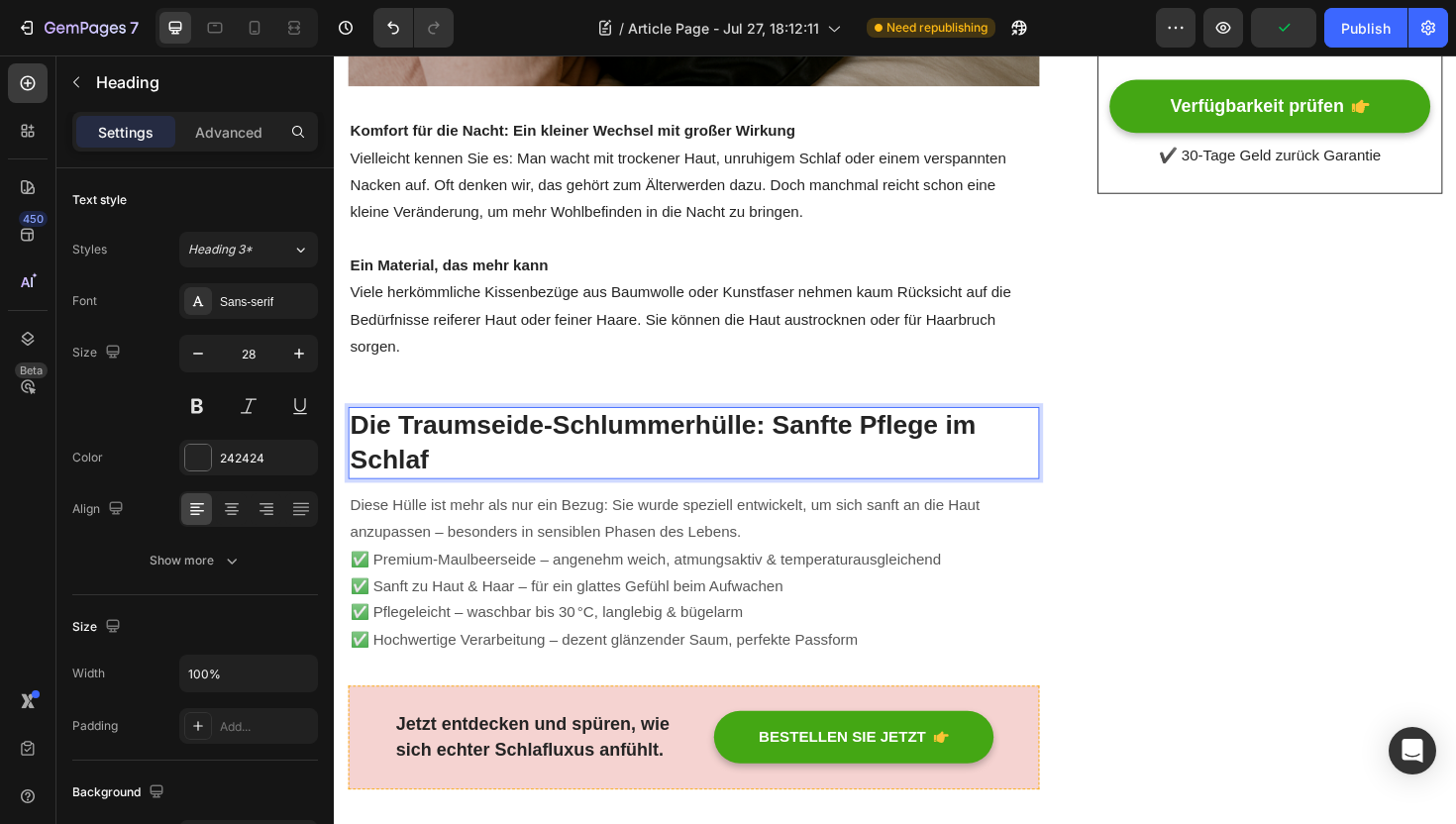 click on "Die Traumseide-Schlummerhülle: Sanfte Pflege im Schlaf" at bounding box center [714, 465] 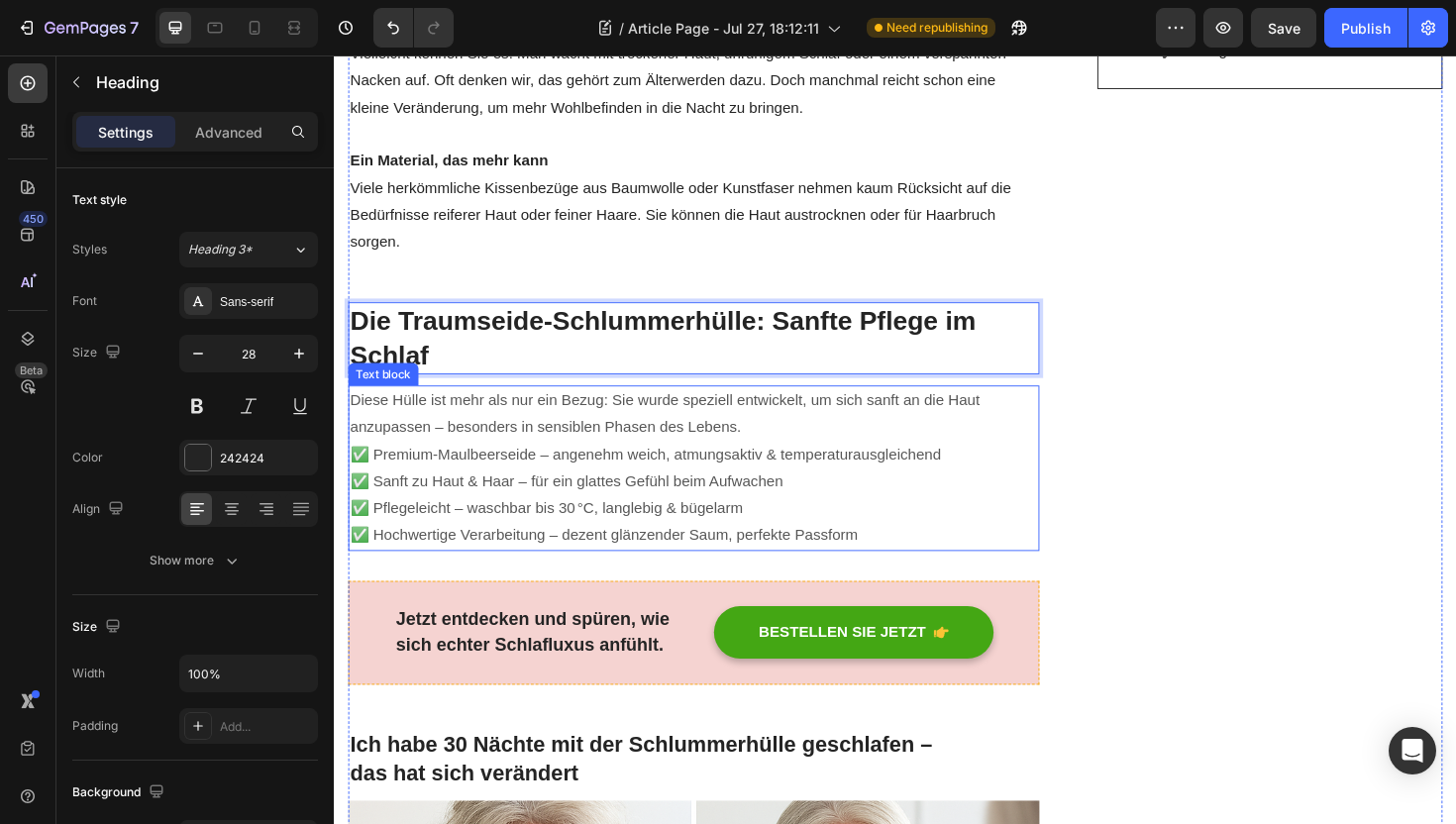 scroll, scrollTop: 999, scrollLeft: 0, axis: vertical 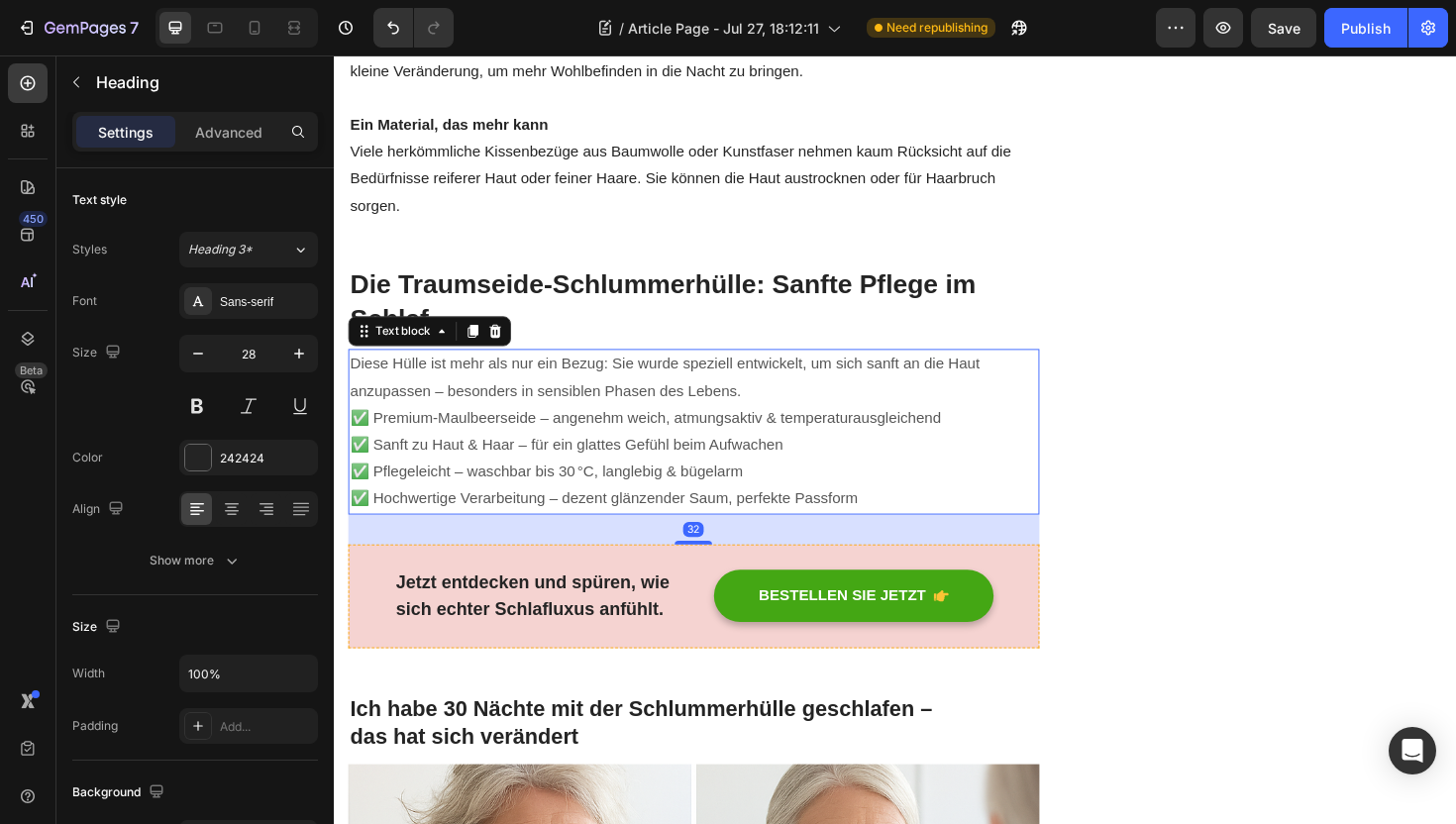 click on "✅ Premium-Maulbeerseide – angenehm weich, atmungsaktiv & temperaturausgleichend ✅ Sanft zu Haut & Haar – für ein glattes Gefühl beim Aufwachen ✅ Pflegeleicht – waschbar bis 30 °C, langlebig & bügelarm ✅ Hochwertige Verarbeitung – dezent glänzender Saum, perfekte Passform" at bounding box center (714, 482) 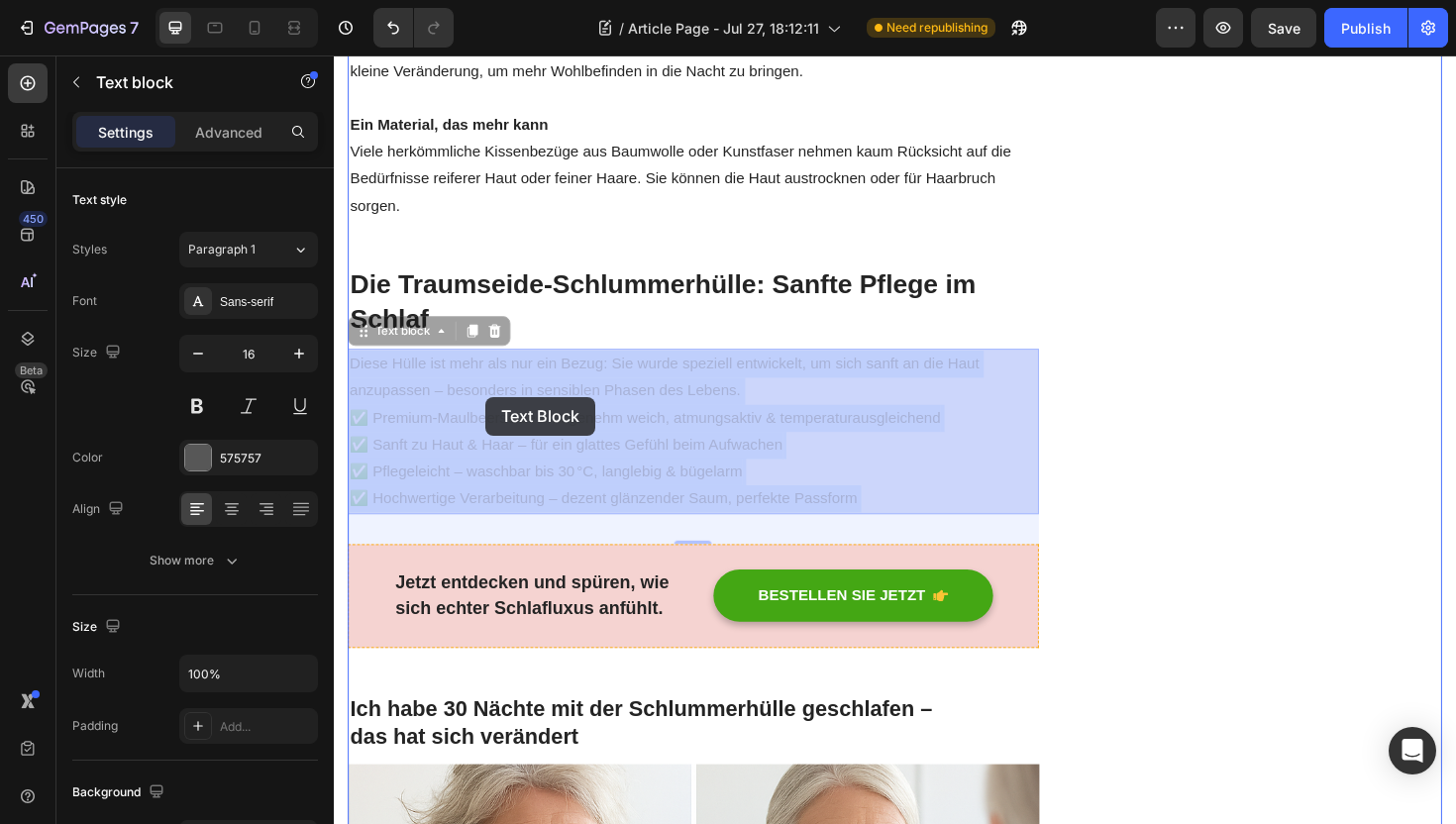 drag, startPoint x: 355, startPoint y: 380, endPoint x: 454, endPoint y: 408, distance: 102.88343 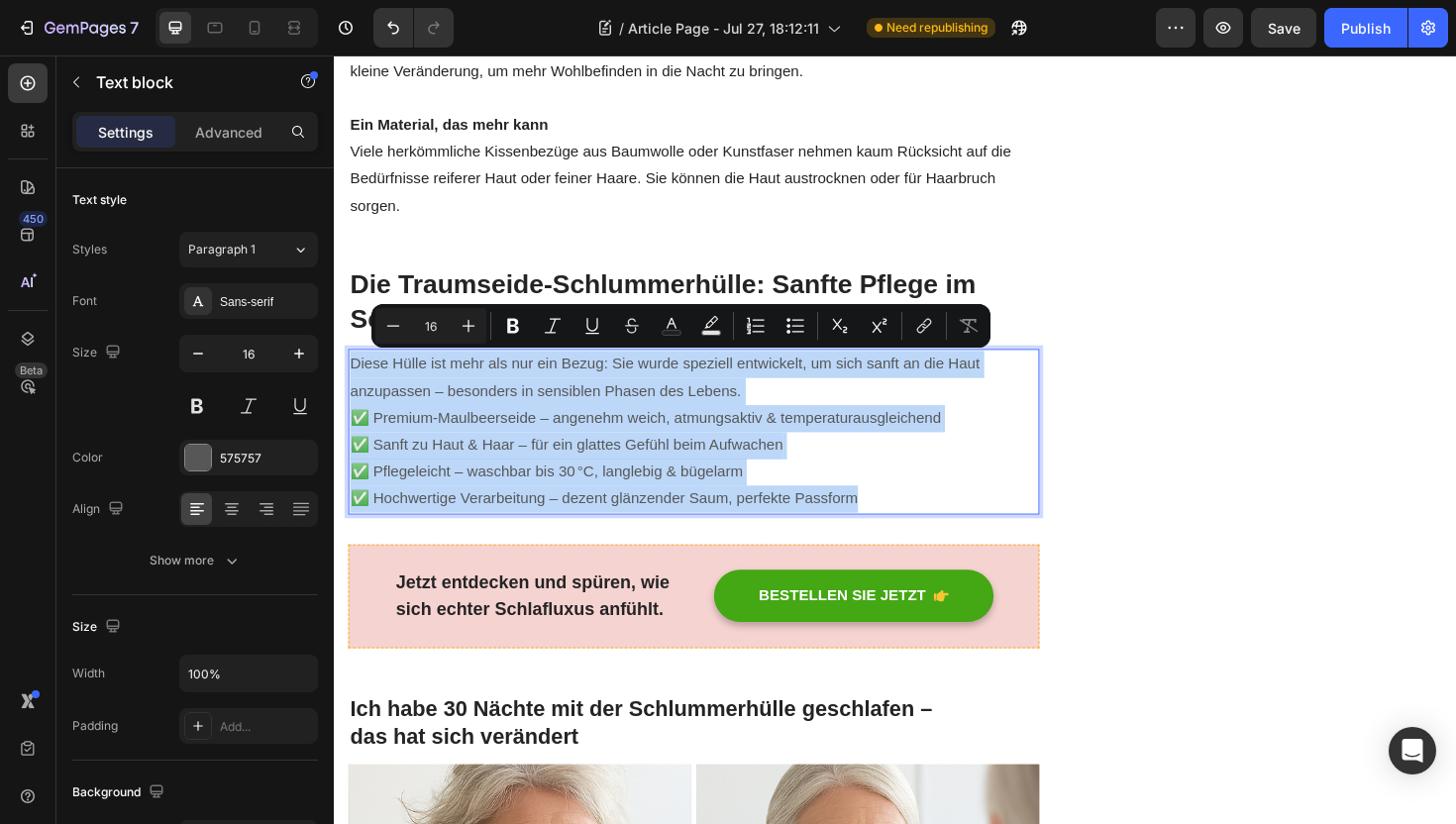 drag, startPoint x: 353, startPoint y: 381, endPoint x: 937, endPoint y: 536, distance: 604.2193 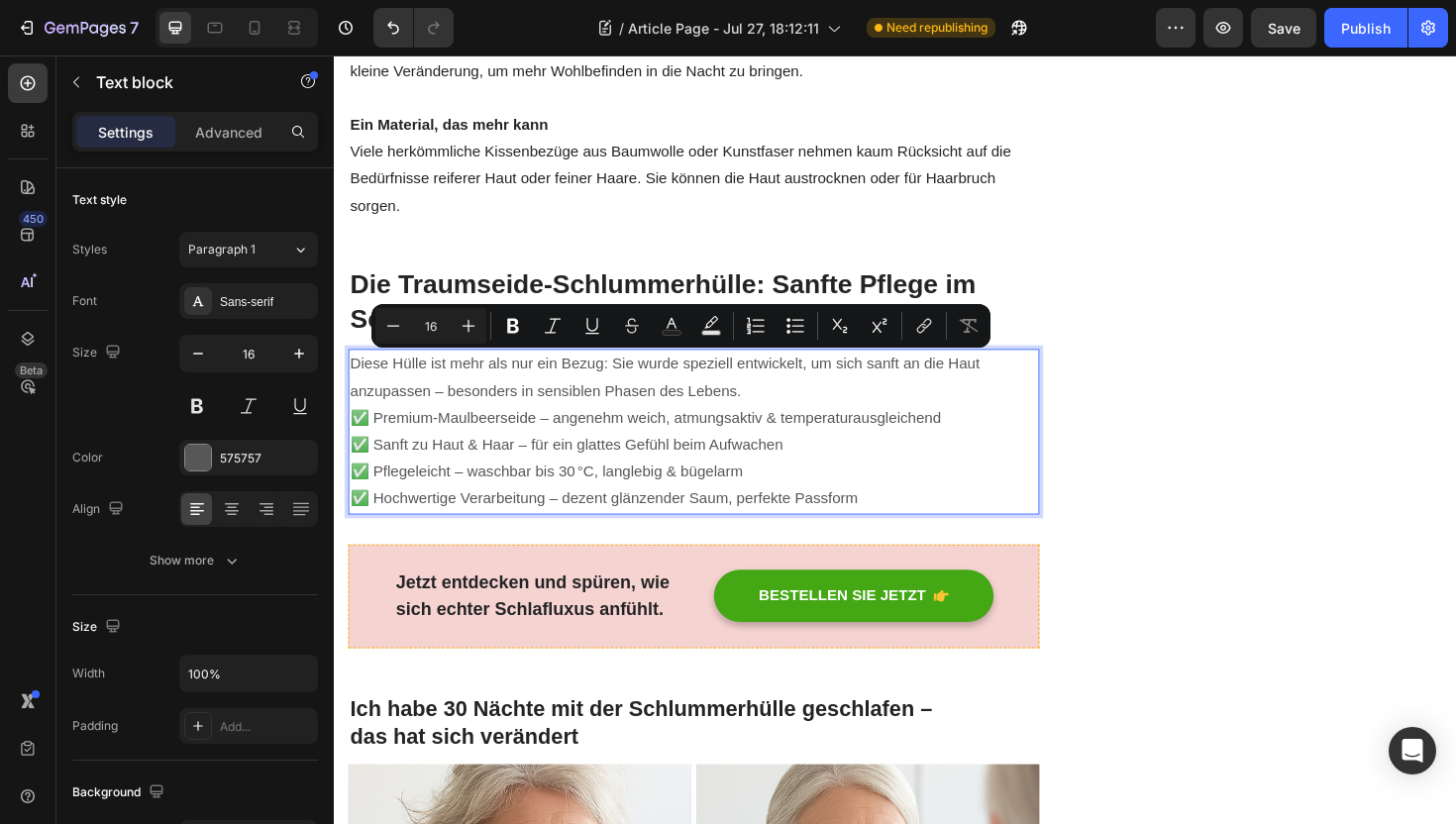 click on "Diese Hülle ist mehr als nur ein Bezug: Sie wurde speziell entwickelt, um sich sanft an die Haut anzupassen – besonders in sensiblen Phasen des Lebens." at bounding box center (714, 397) 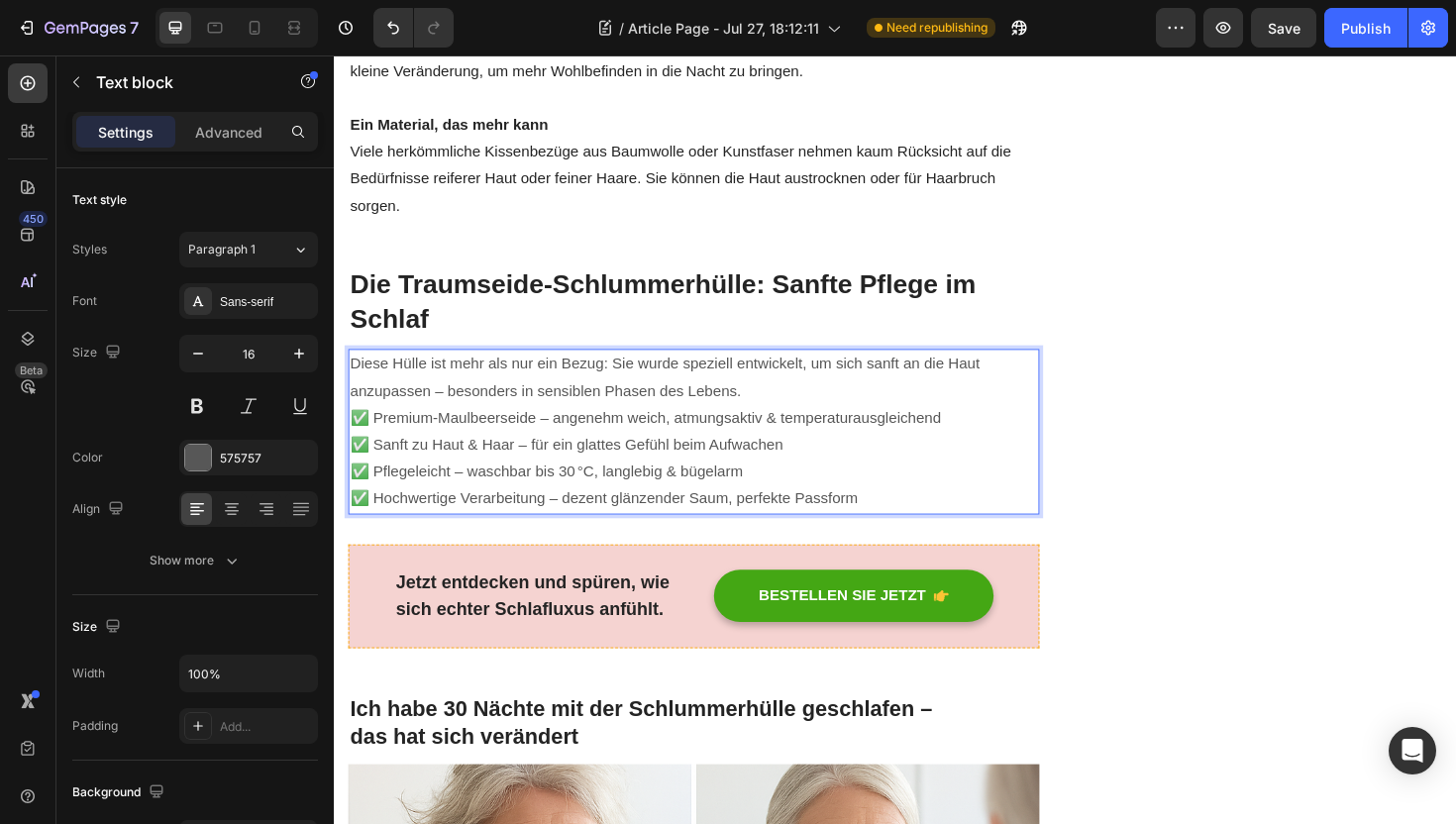 click on "✅ Premium-Maulbeerseide – angenehm weich, atmungsaktiv & temperaturausgleichend ✅ Sanft zu Haut & Haar – für ein glattes Gefühl beim Aufwachen ✅ Pflegeleicht – waschbar bis 30 °C, langlebig & bügelarm ✅ Hochwertige Verarbeitung – dezent glänzender Saum, perfekte Passform" at bounding box center [714, 482] 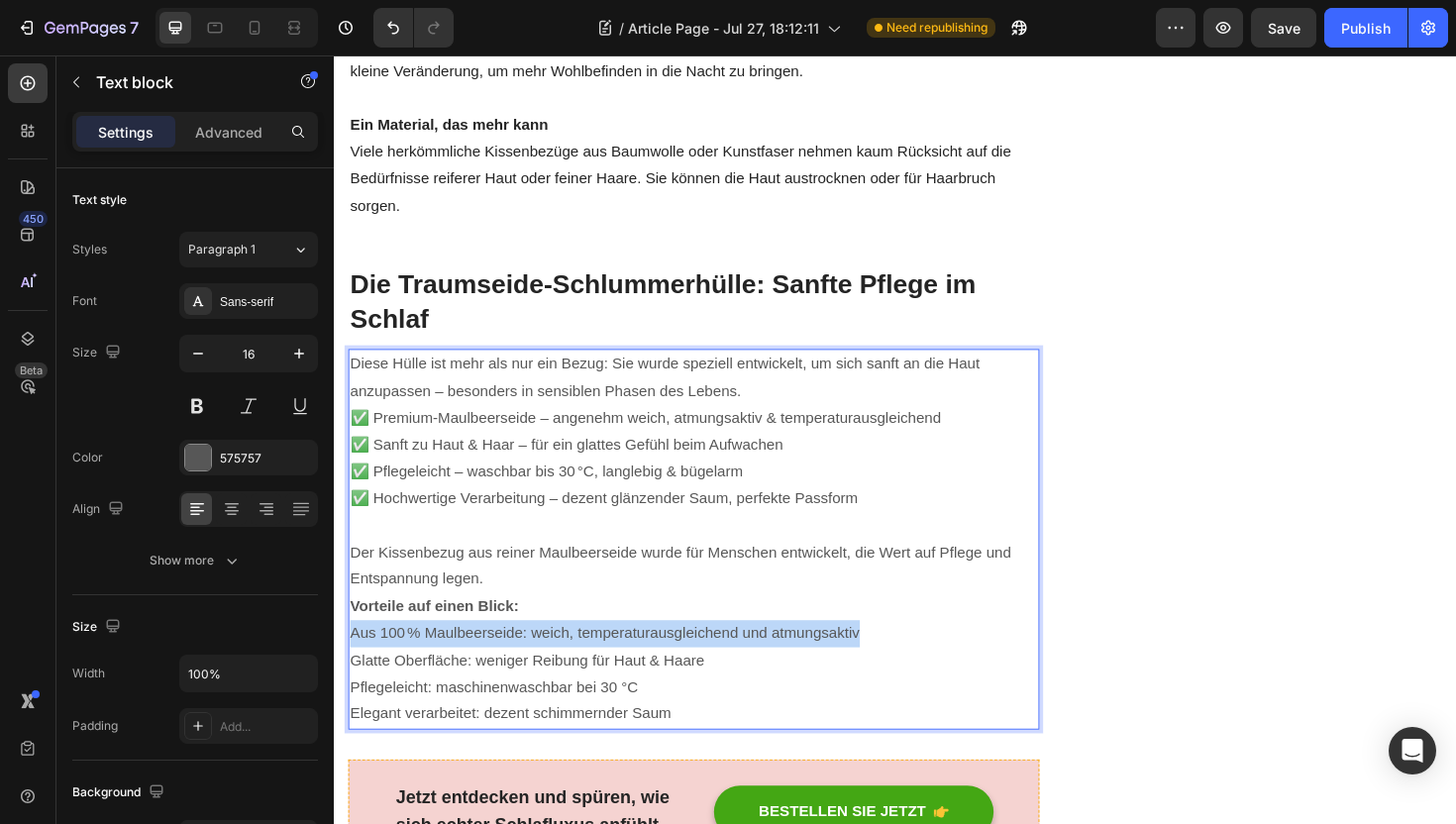 drag, startPoint x: 354, startPoint y: 668, endPoint x: 897, endPoint y: 670, distance: 543.00368 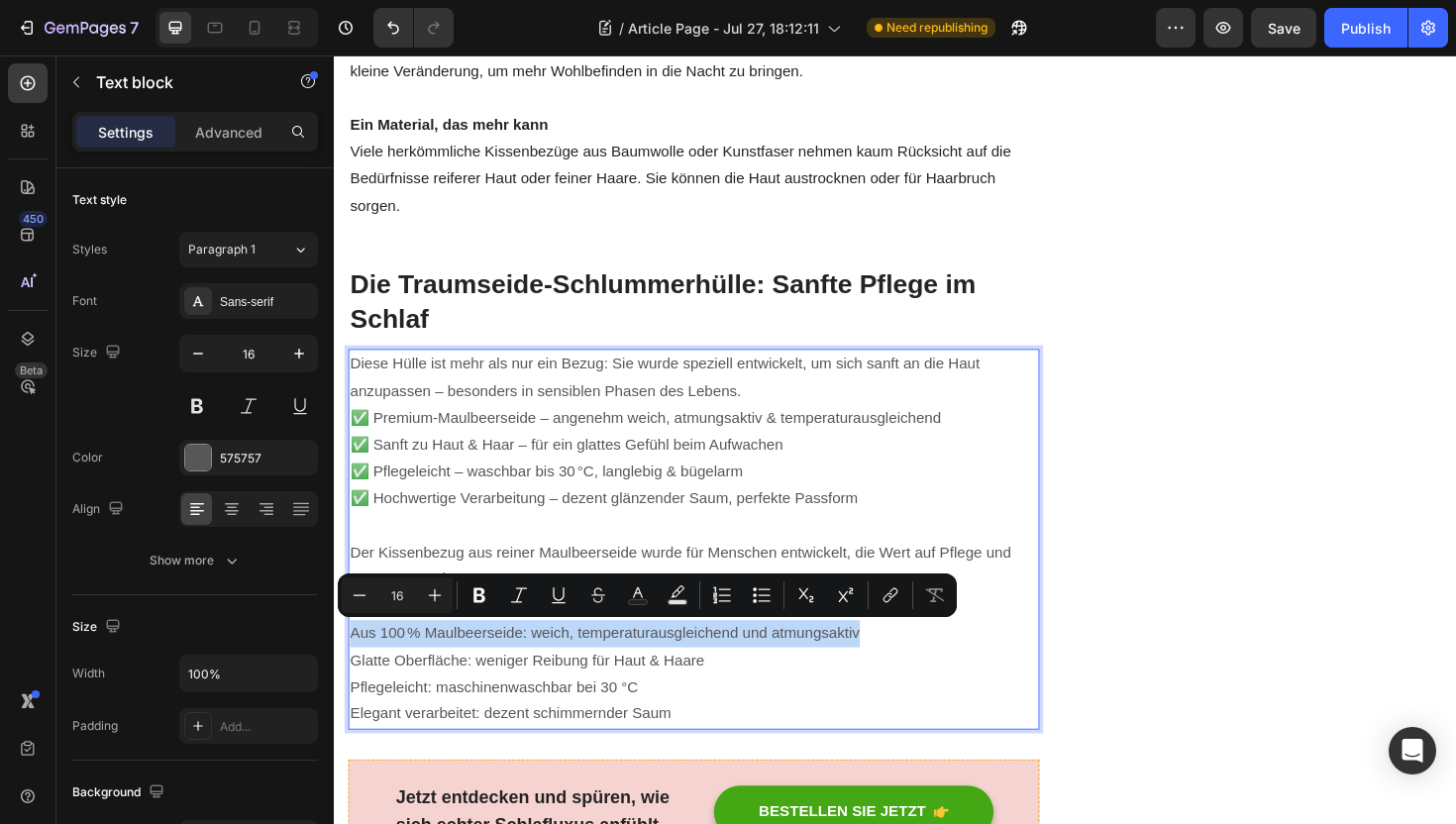 copy on "Aus 100 % Maulbeerseide: weich, temperaturausgleichend und atmungsaktiv" 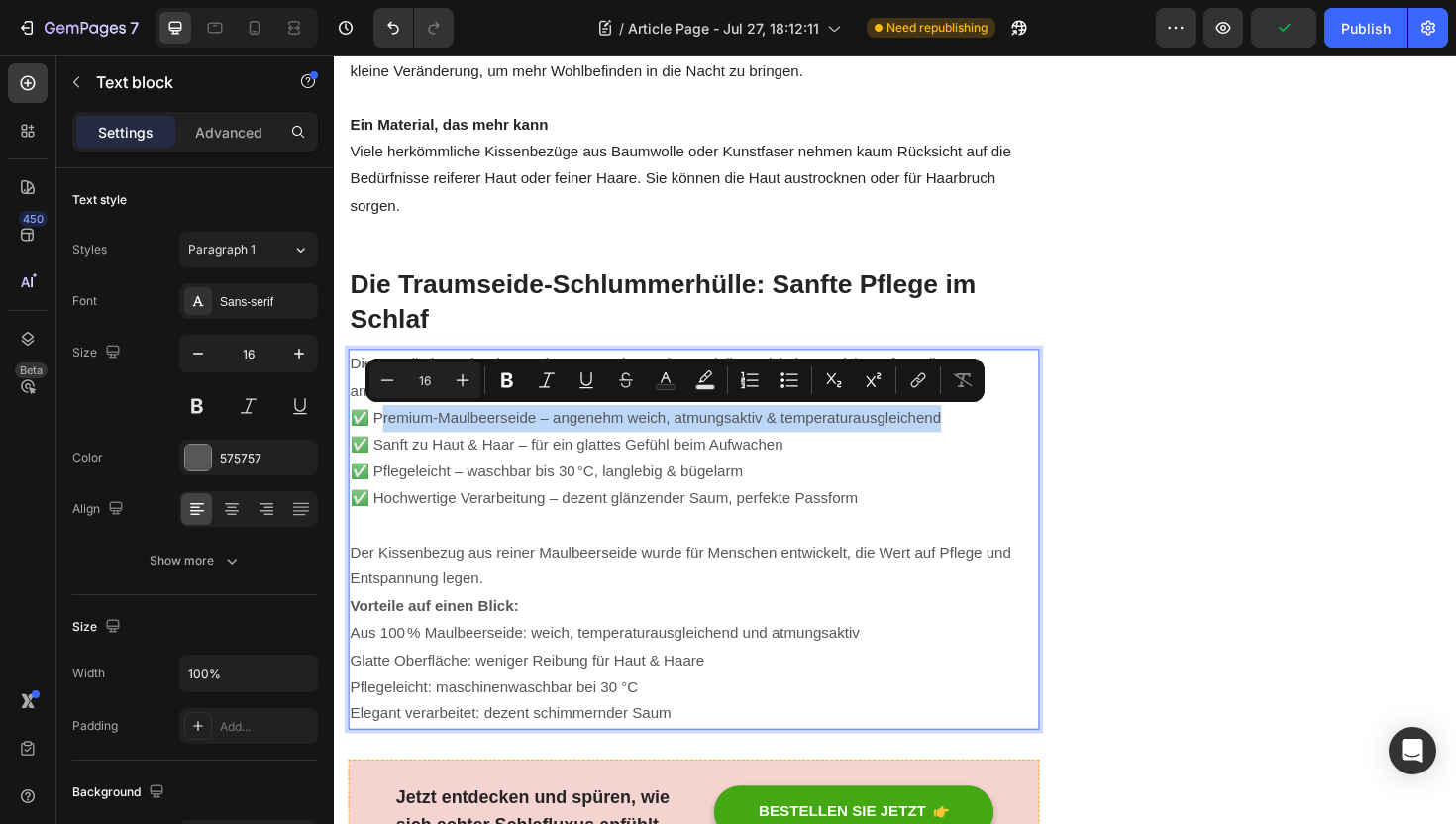 drag, startPoint x: 979, startPoint y: 440, endPoint x: 375, endPoint y: 434, distance: 604.0298 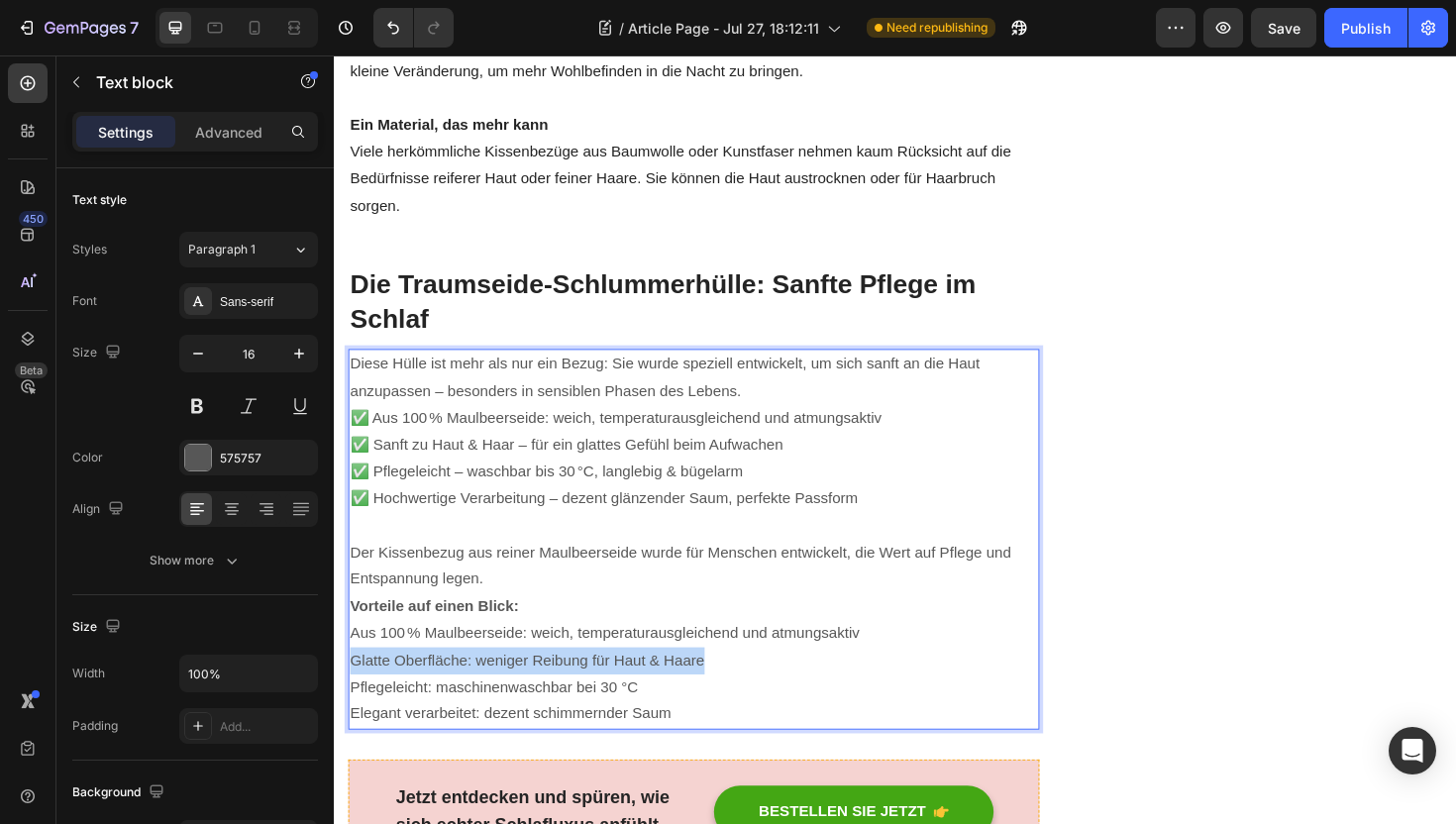 drag, startPoint x: 352, startPoint y: 694, endPoint x: 731, endPoint y: 699, distance: 379.03298 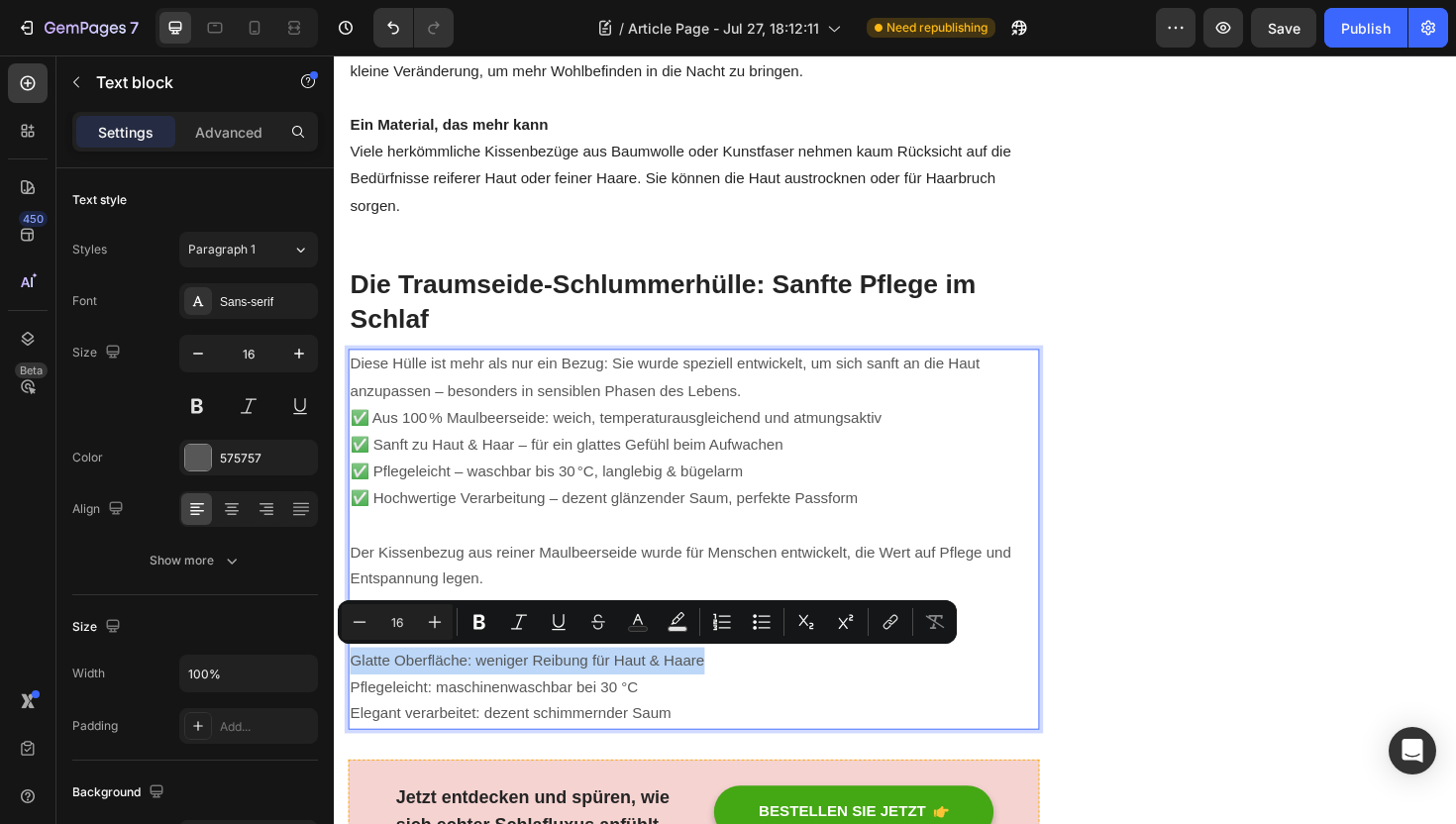 copy on "Glatte Oberfläche: weniger Reibung für Haut & Haare" 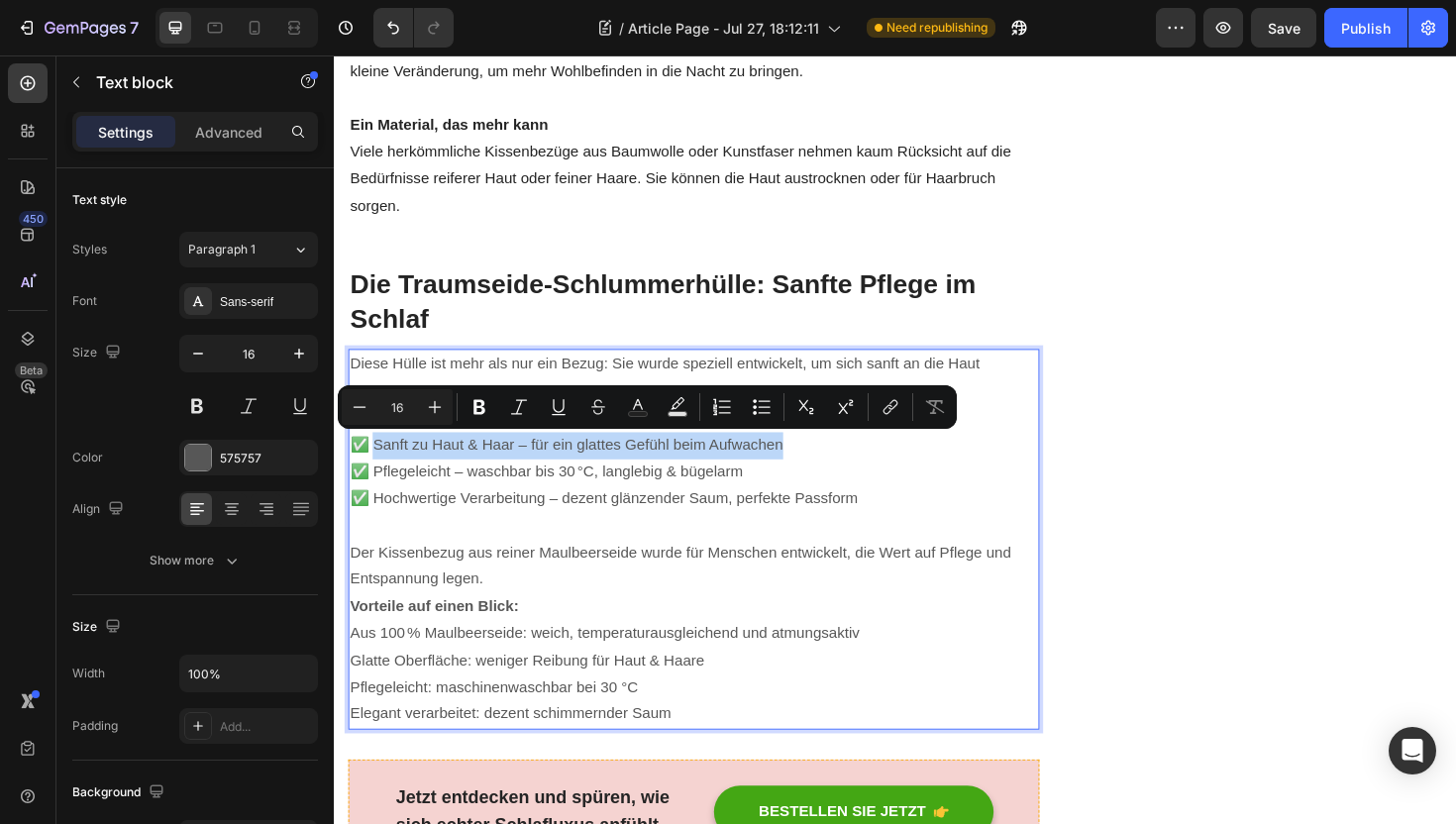 drag, startPoint x: 371, startPoint y: 466, endPoint x: 846, endPoint y: 468, distance: 475.00421 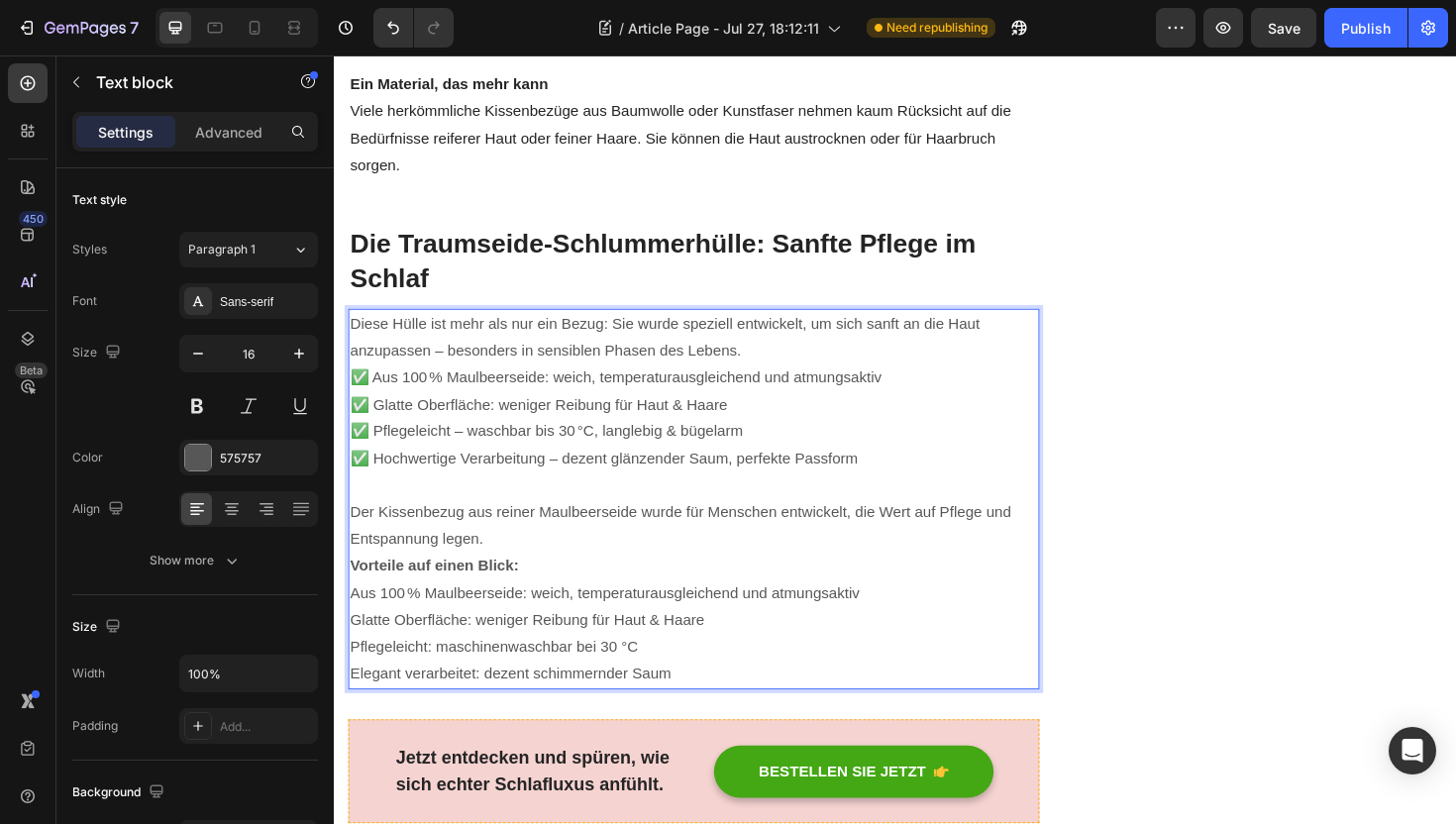 scroll, scrollTop: 1066, scrollLeft: 0, axis: vertical 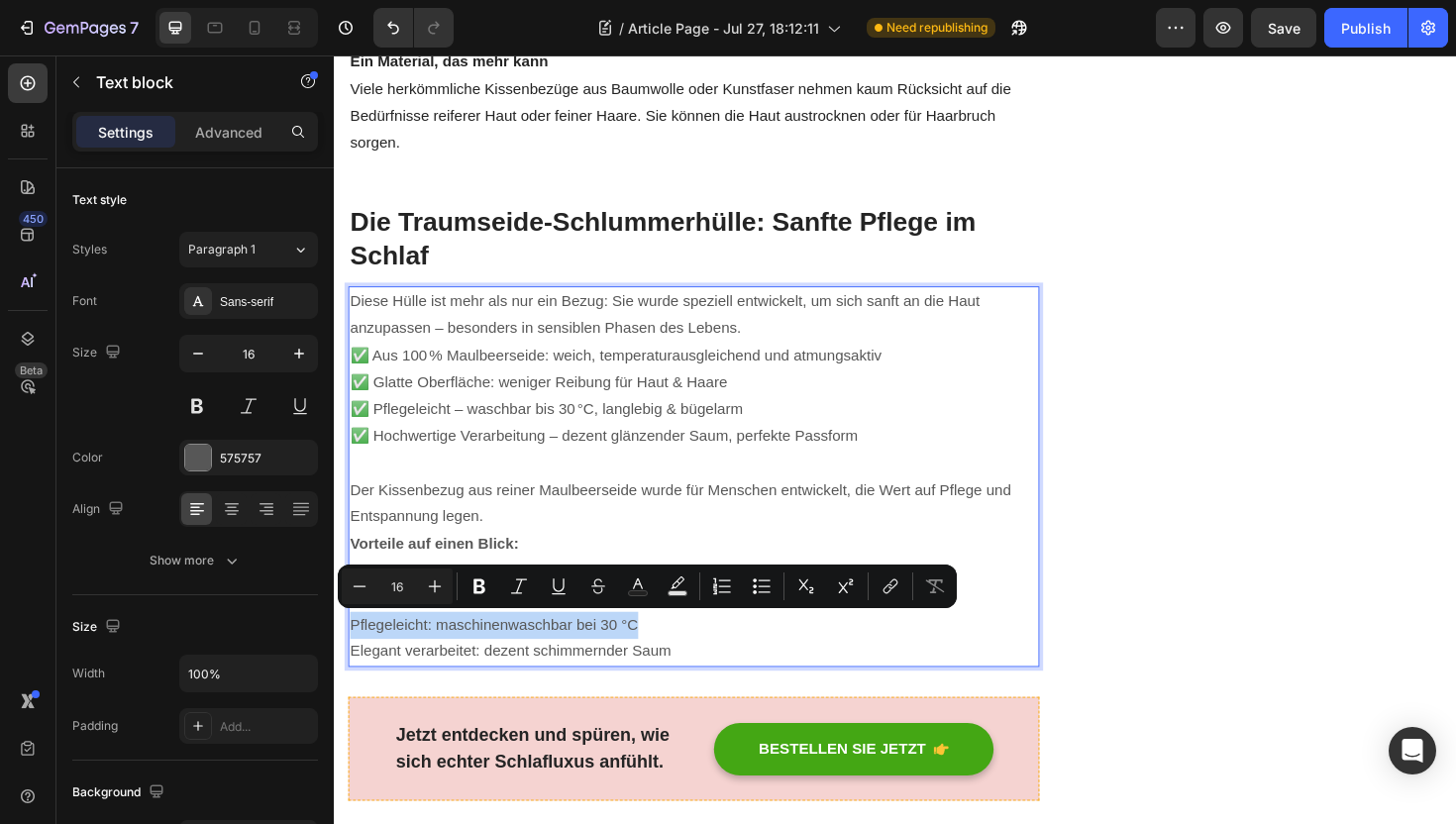 drag, startPoint x: 665, startPoint y: 659, endPoint x: 355, endPoint y: 660, distance: 310.0016 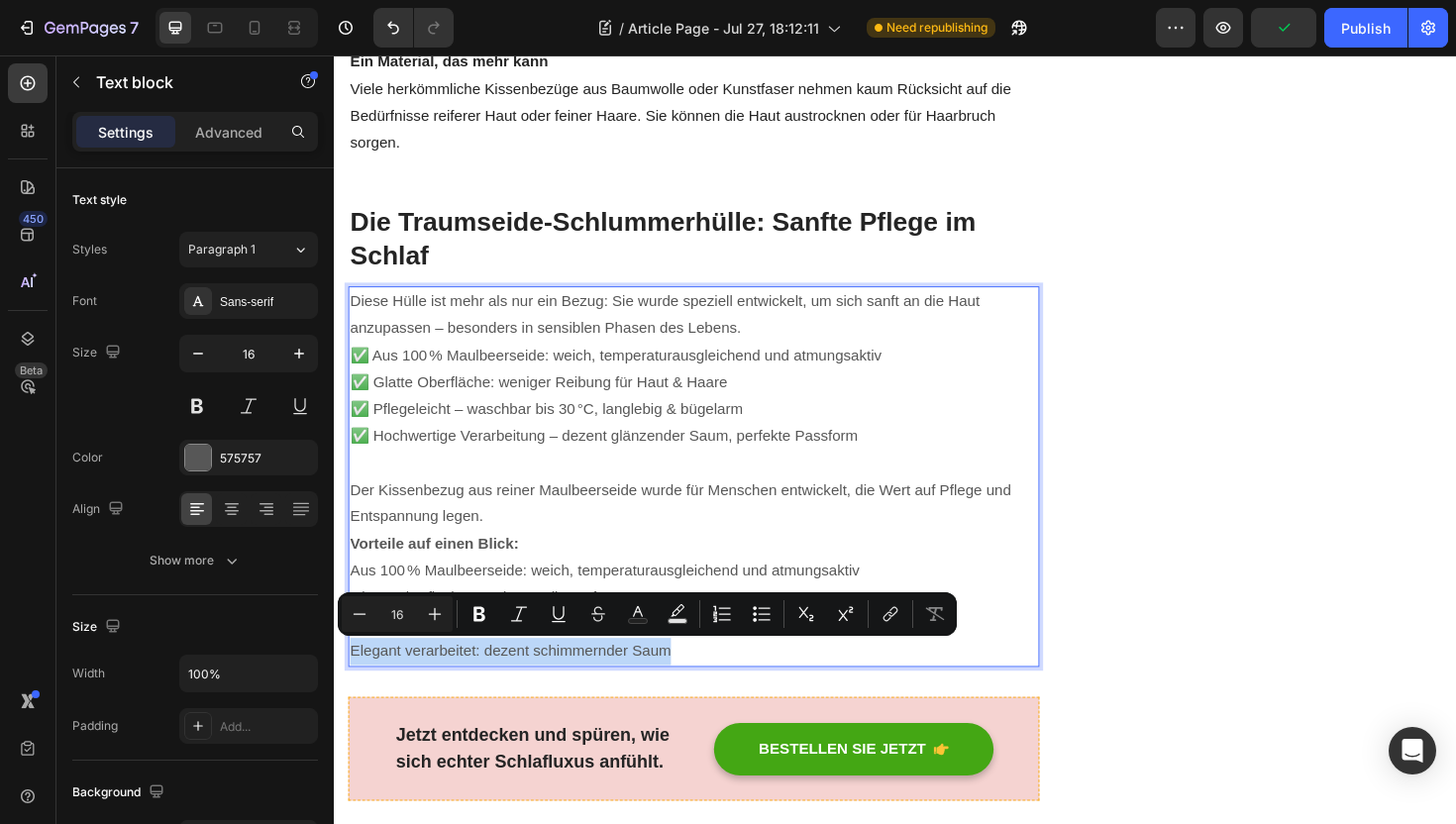 drag, startPoint x: 353, startPoint y: 686, endPoint x: 705, endPoint y: 692, distance: 352.05113 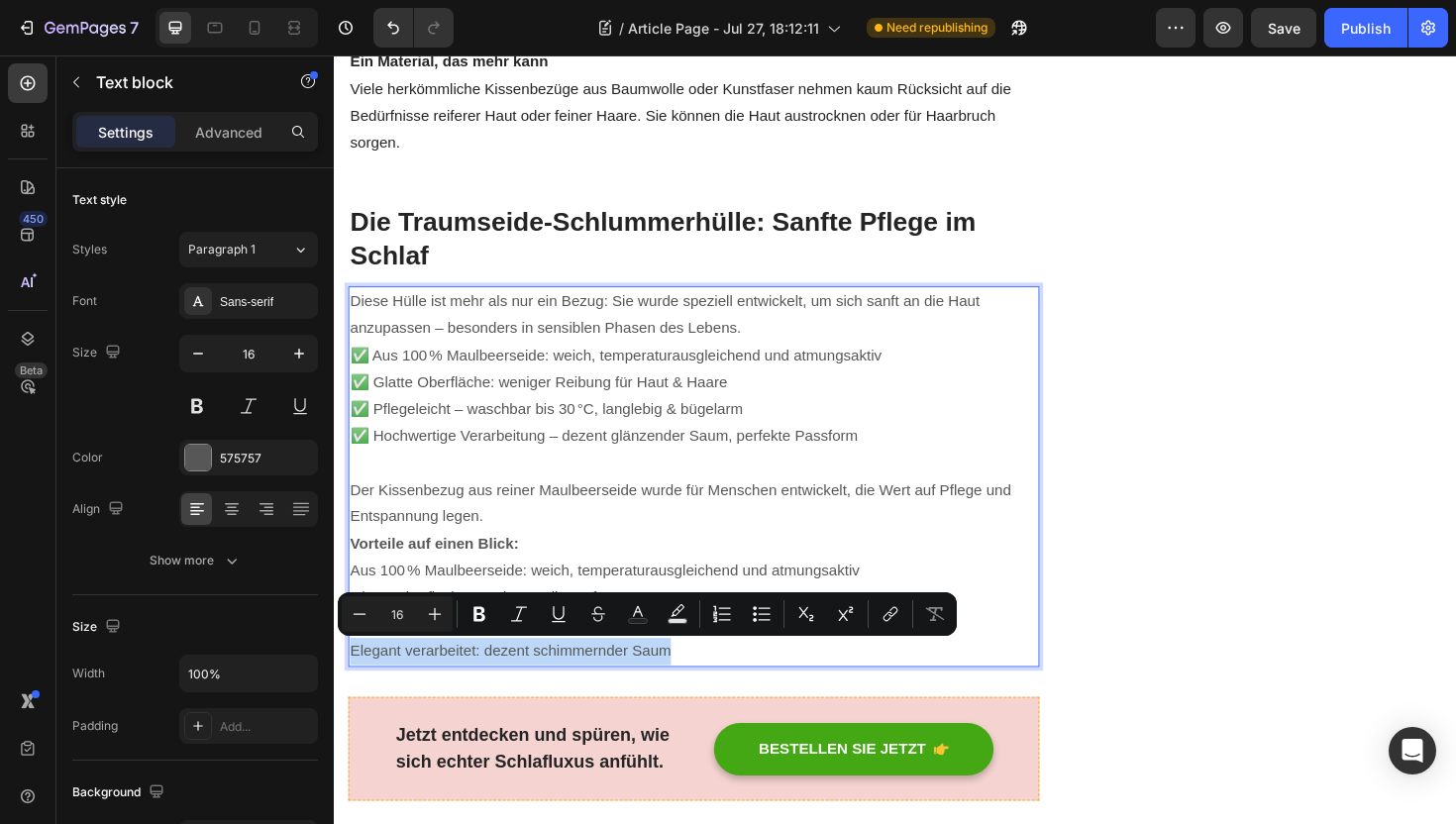 copy on "Elegant verarbeitet: dezent schimmernder Saum" 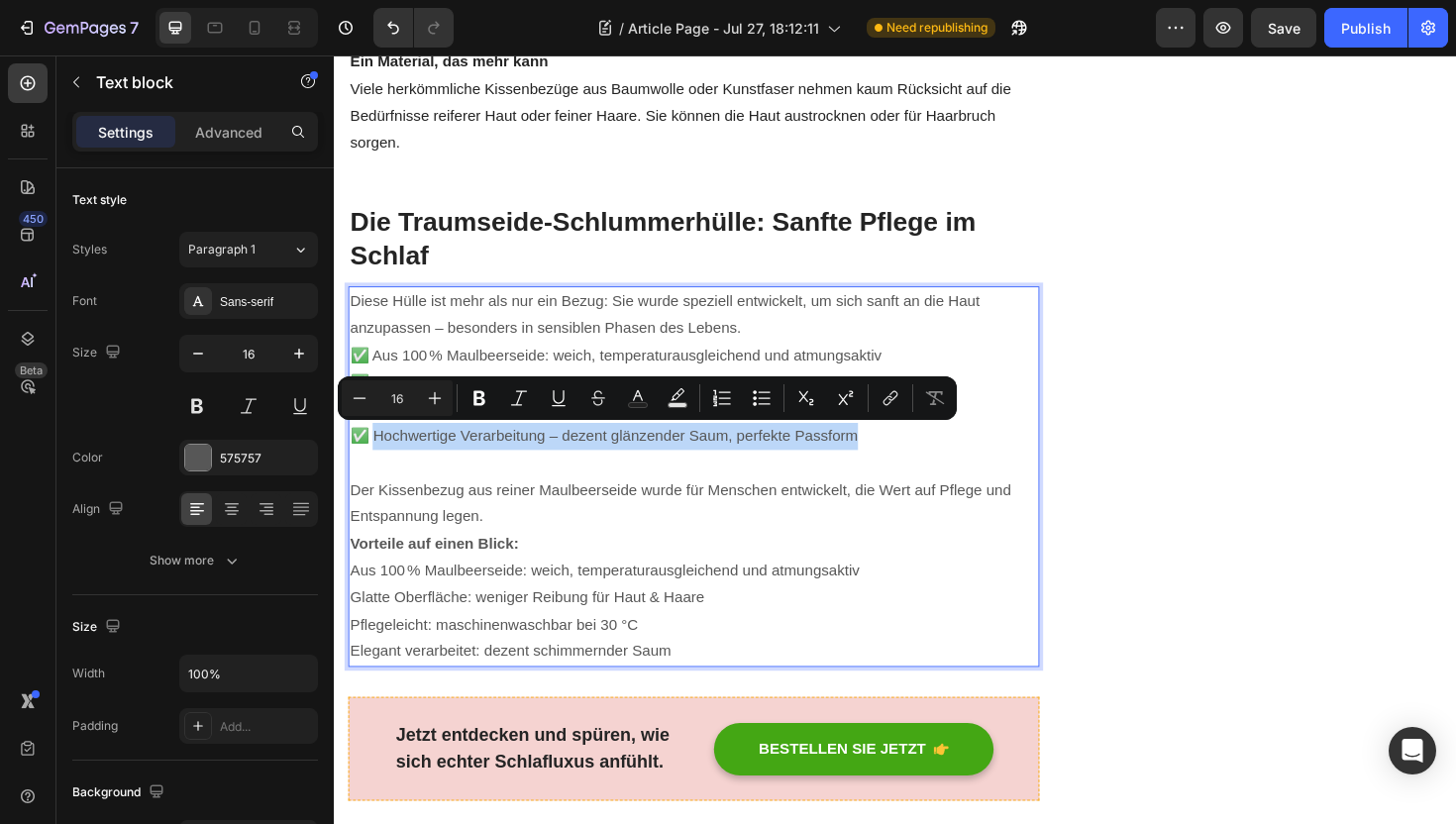 drag, startPoint x: 894, startPoint y: 459, endPoint x: 373, endPoint y: 463, distance: 521.0154 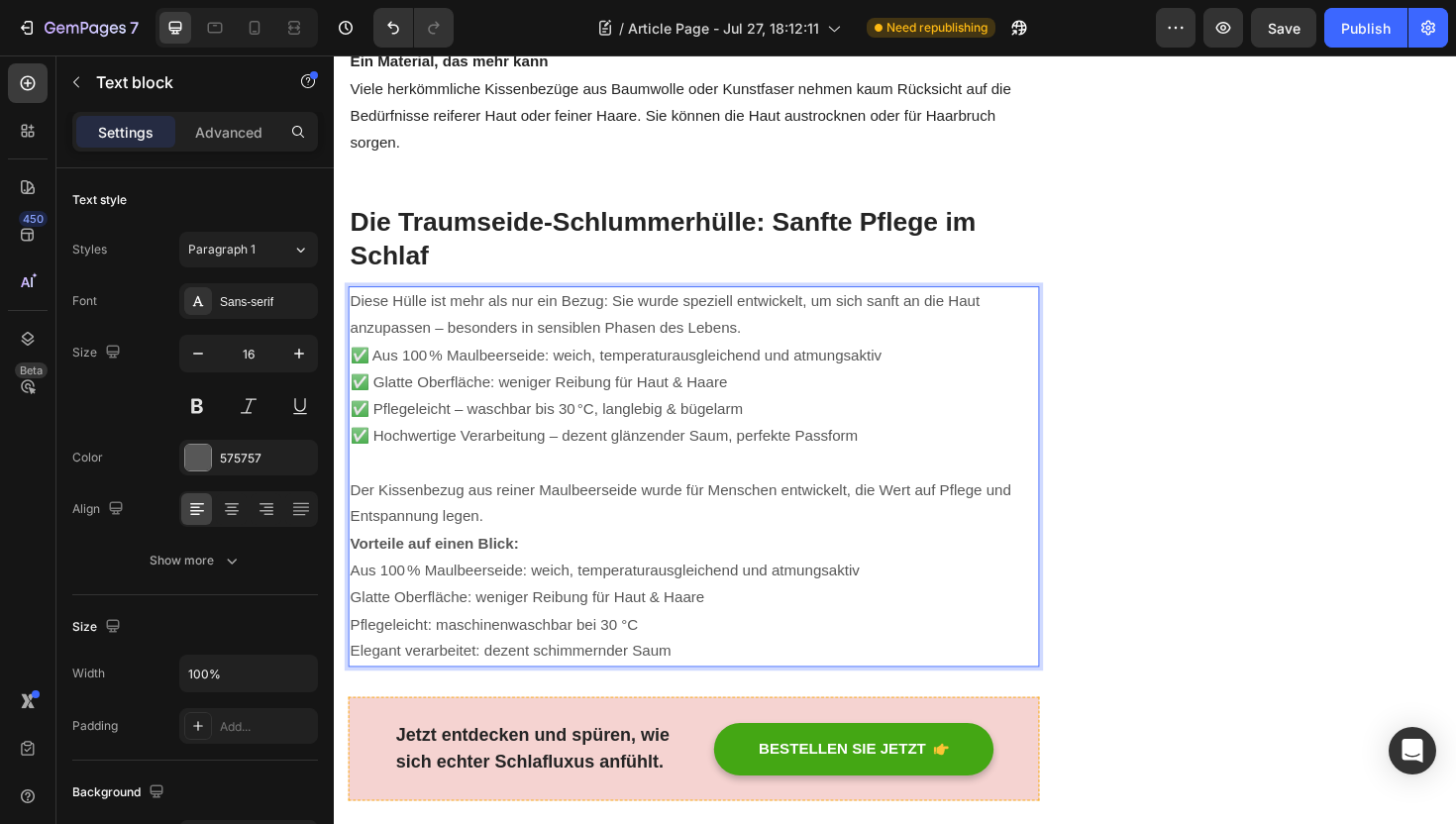 click on "✅ Aus 100 % Maulbeerseide: weich, temperaturausgleichend und atmungsaktiv ✅ Glatte Oberfläche: weniger Reibung für Haut & Haare ✅ Pflegeleicht – waschbar bis 30 °C, langlebig & bügelarm ✅ Hochwertige Verarbeitung – dezent glänzender Saum, perfekte Passform" at bounding box center [714, 416] 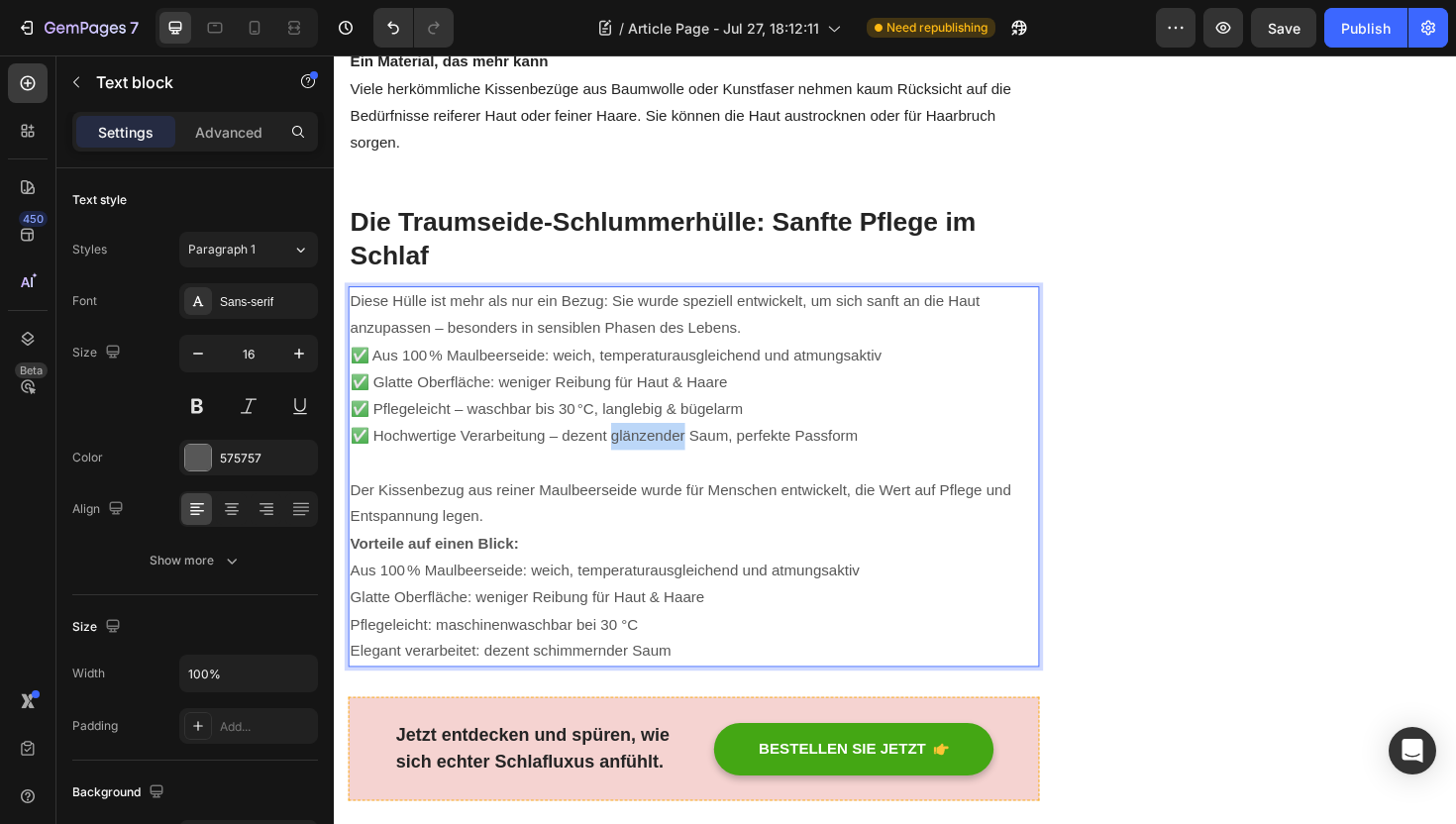 click on "✅ Aus 100 % Maulbeerseide: weich, temperaturausgleichend und atmungsaktiv ✅ Glatte Oberfläche: weniger Reibung für Haut & Haare ✅ Pflegeleicht – waschbar bis 30 °C, langlebig & bügelarm ✅ Hochwertige Verarbeitung – dezent glänzender Saum, perfekte Passform" at bounding box center [714, 416] 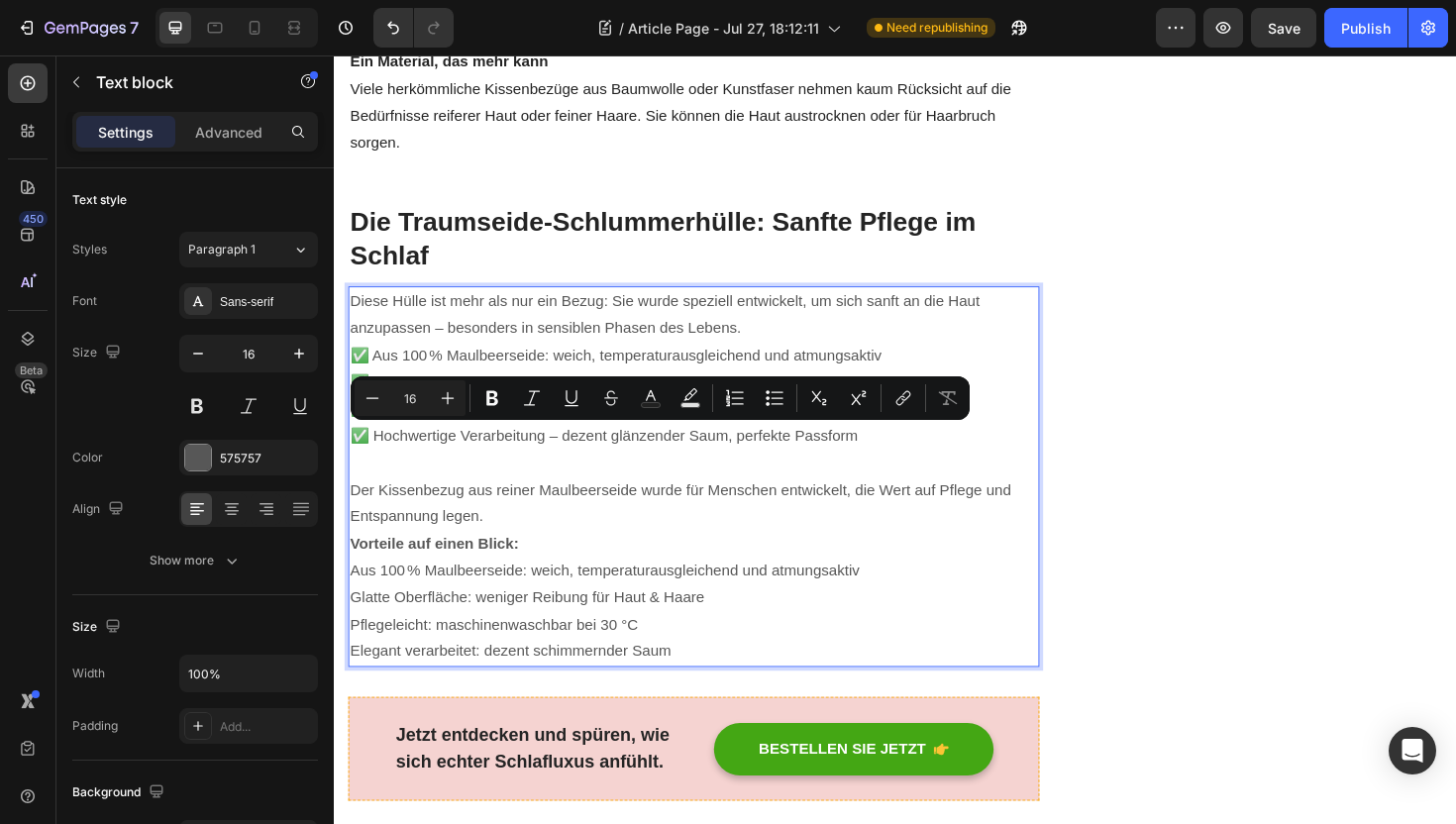 click at bounding box center [714, 487] 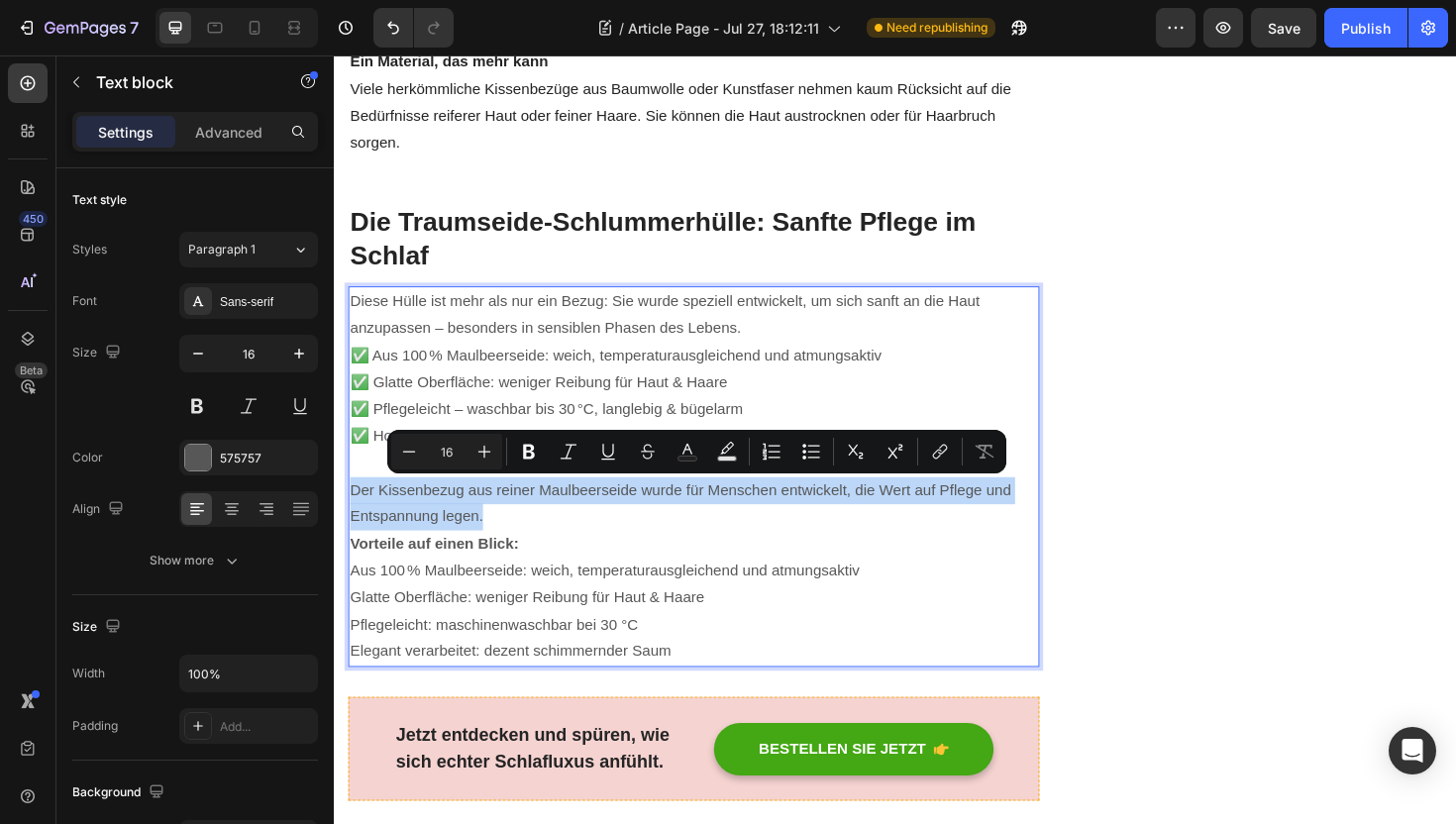 drag, startPoint x: 353, startPoint y: 514, endPoint x: 496, endPoint y: 541, distance: 145.52663 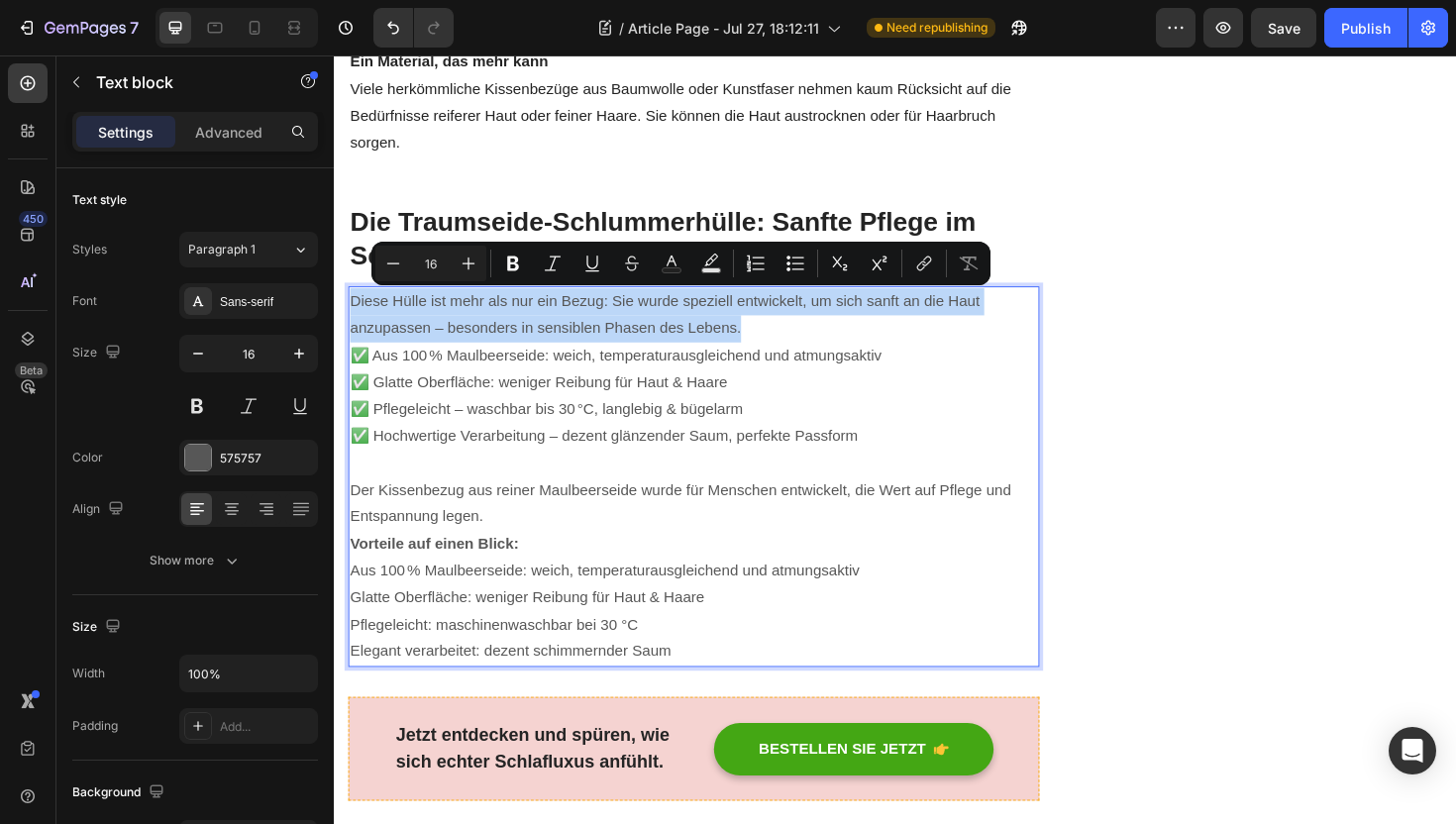 drag, startPoint x: 786, startPoint y: 353, endPoint x: 354, endPoint y: 316, distance: 433.5816 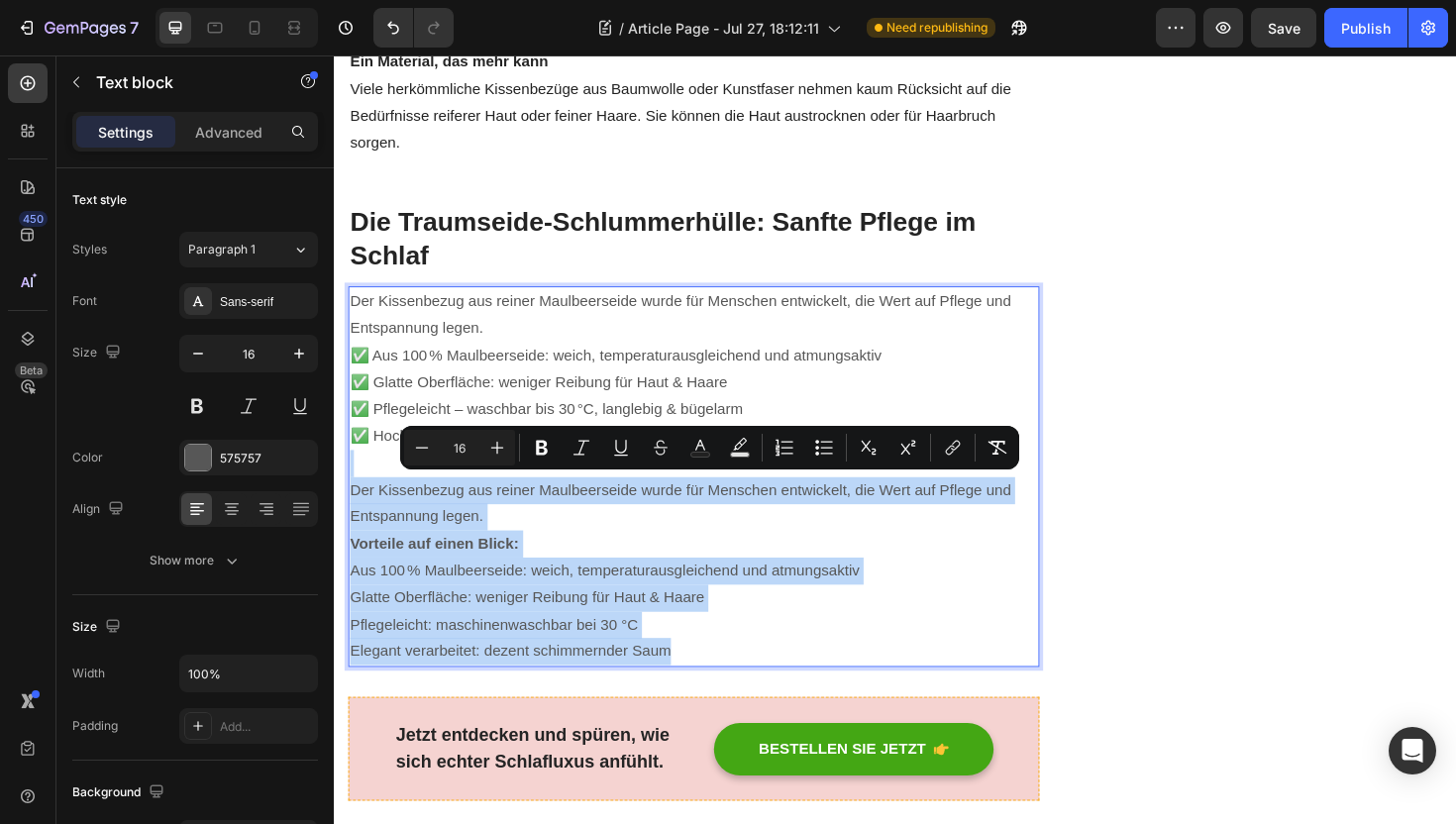 drag, startPoint x: 363, startPoint y: 495, endPoint x: 732, endPoint y: 681, distance: 413.22754 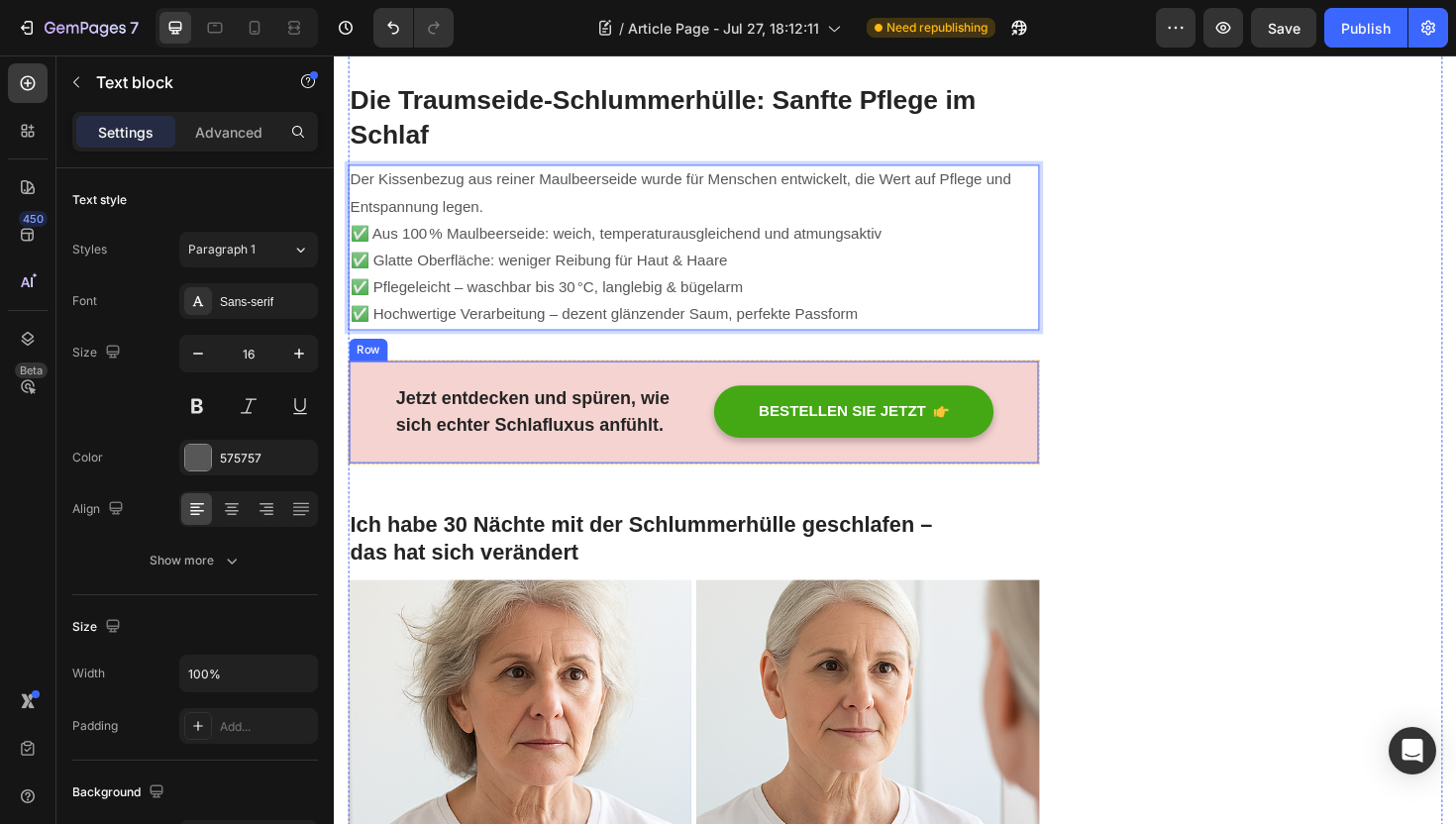 scroll, scrollTop: 1280, scrollLeft: 0, axis: vertical 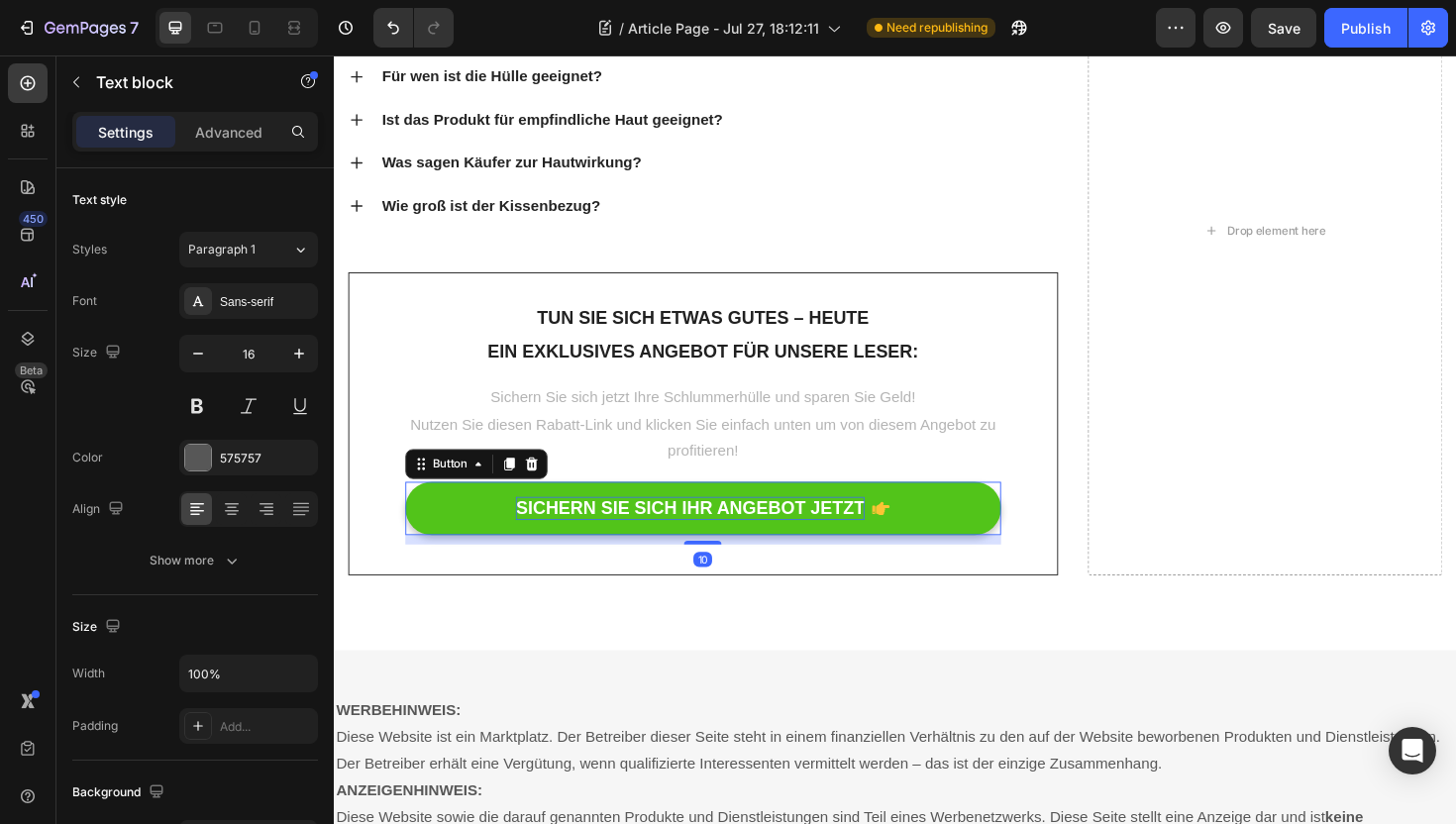 click on "SICHERN SIE SICH IHR ANGEBOT JETZT" at bounding box center (710, 535) 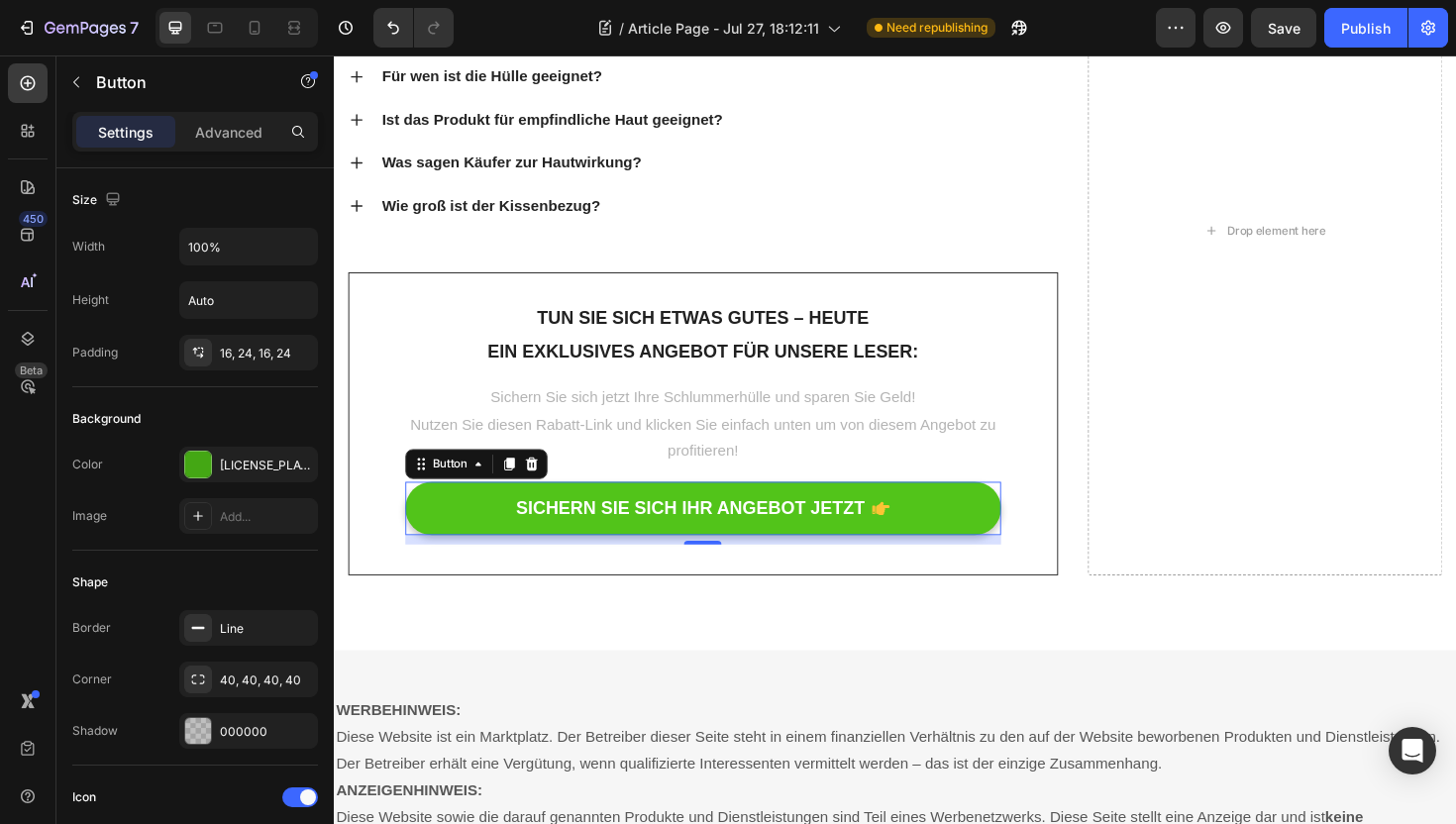 click on "SICHERN SIE SICH IHR ANGEBOT JETZT" at bounding box center [724, 535] 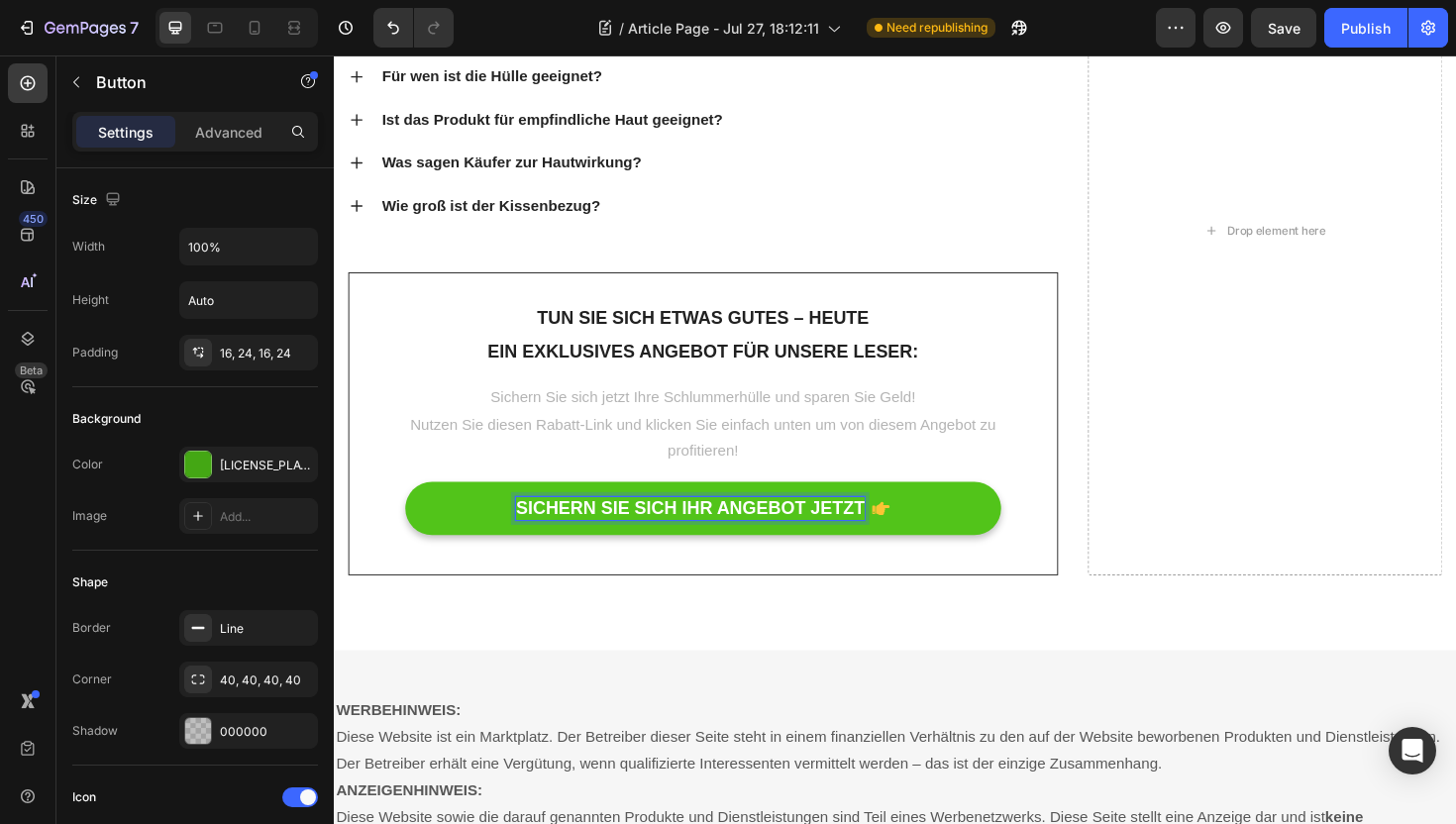 click on "SICHERN SIE SICH IHR ANGEBOT JETZT" at bounding box center [710, 535] 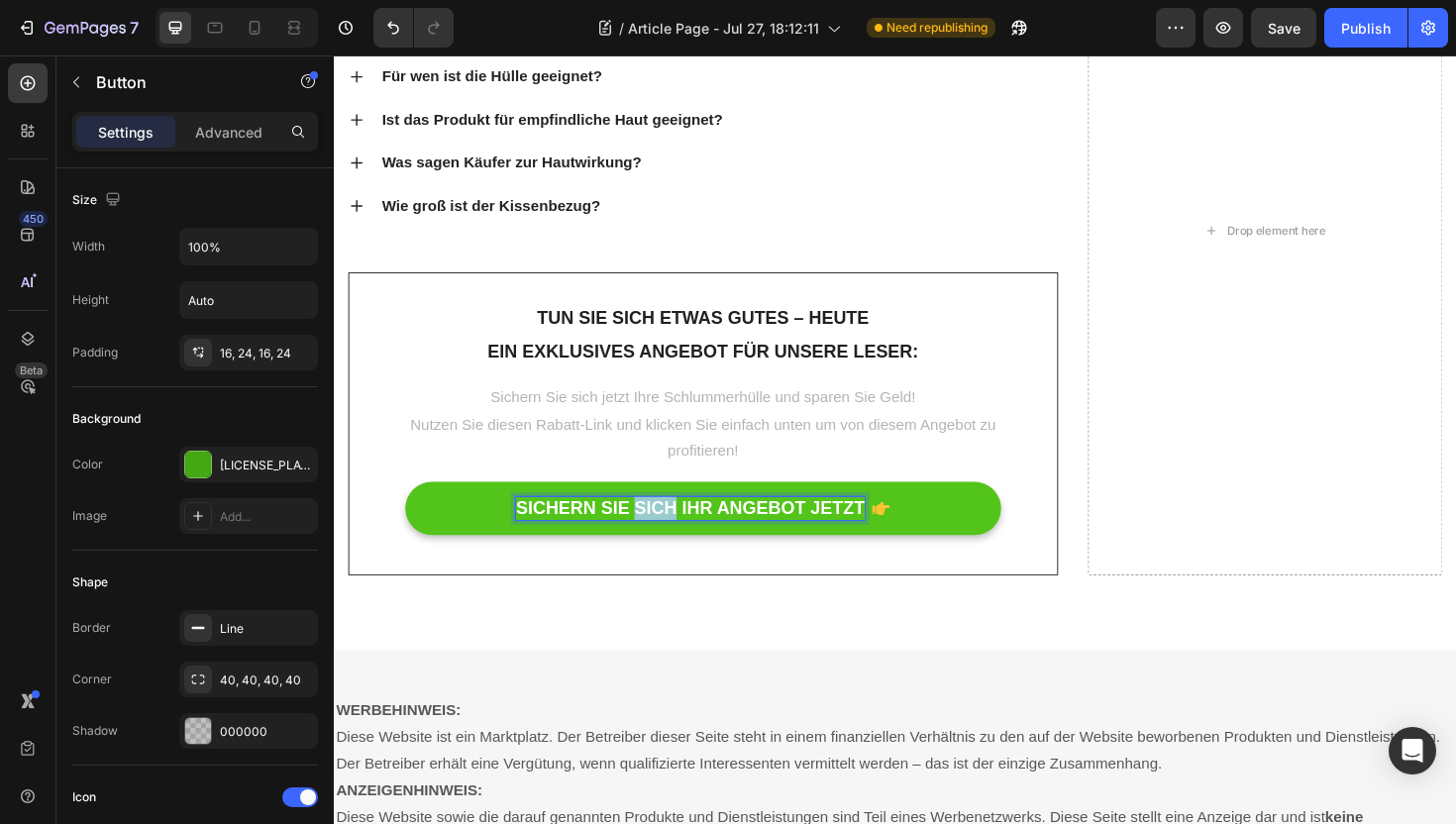 click on "SICHERN SIE SICH IHR ANGEBOT JETZT" at bounding box center [710, 535] 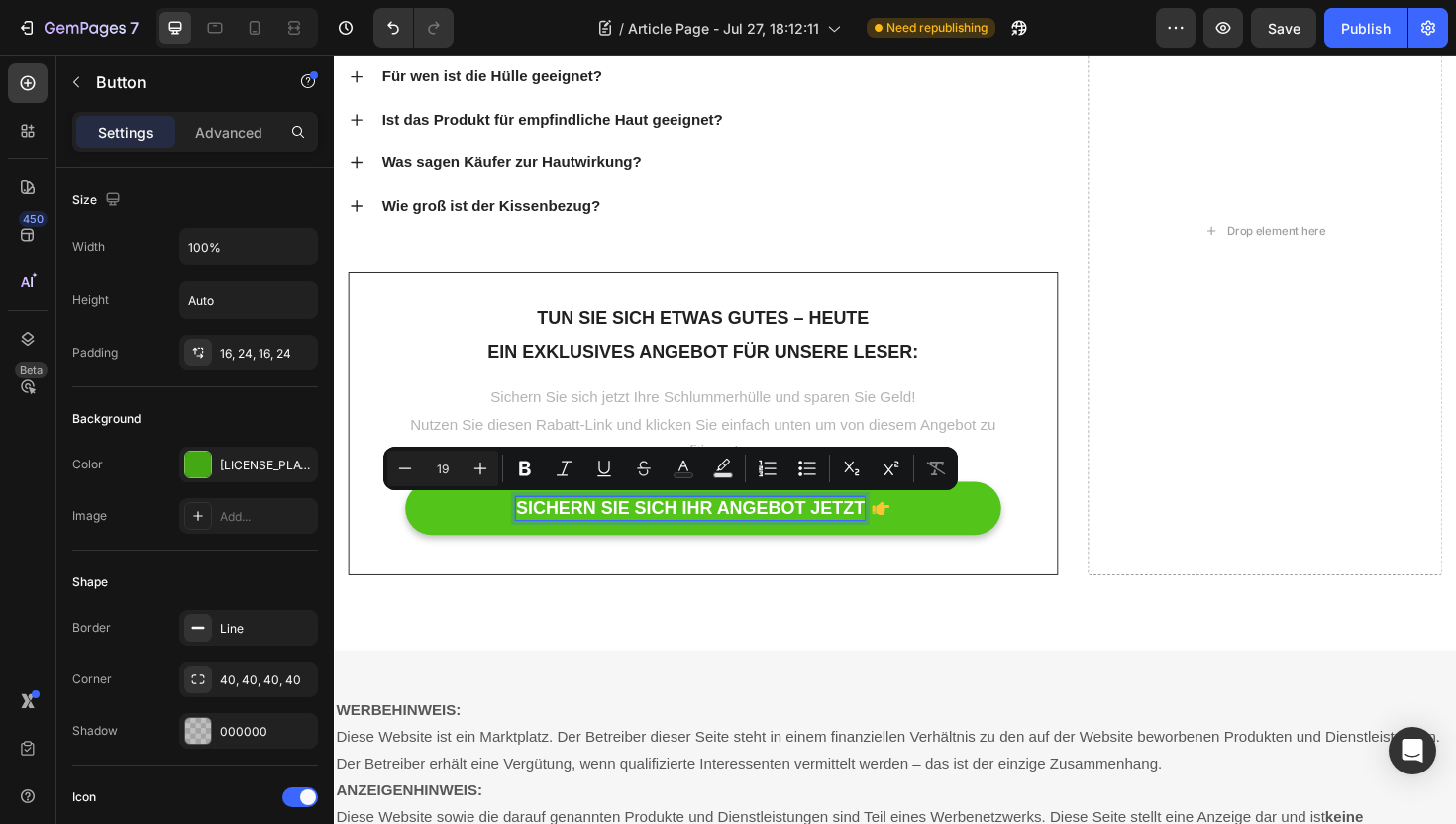 click on "SICHERN SIE SICH IHR ANGEBOT JETZT" at bounding box center [710, 535] 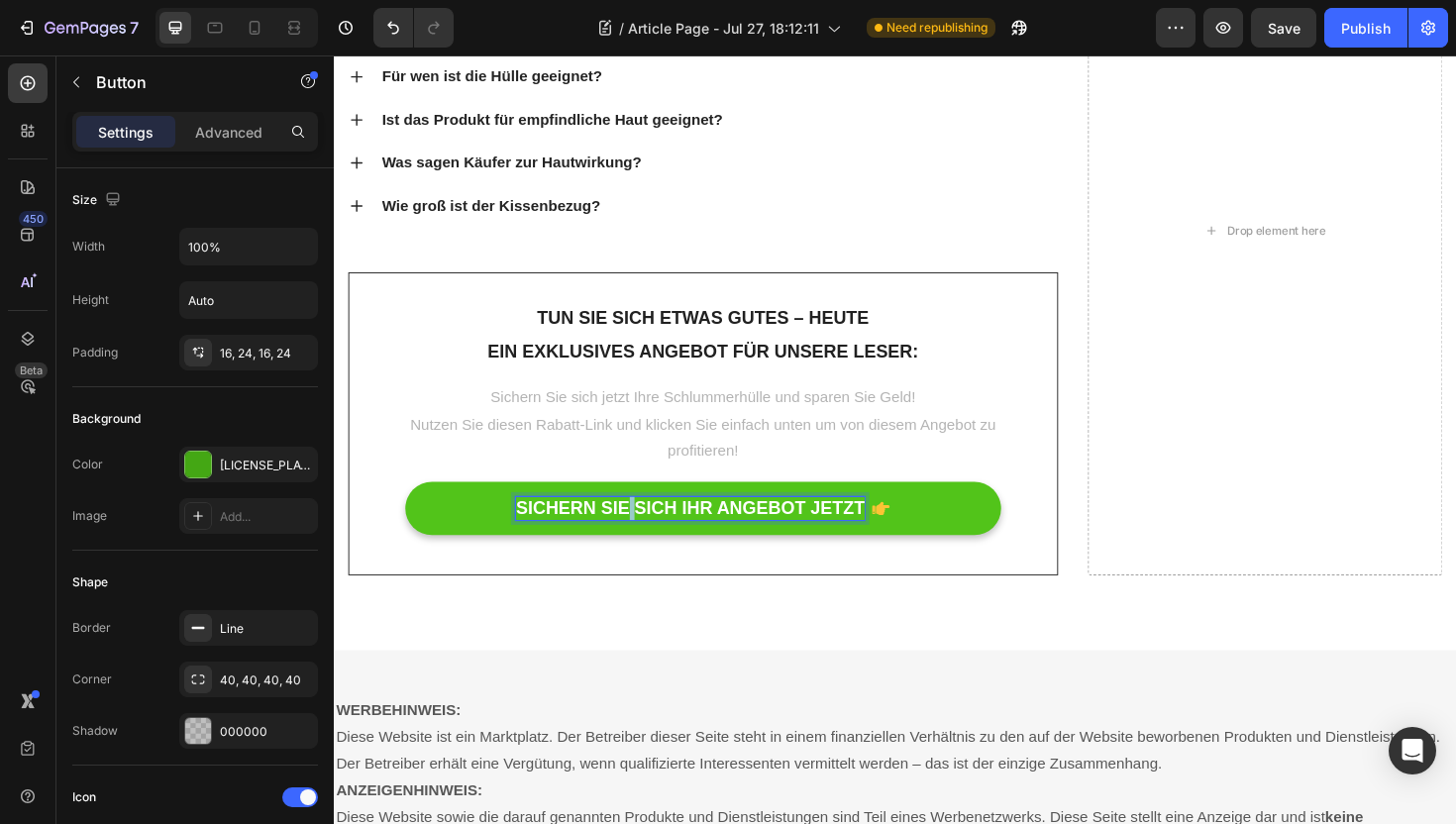 click on "SICHERN SIE SICH IHR ANGEBOT JETZT" at bounding box center [710, 535] 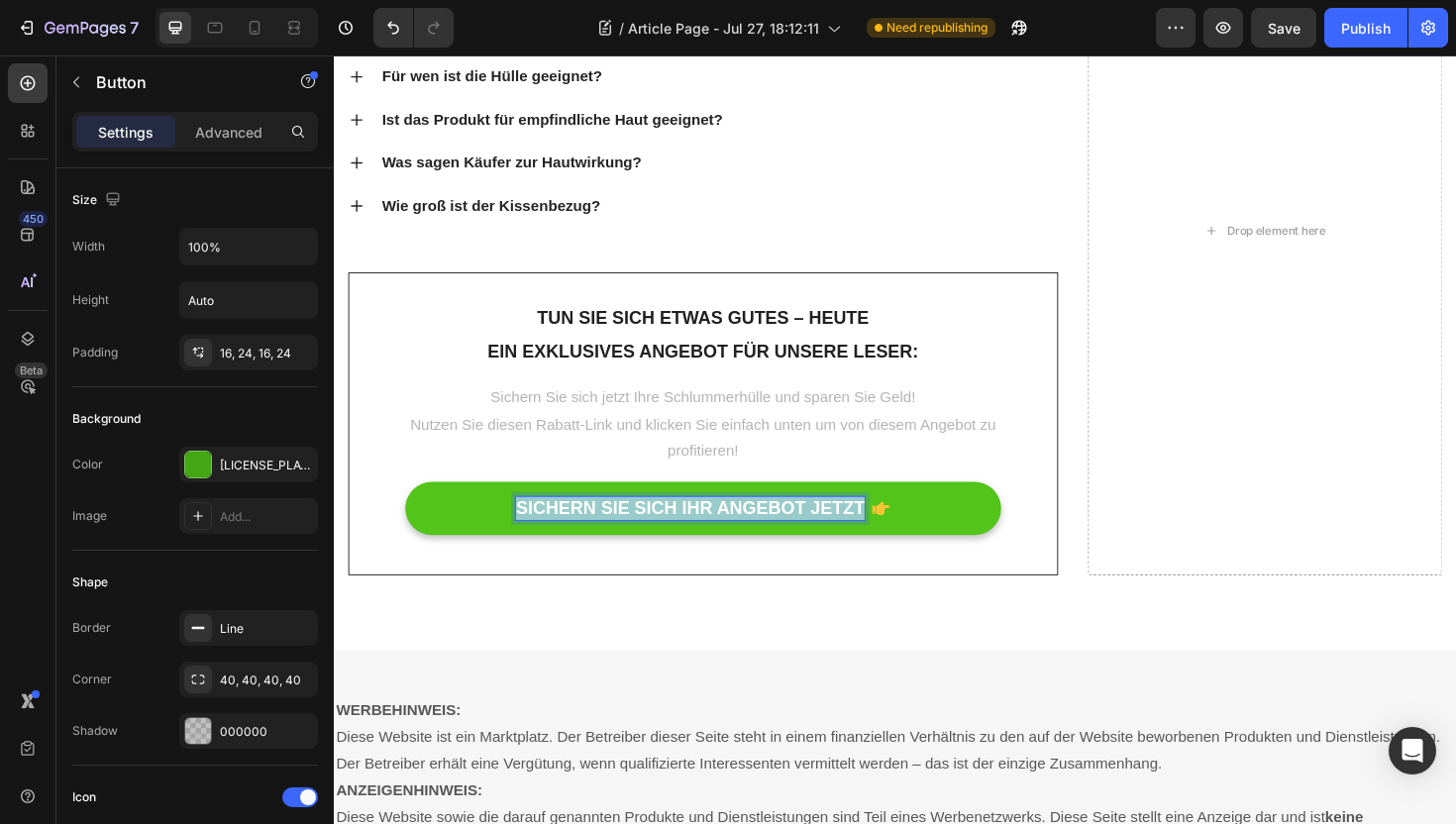 click on "SICHERN SIE SICH IHR ANGEBOT JETZT" at bounding box center (710, 535) 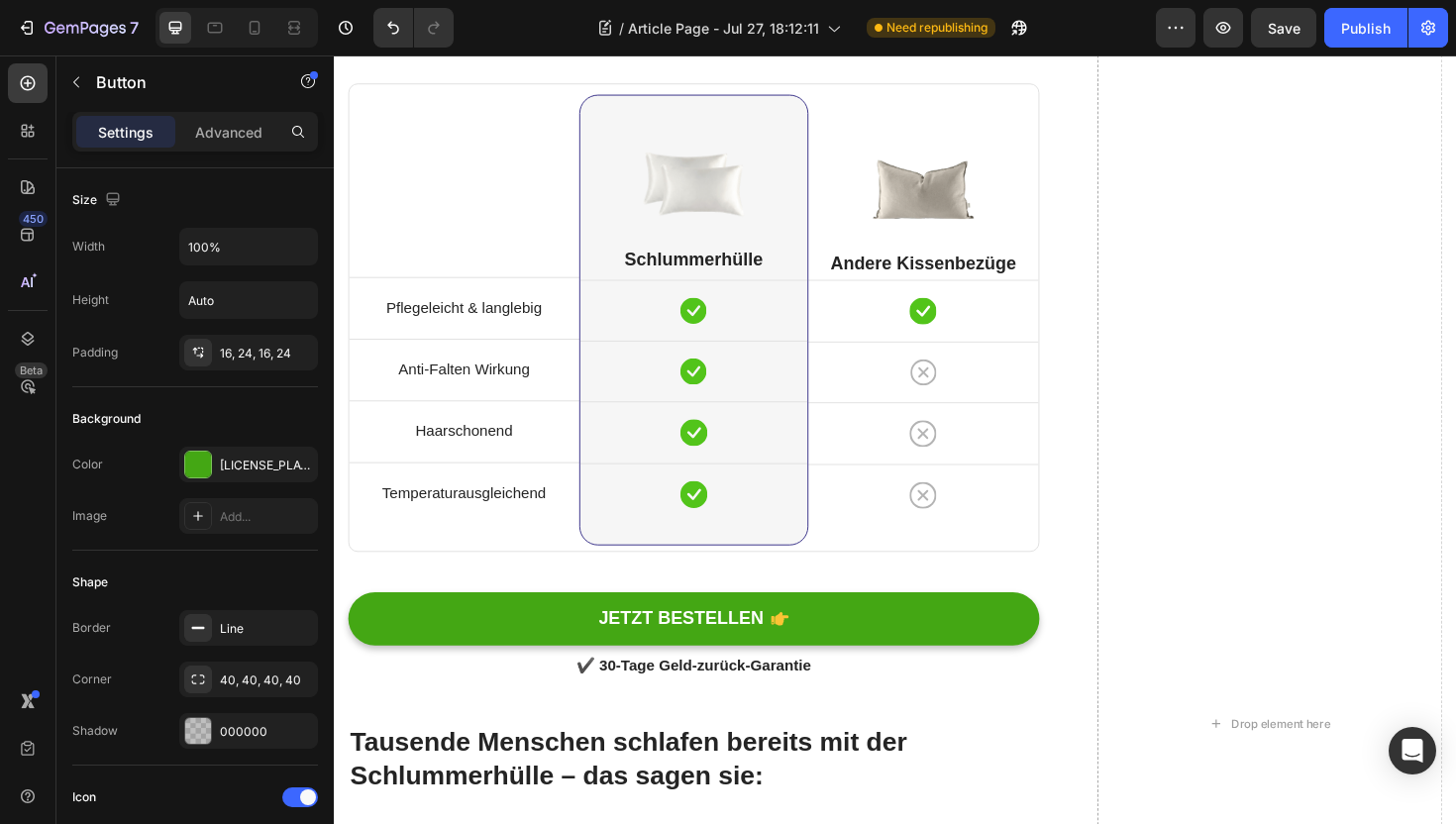 scroll, scrollTop: 2257, scrollLeft: 0, axis: vertical 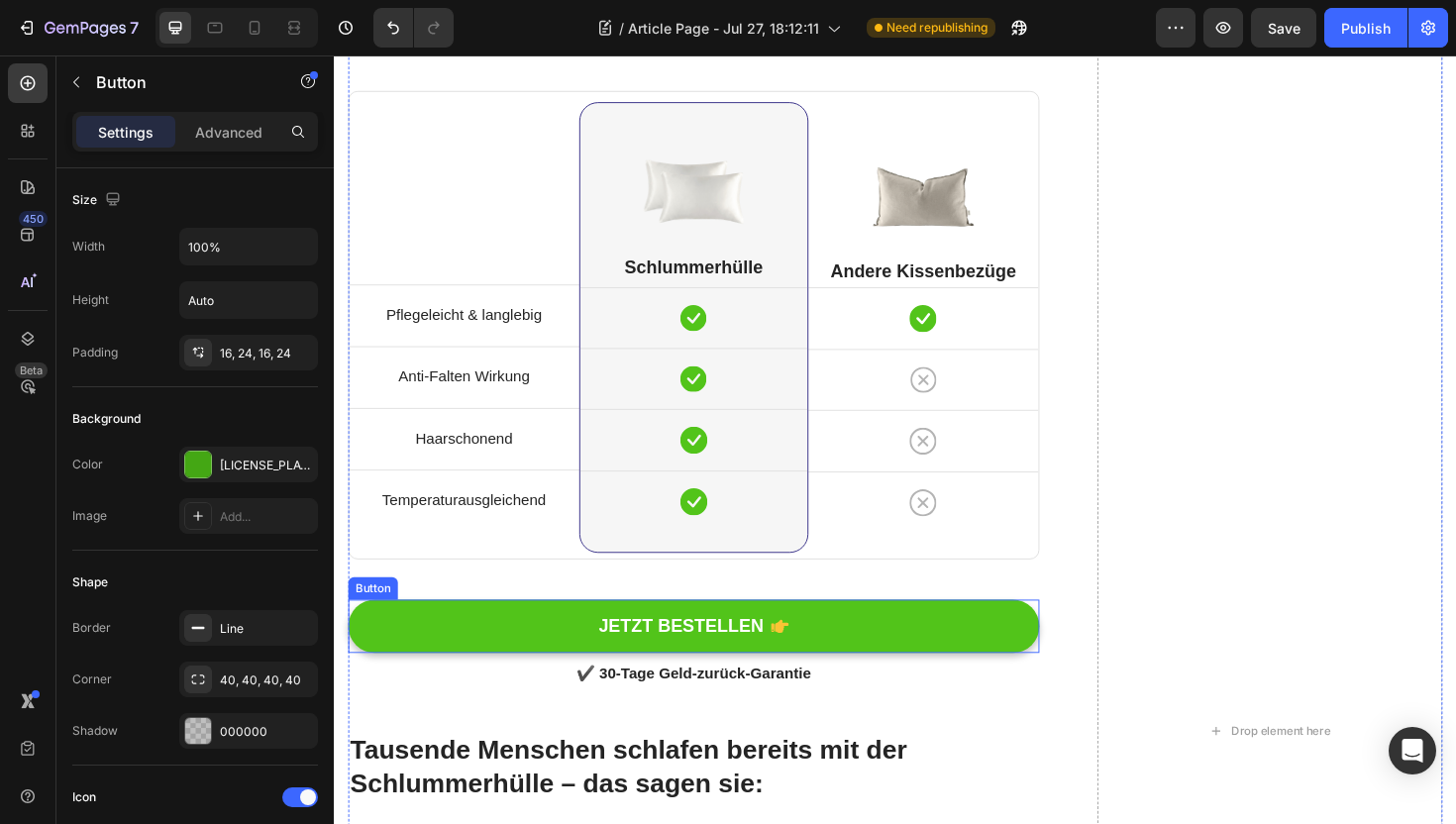 click on "JETZT BESTELLEN" at bounding box center [714, 660] 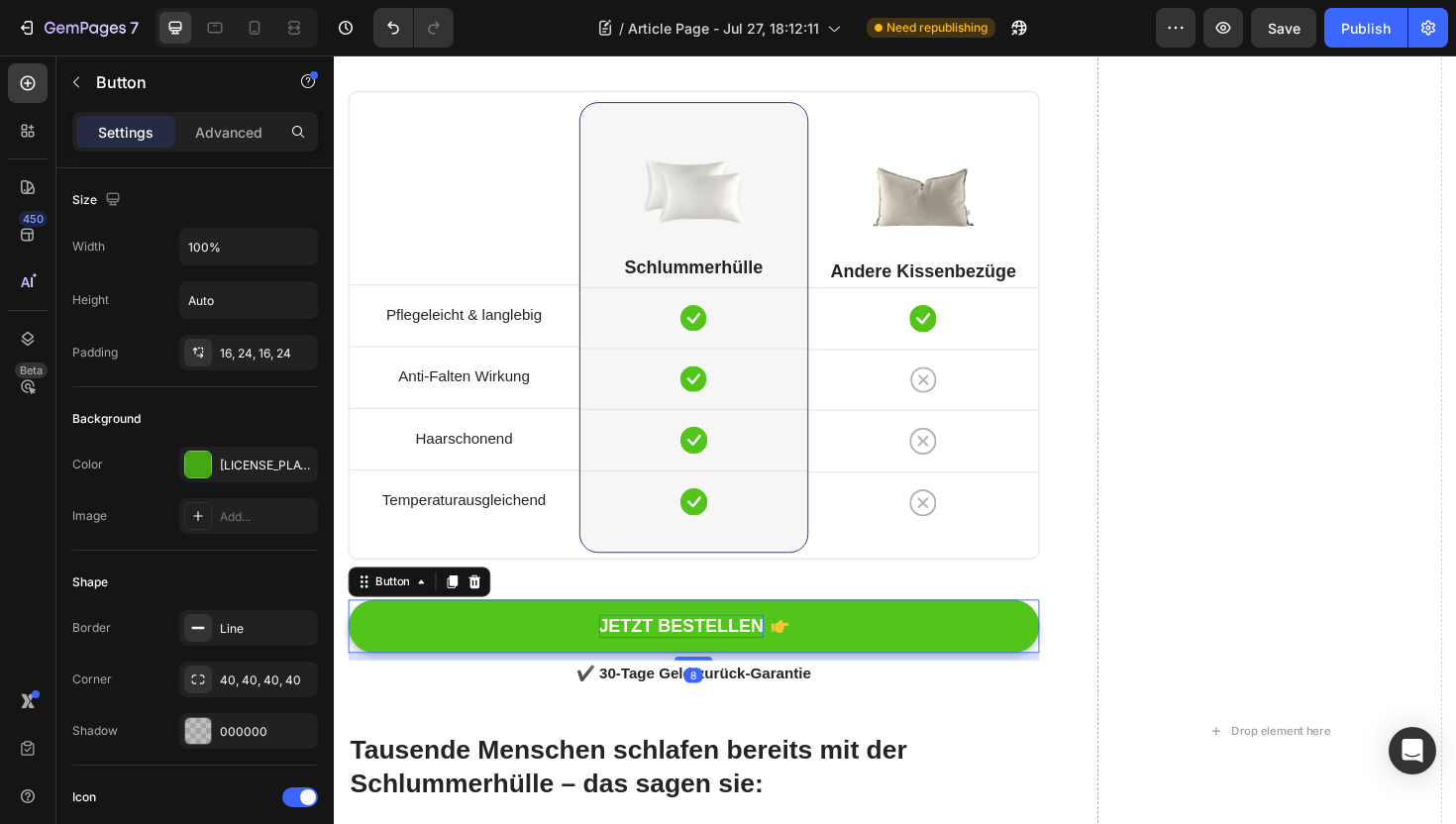click on "JETZT BESTELLEN" at bounding box center [701, 660] 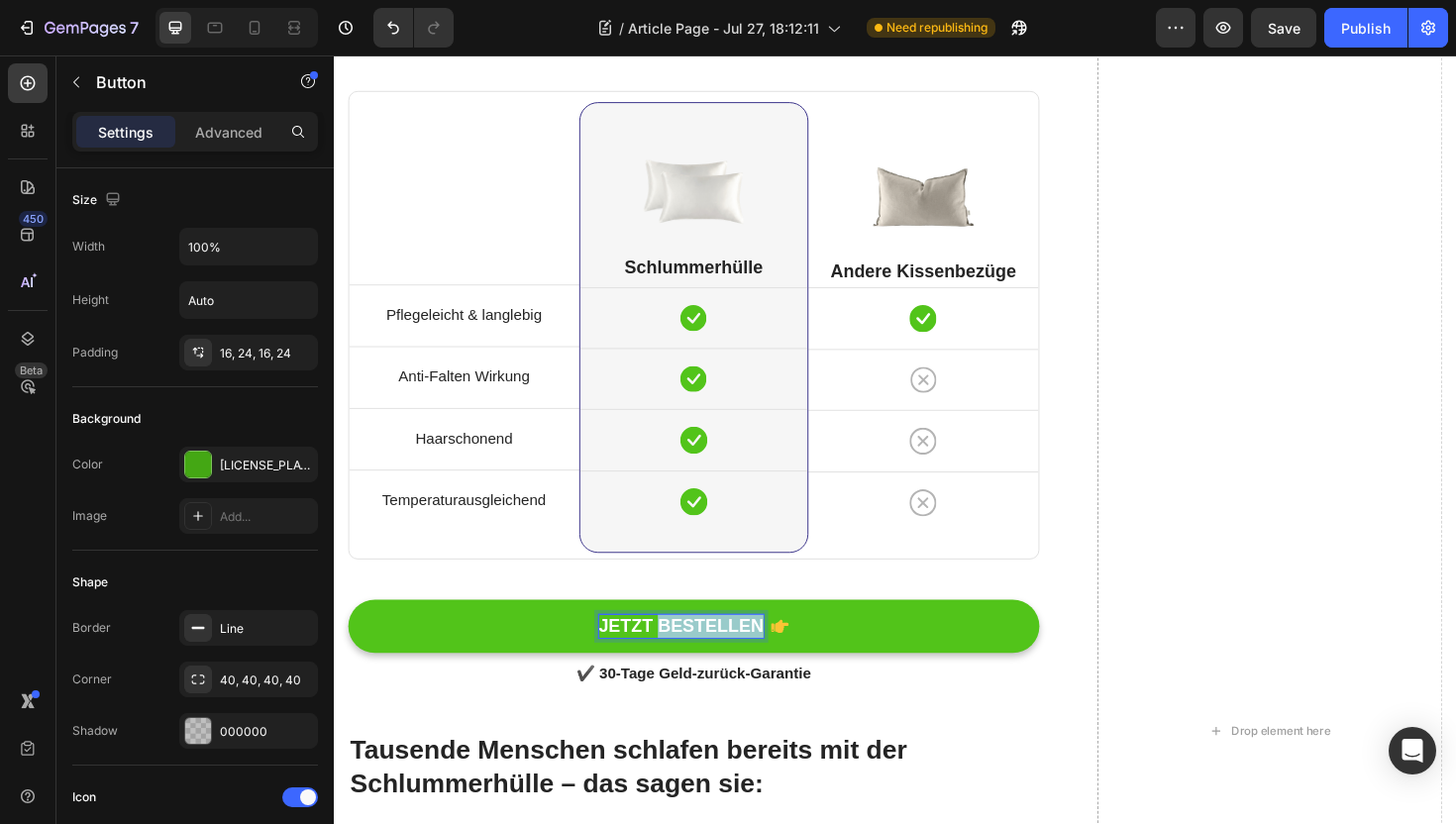 drag, startPoint x: 674, startPoint y: 656, endPoint x: 787, endPoint y: 659, distance: 113.03982 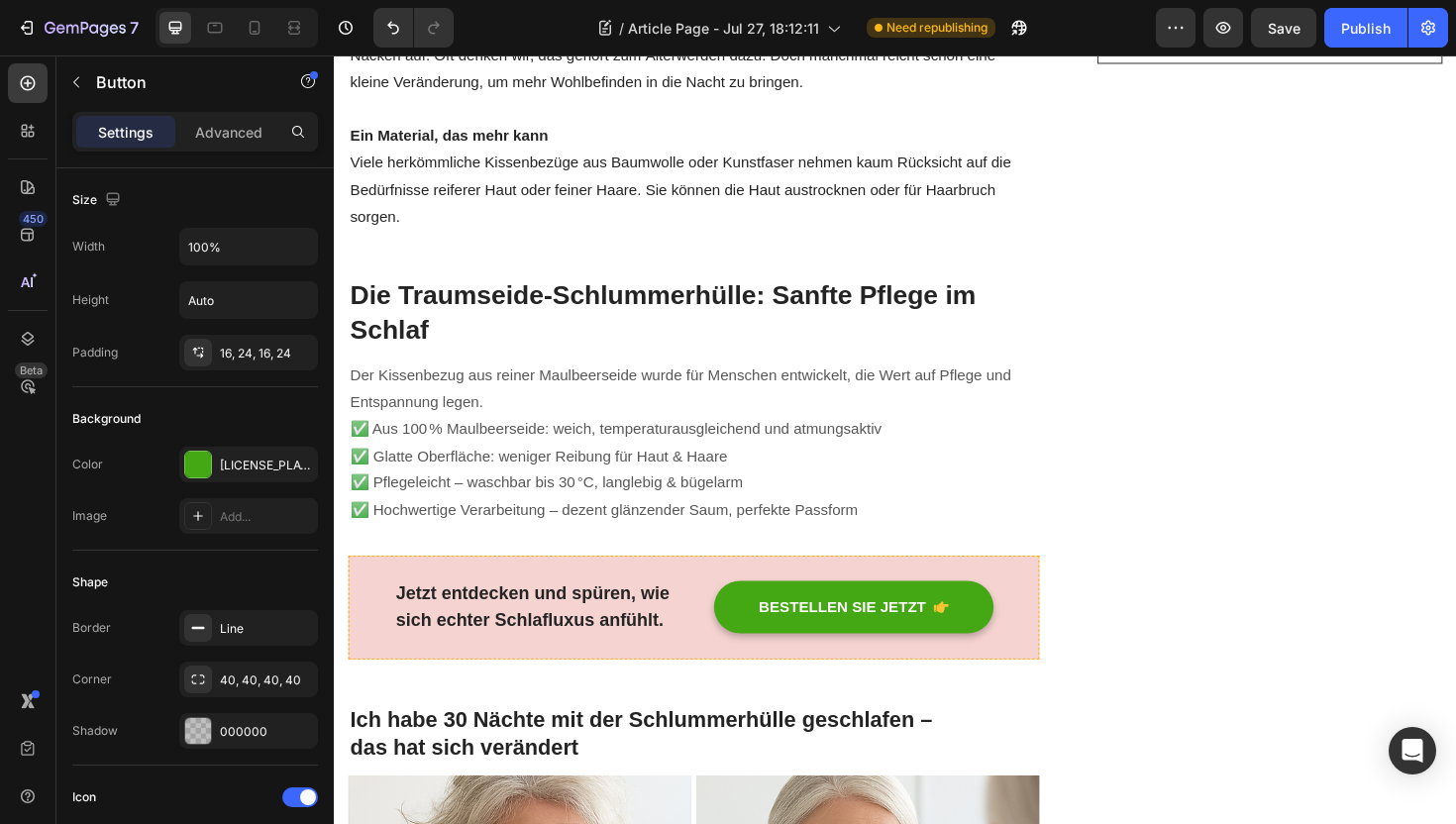 scroll, scrollTop: 983, scrollLeft: 0, axis: vertical 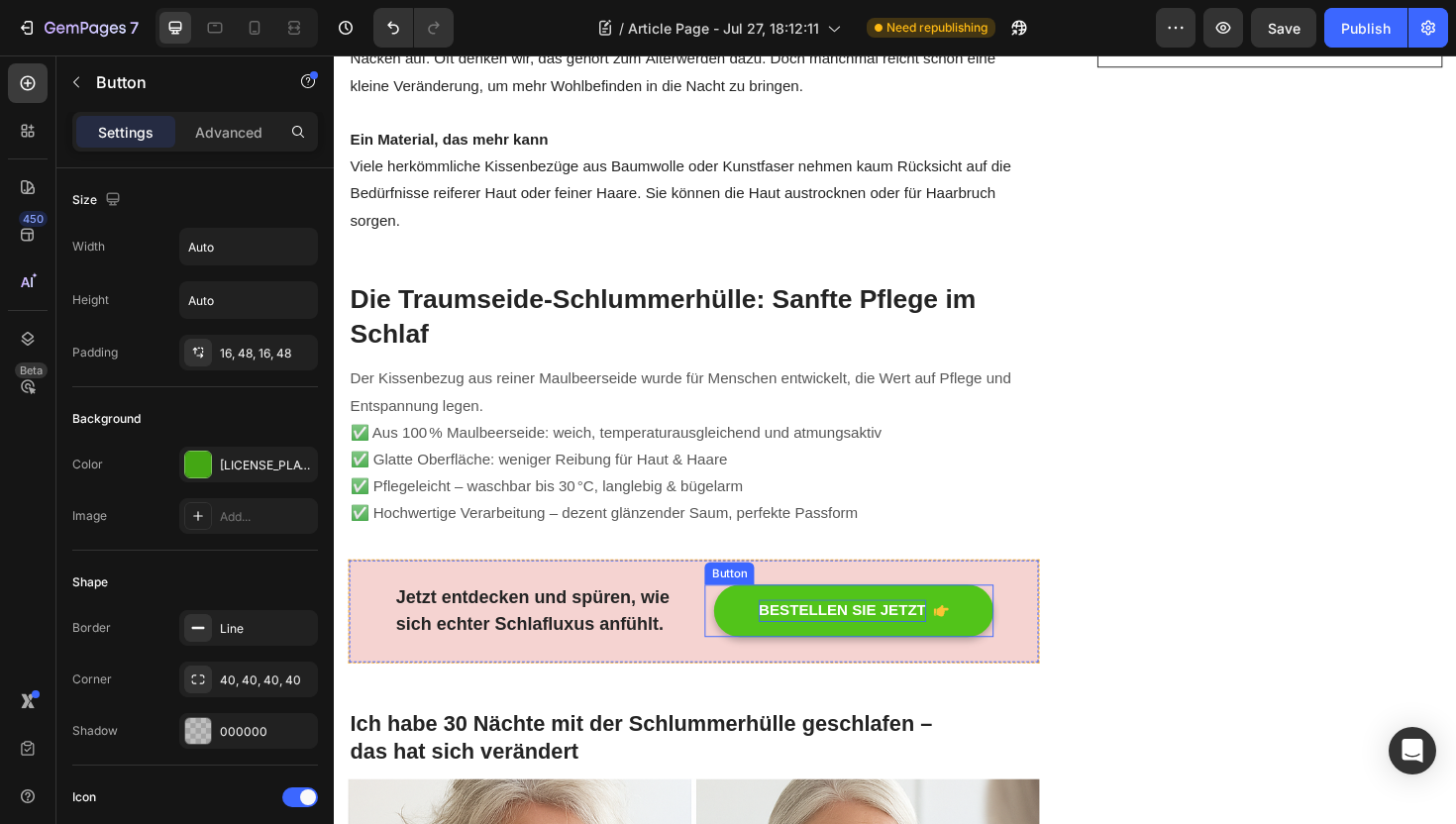 click on "BESTELLEN SIE JETZT" at bounding box center (872, 644) 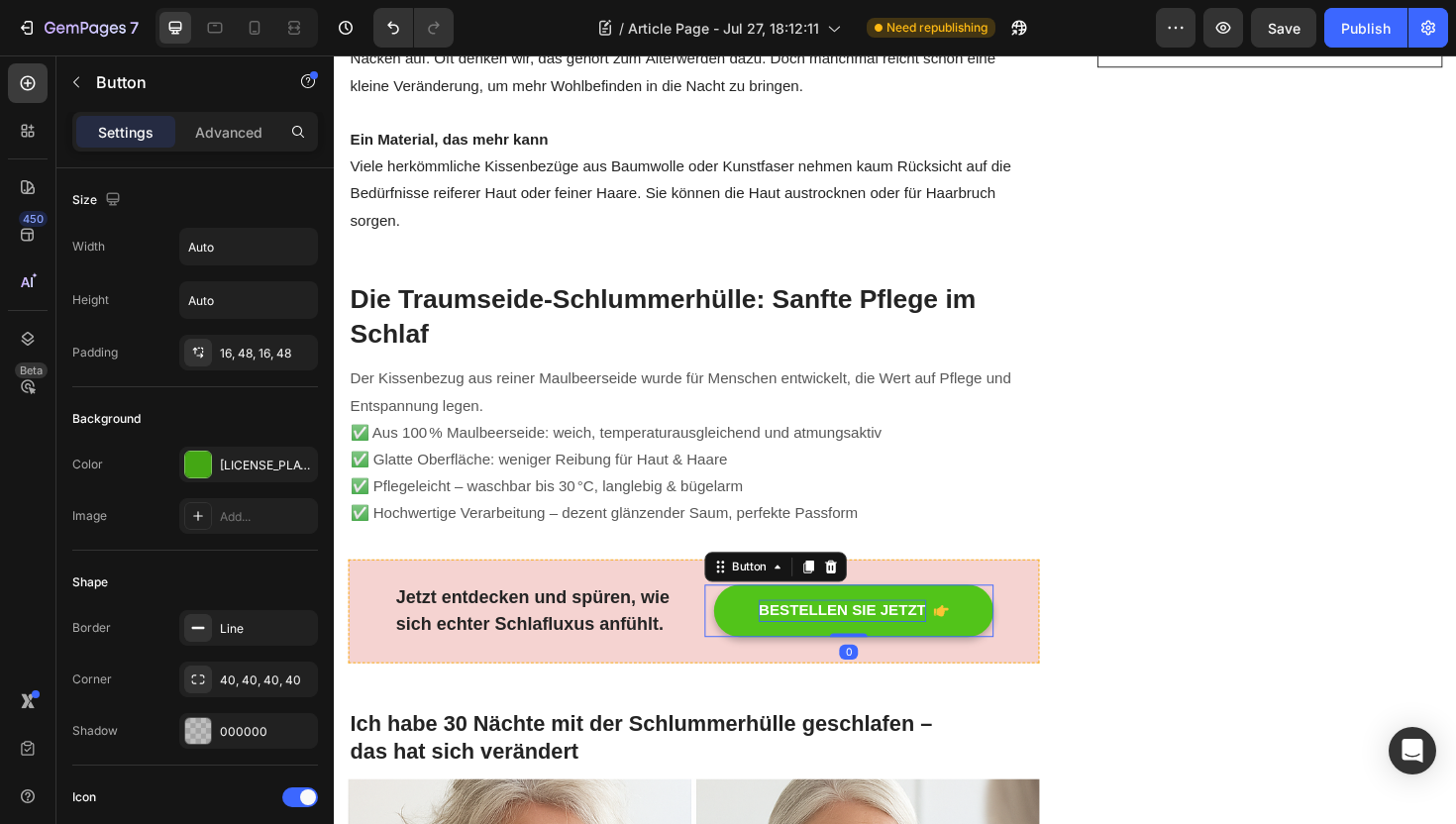 click on "BESTELLEN SIE JETZT" at bounding box center (872, 644) 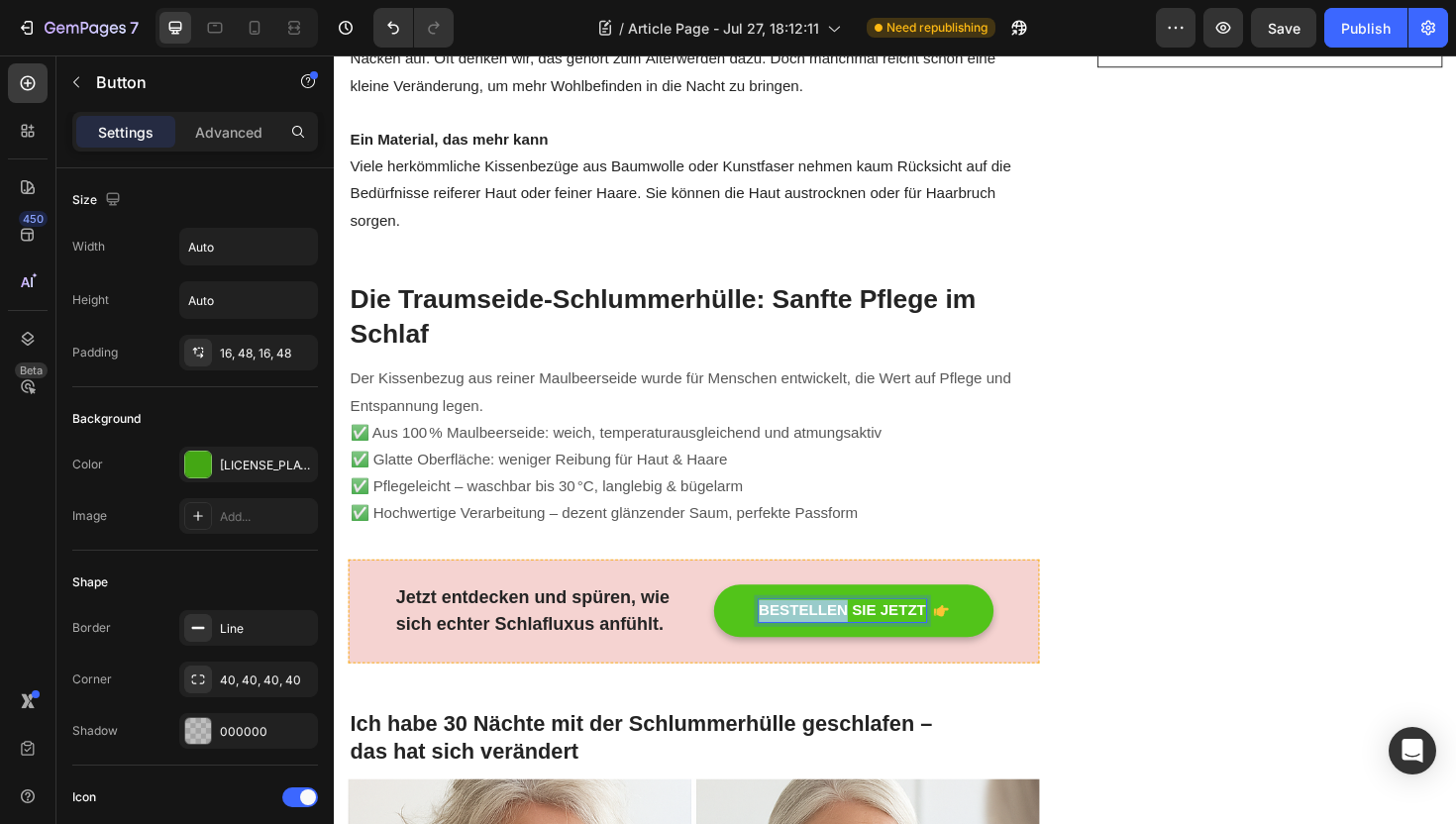 click on "BESTELLEN SIE JETZT" at bounding box center [872, 644] 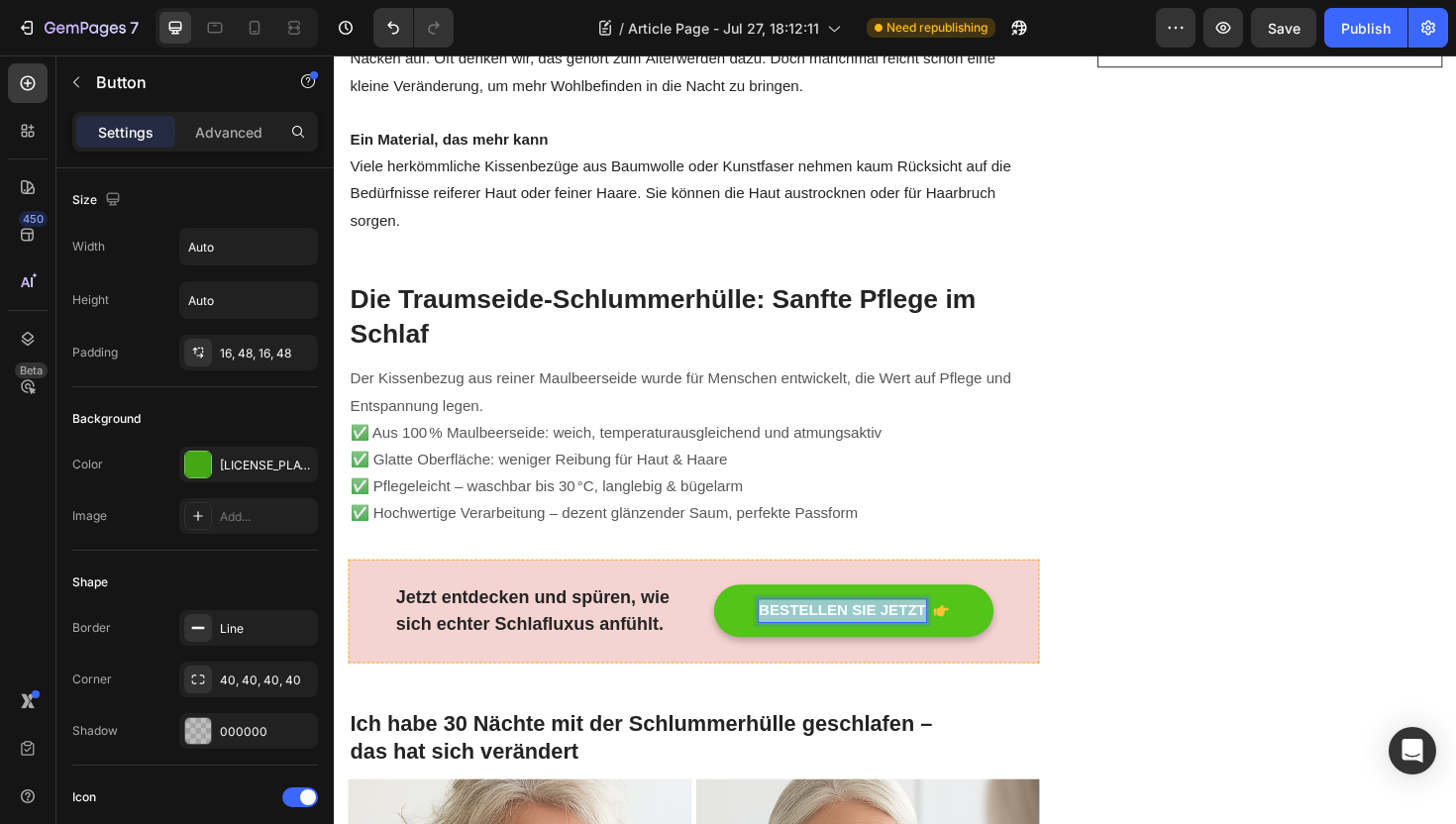 click on "BESTELLEN SIE JETZT" at bounding box center [872, 644] 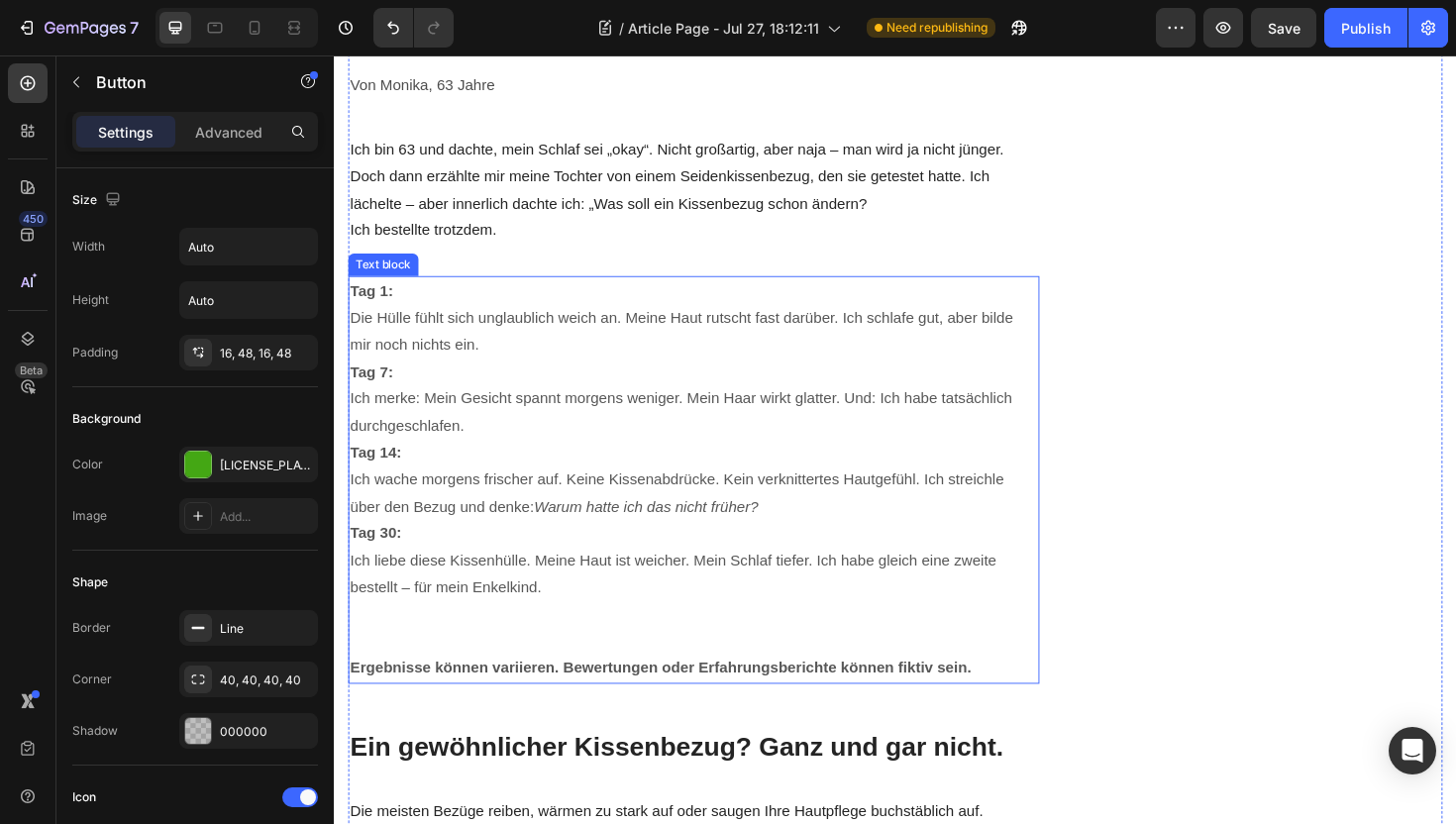 scroll, scrollTop: 2171, scrollLeft: 0, axis: vertical 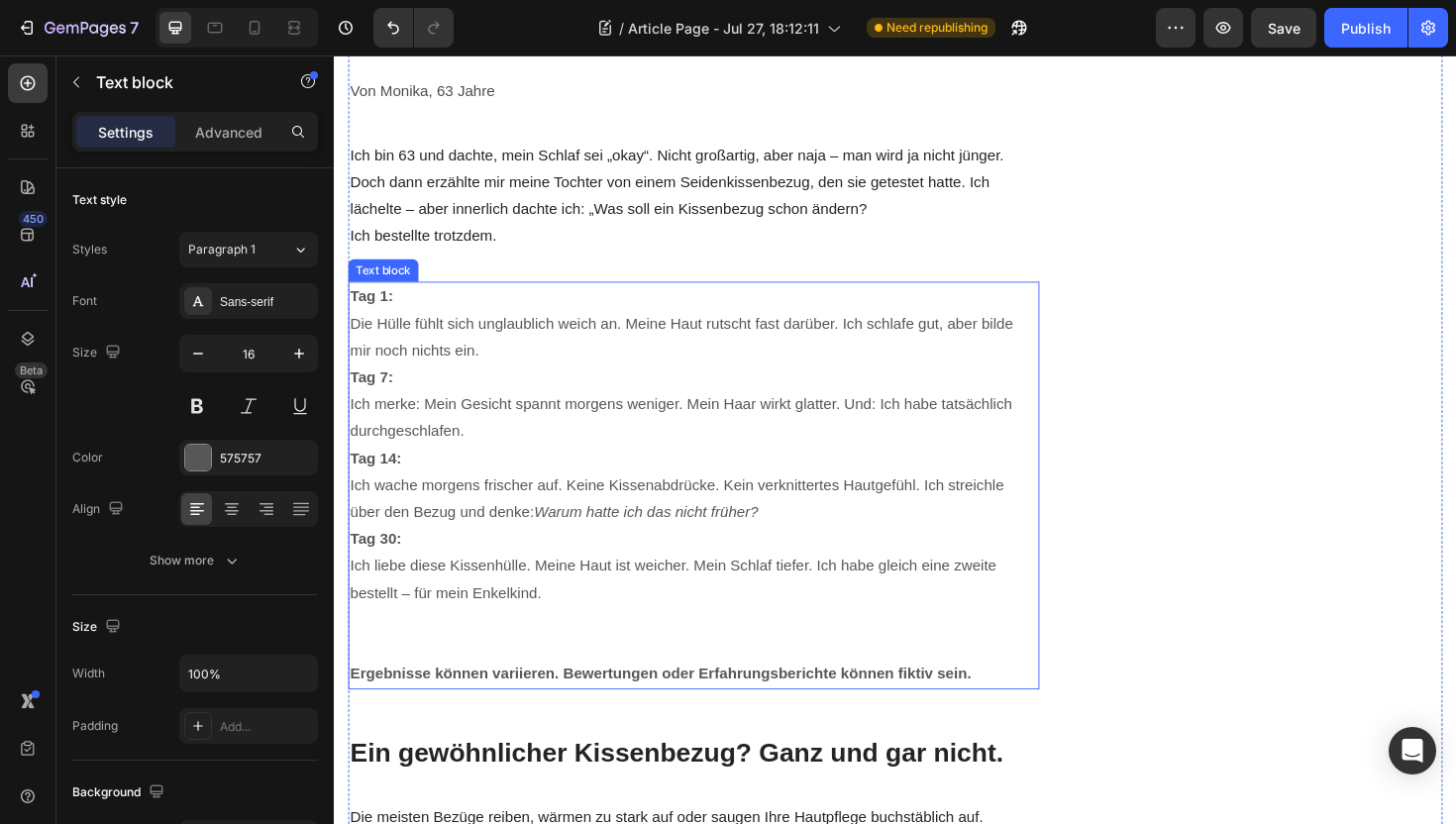 click on "Tag 1: Die Hülle fühlt sich unglaublich weich an. Meine Haut rutscht fast darüber. Ich schlafe gut, aber bilde mir noch nichts ein." at bounding box center (714, 340) 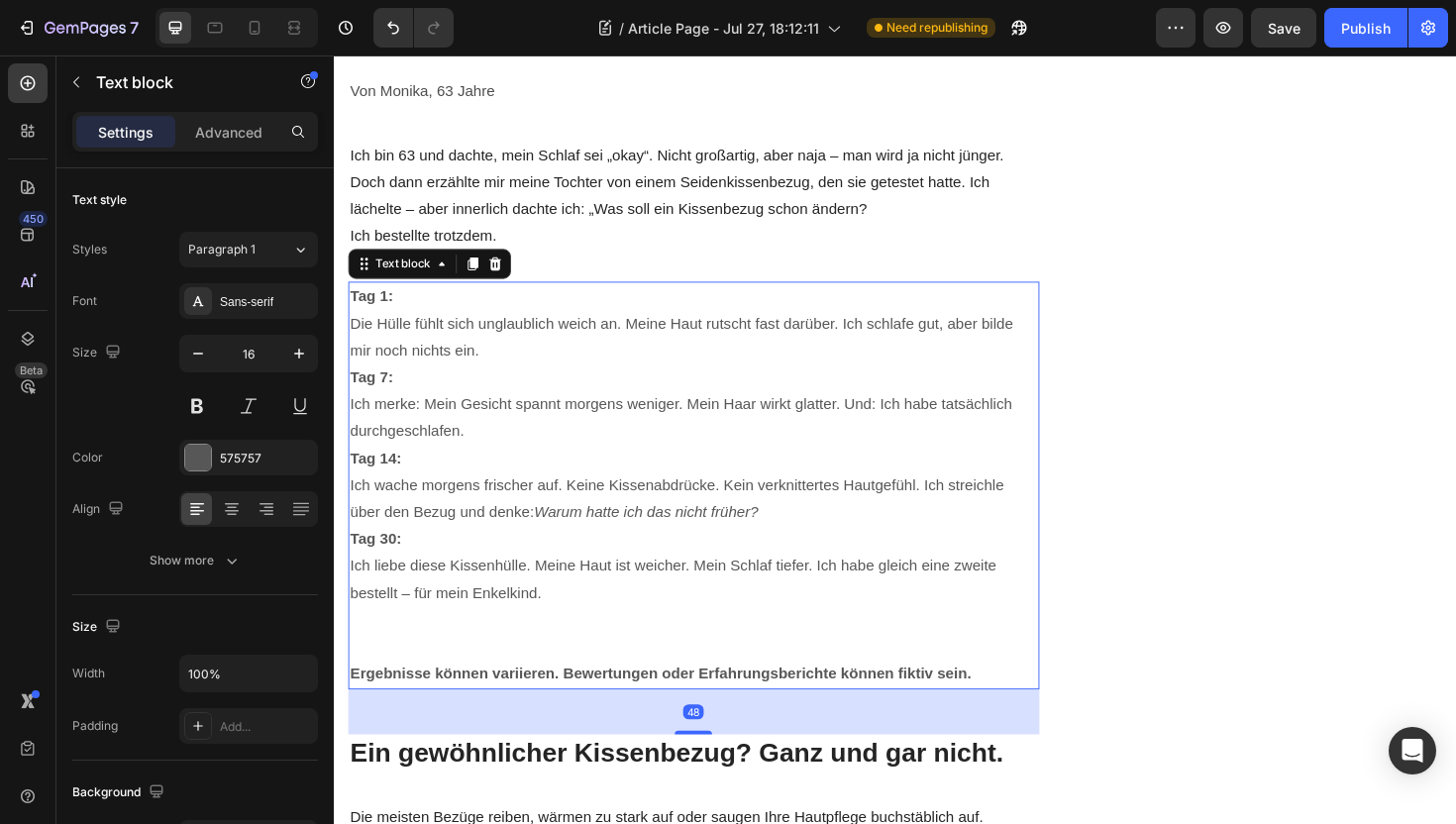 click on "Tag 1:" at bounding box center [373, 310] 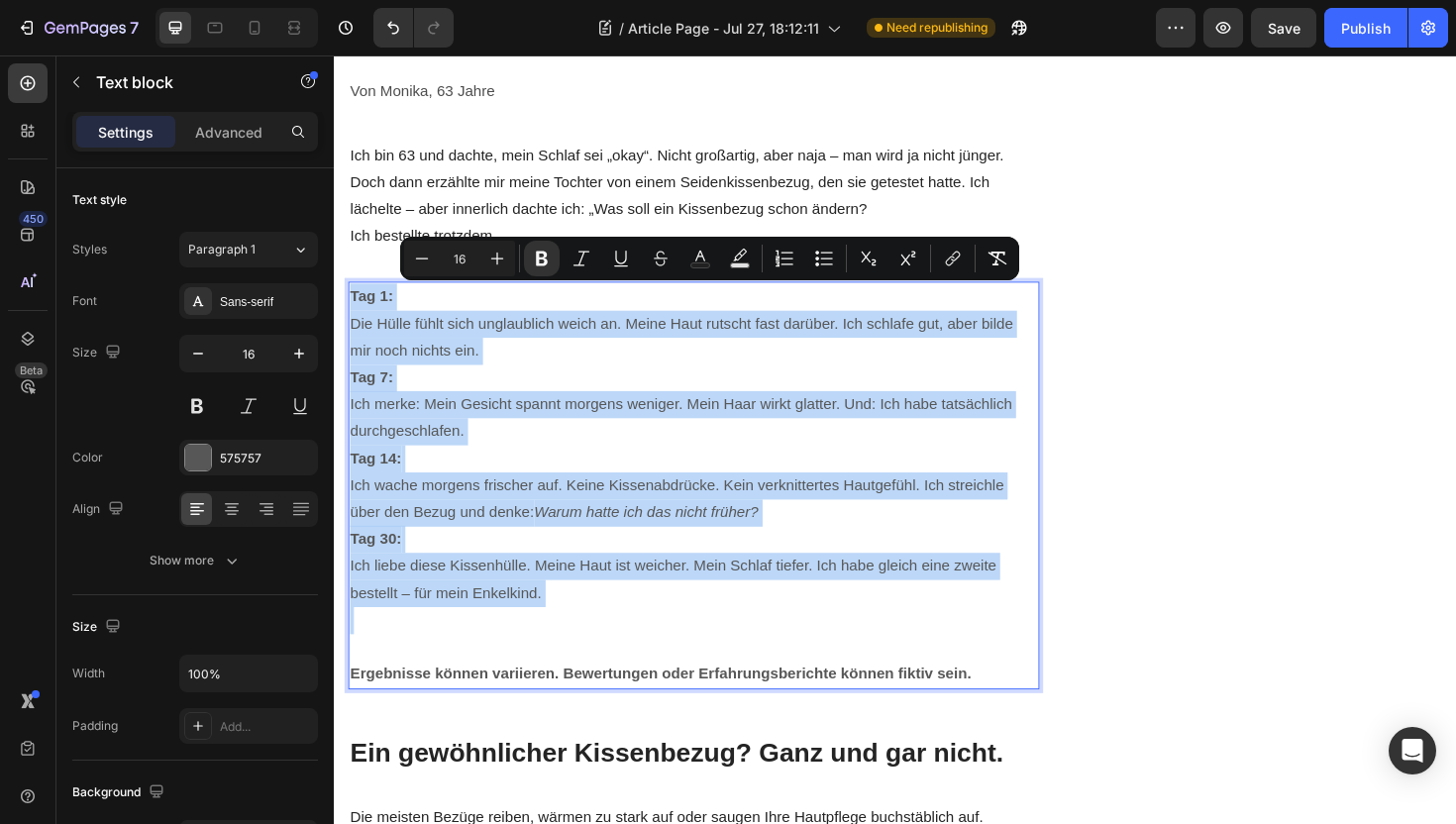 drag, startPoint x: 354, startPoint y: 310, endPoint x: 768, endPoint y: 646, distance: 533.1904 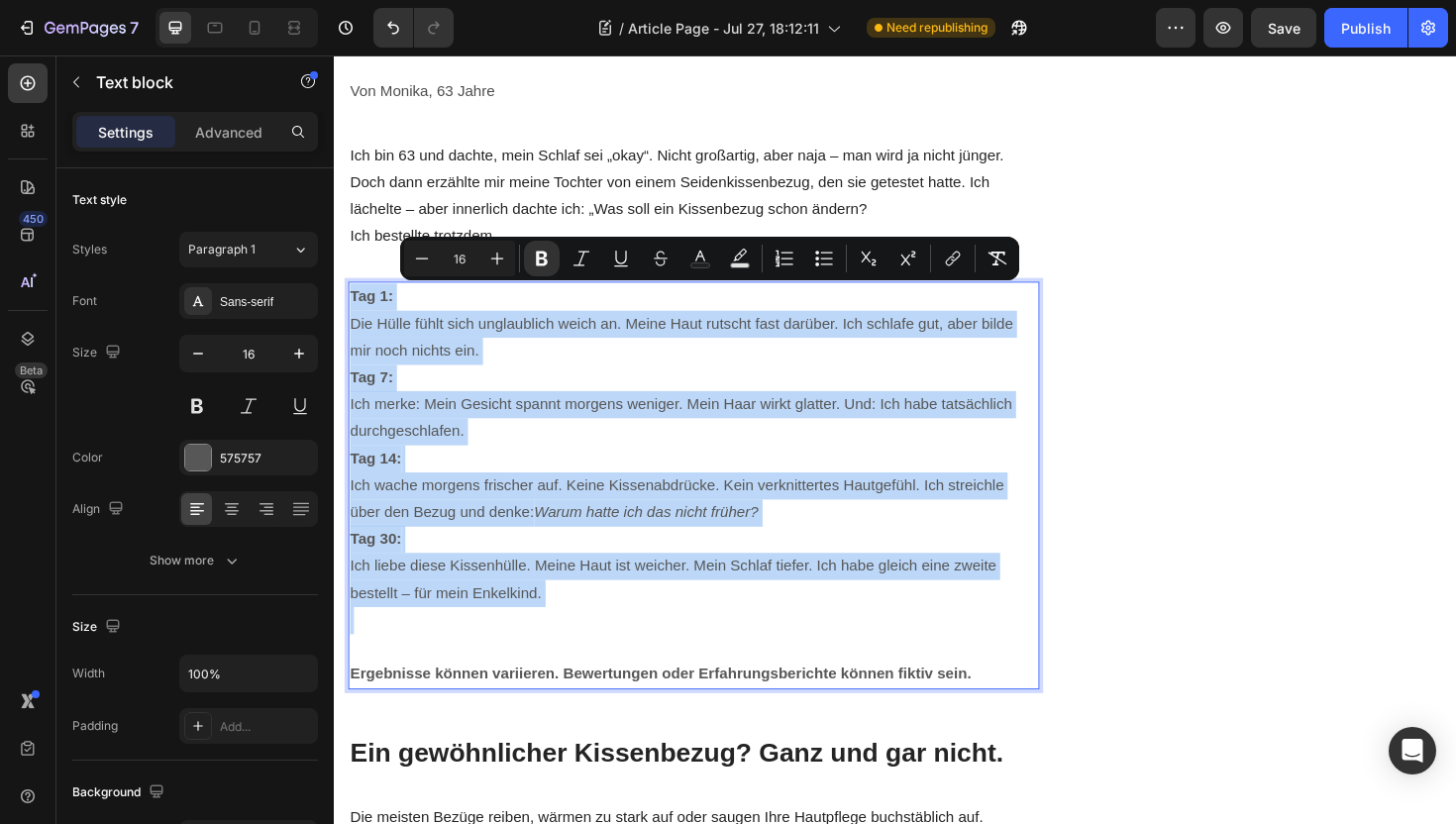 click on "Tag 1: Die Hülle fühlt sich unglaublich weich an. Meine Haut rutscht fast darüber. Ich schlafe gut, aber bilde mir noch nichts ein. Tag 7: Ich merke: Mein Gesicht spannt morgens weniger. Mein Haar wirkt glatter. Und: Ich habe tatsächlich durchgeschlafen. Tag 14: Ich wache morgens frischer auf. Keine Kissenabdrücke. Kein verknittertes Hautgefühl. Ich streichle über den Bezug und denke:  Warum hatte ich das nicht früher? Tag 30: Ich liebe diese Kissenhülle. Meine Haut ist weicher. Mein Schlaf tiefer. Ich habe gleich eine zweite bestellt – für mein Enkelkind. Ergebnisse können variieren. Bewertungen oder Erfahrungsberichte können fiktiv sein." at bounding box center (714, 511) 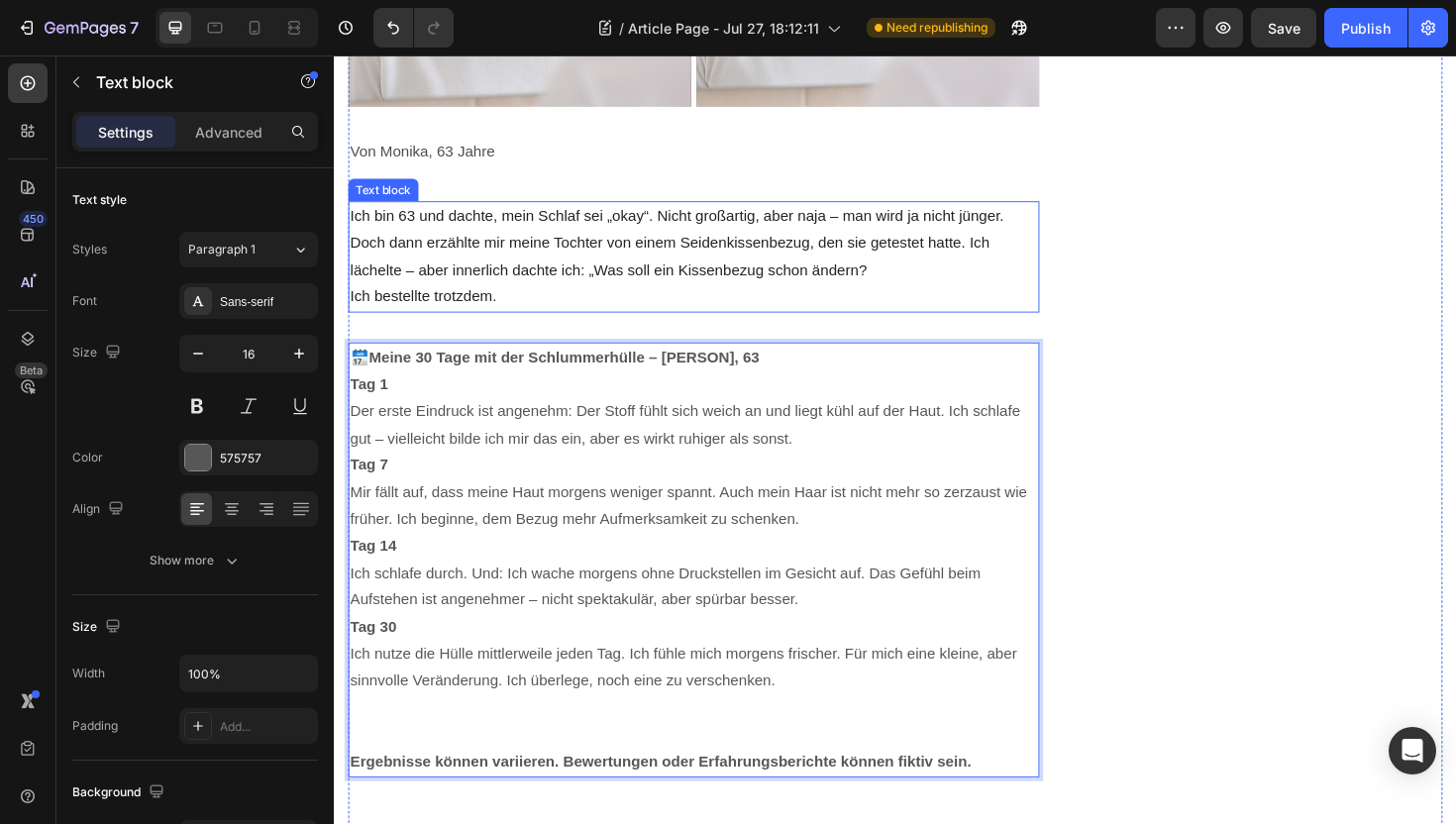 scroll, scrollTop: 2085, scrollLeft: 0, axis: vertical 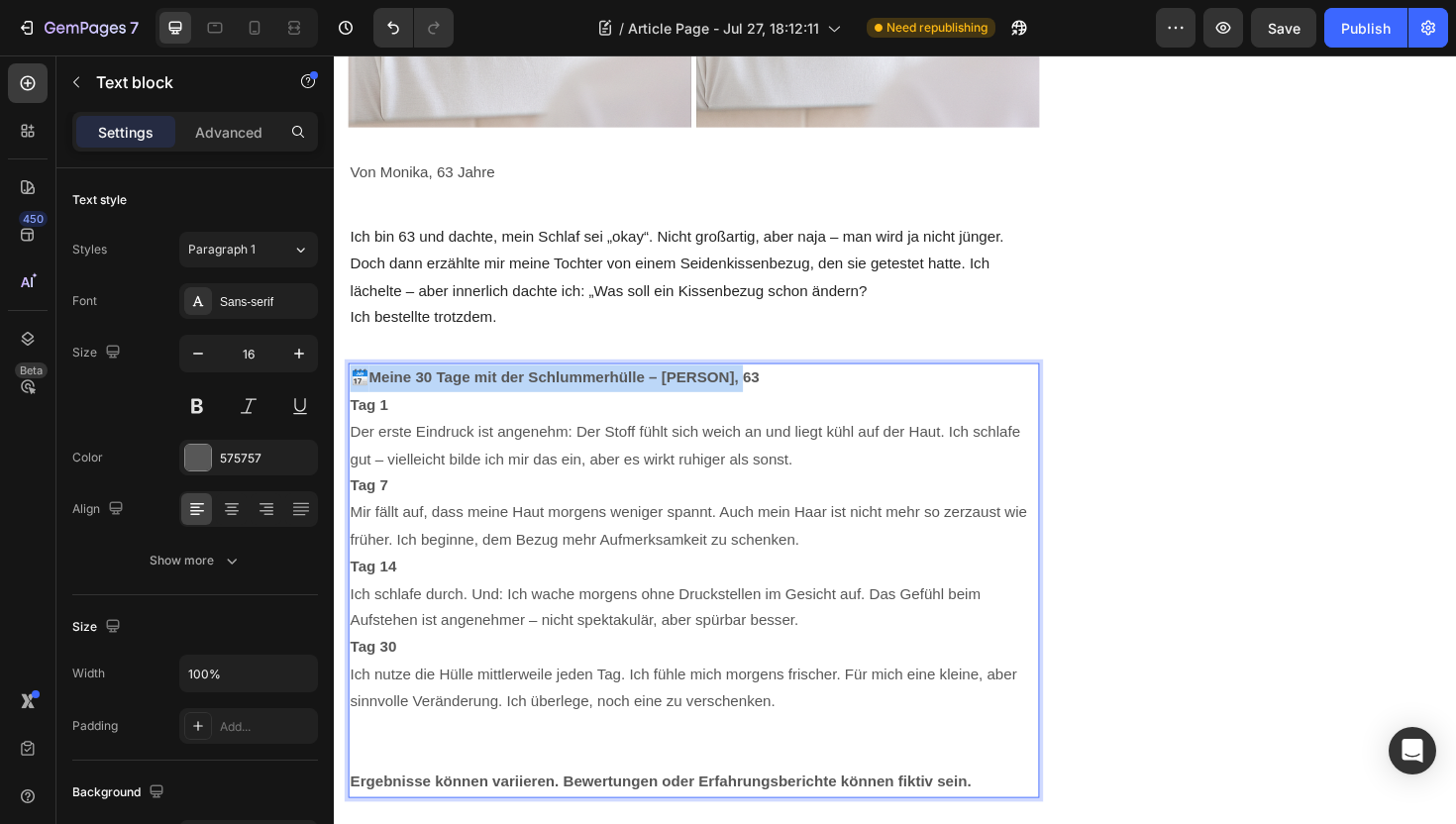 drag, startPoint x: 772, startPoint y: 399, endPoint x: 351, endPoint y: 403, distance: 421.019 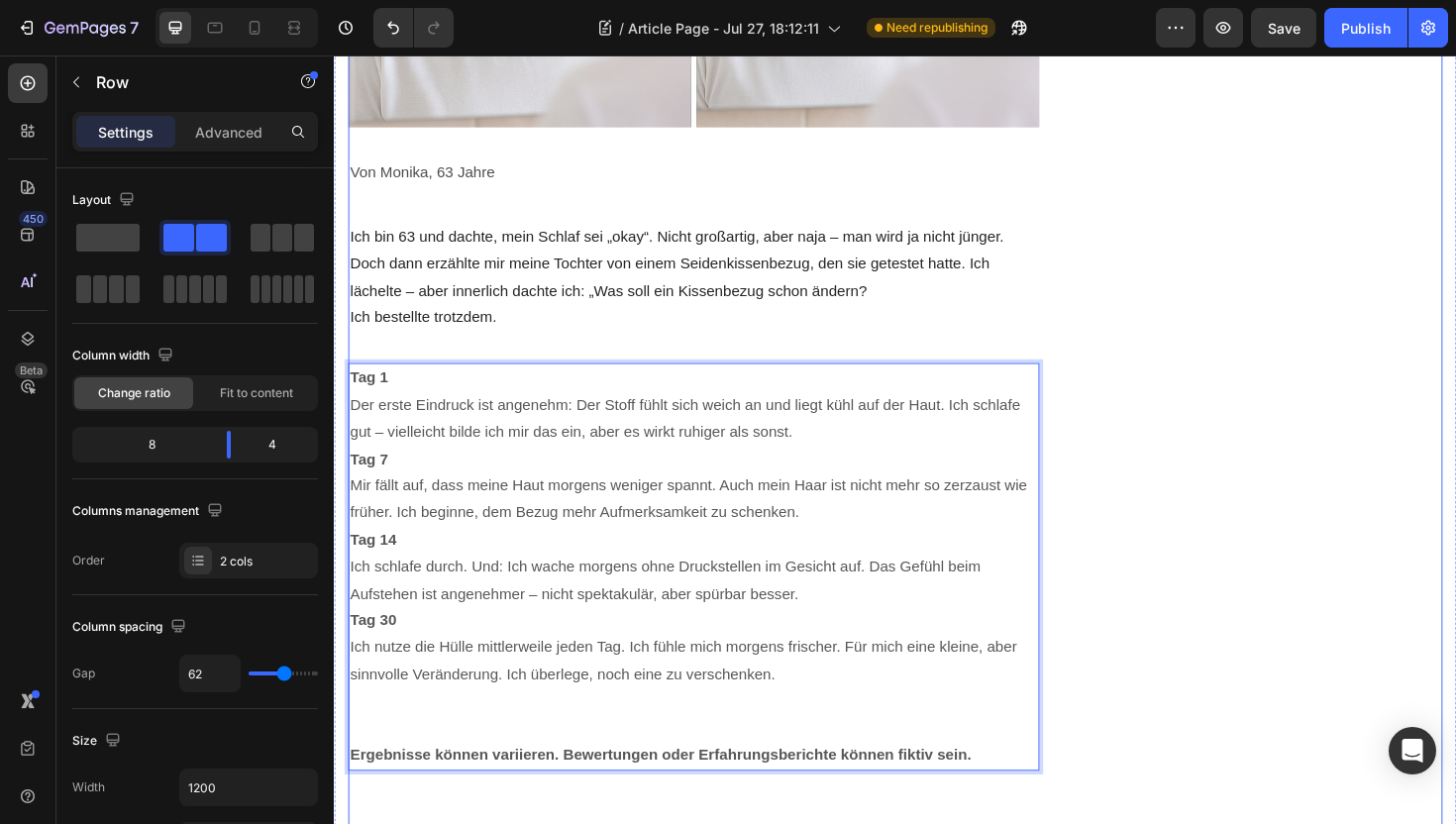 click on "Vorteile Heading
Icon Atmungsaktiv Text block
Icon Antiallergen Text block
Icon Waschmaschinen-geeignet Text block
Icon Anti-Falten Effekt Text block Icon List Row Image  	   Verfügbarkeit prüfen Button ✔️ 30-Tage Geld zurück Garantie Text block Row" at bounding box center [1324, -374] 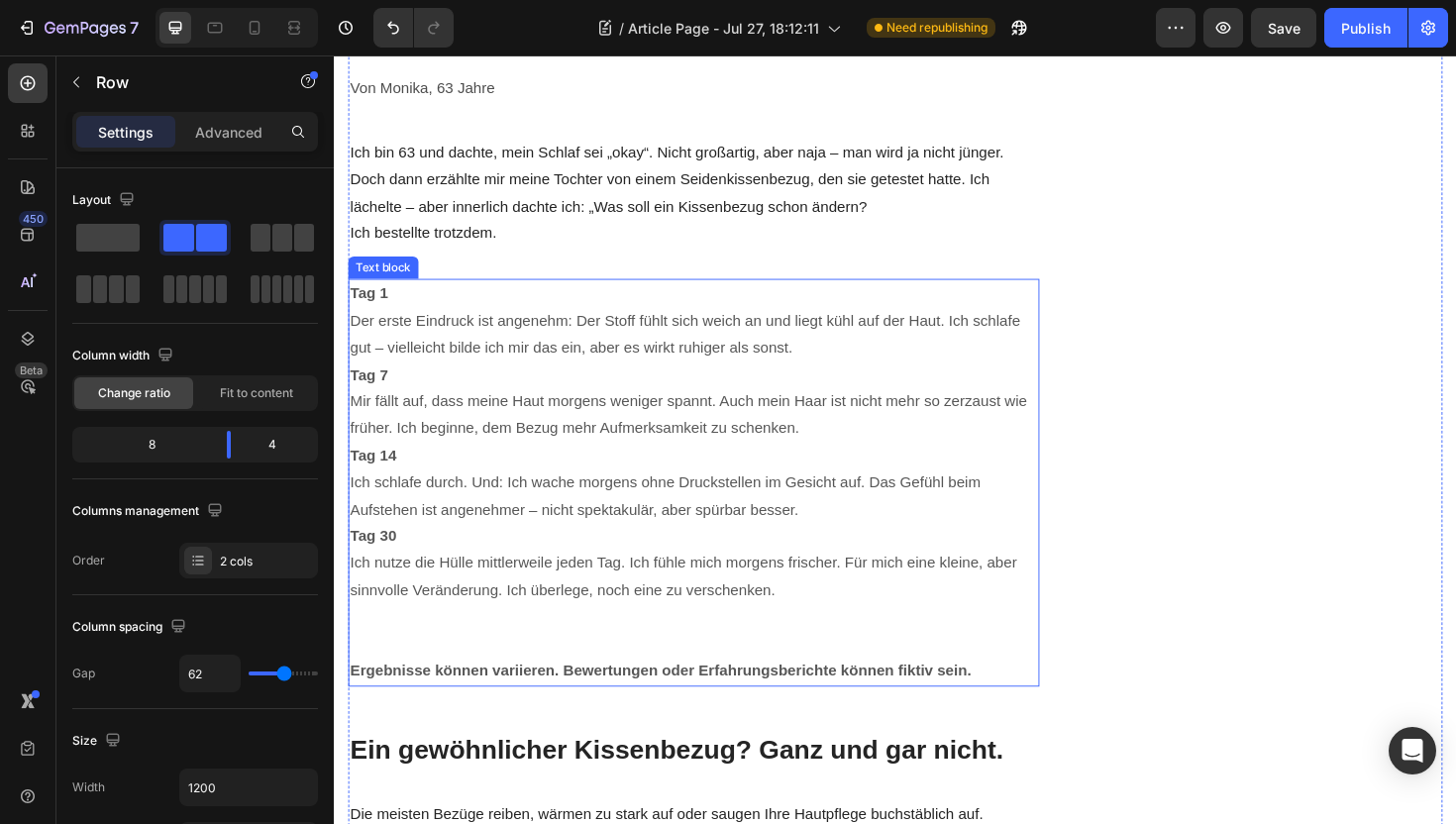 scroll, scrollTop: 2218, scrollLeft: 0, axis: vertical 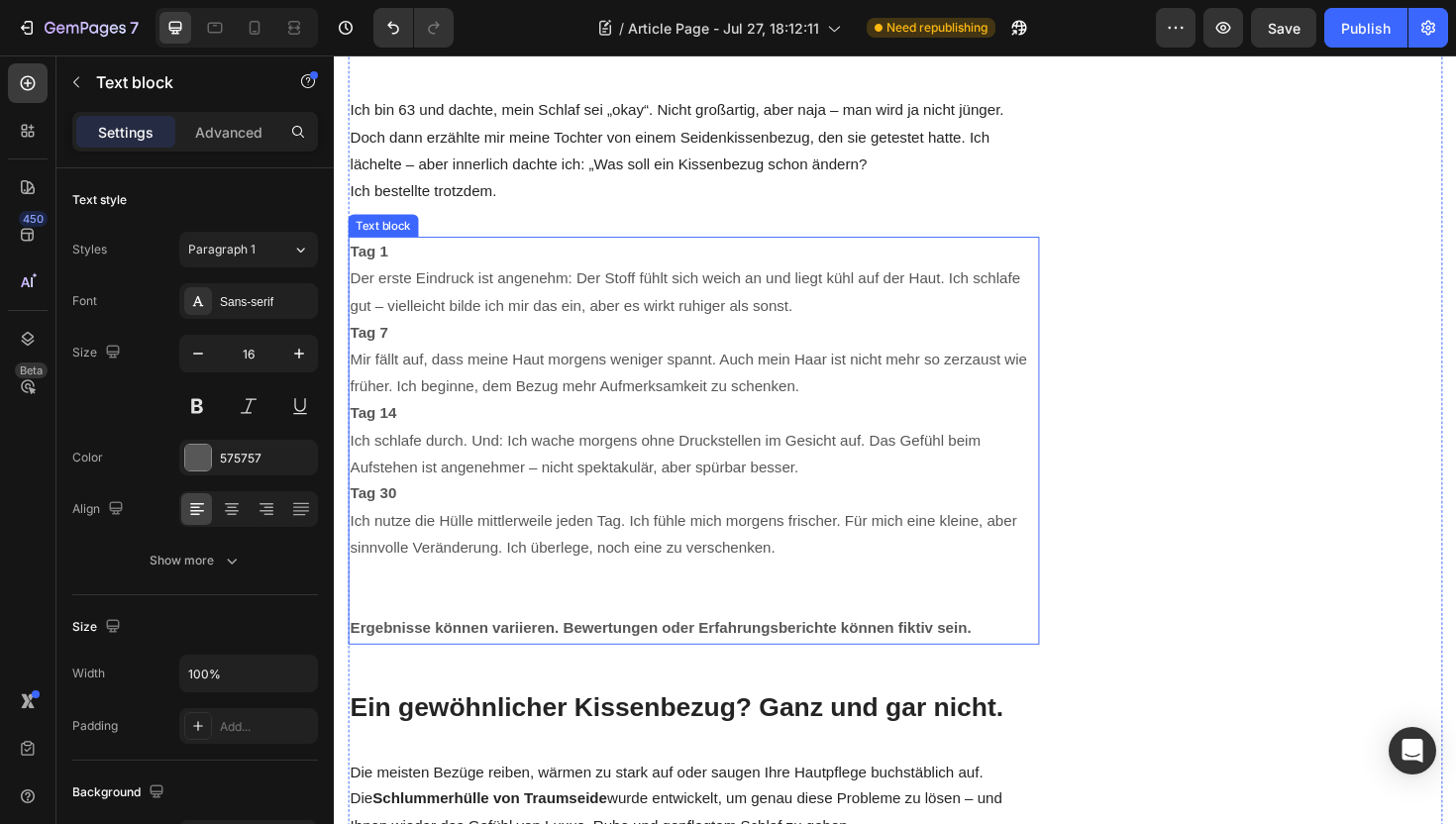click on "Tag 30 Ich nutze die Hülle mittlerweile jeden Tag. Ich fühle mich morgens frischer. Für mich eine kleine, aber sinnvolle Veränderung. Ich überlege, noch eine zu verschenken." at bounding box center [714, 549] 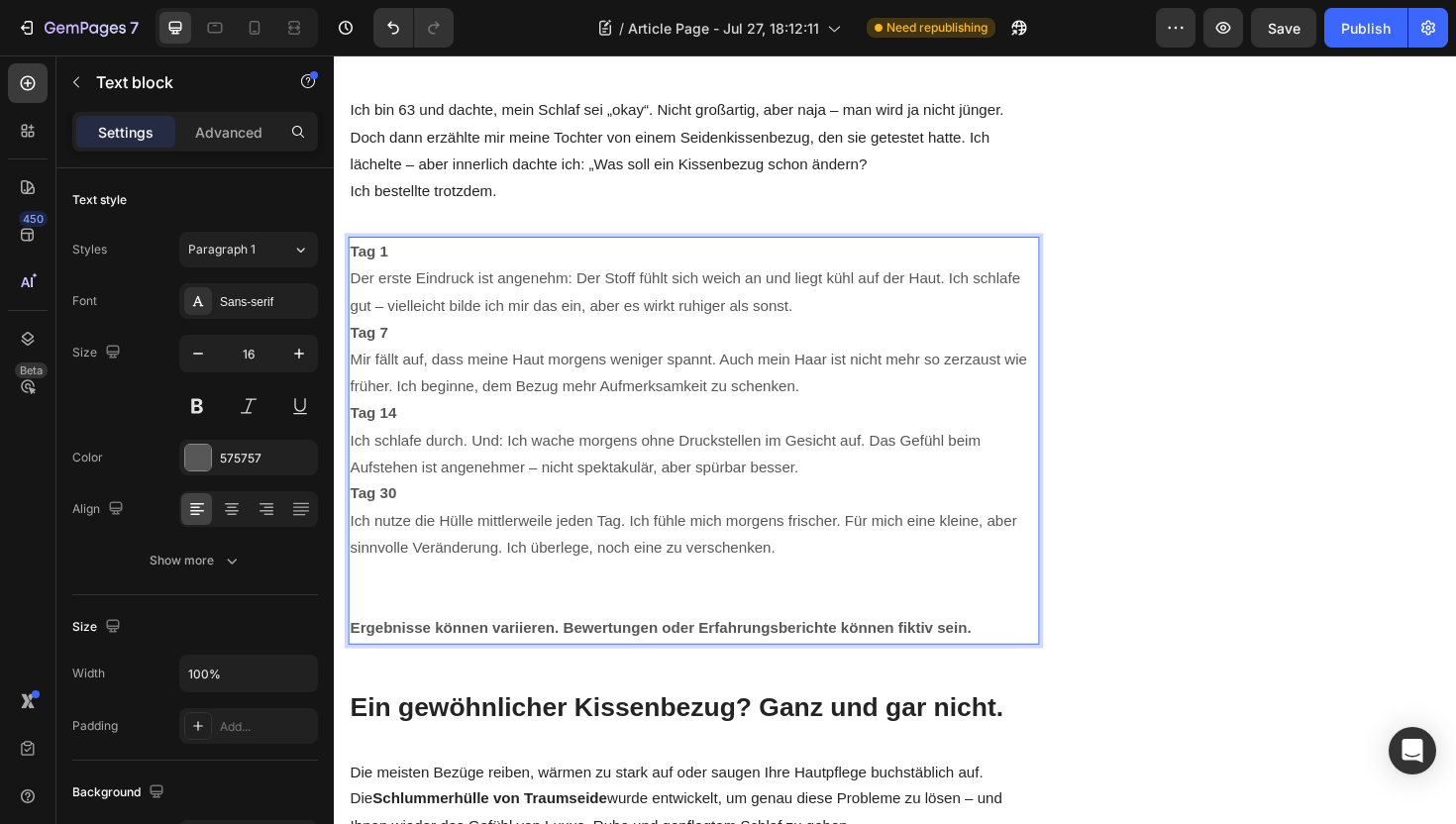 click on "Tag 30 Ich nutze die Hülle mittlerweile jeden Tag. Ich fühle mich morgens frischer. Für mich eine kleine, aber sinnvolle Veränderung. Ich überlege, noch eine zu verschenken." at bounding box center (714, 549) 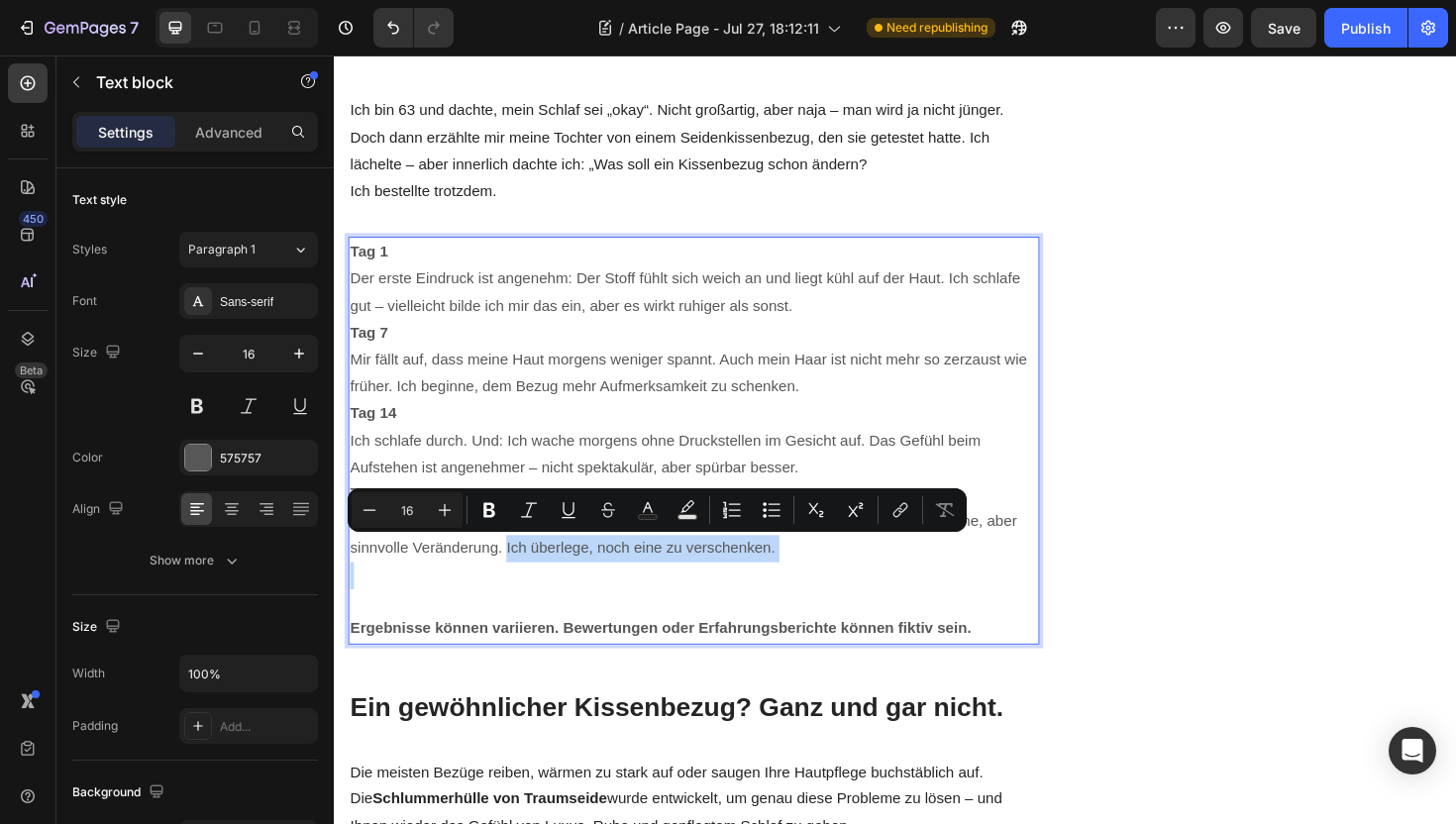 drag, startPoint x: 516, startPoint y: 572, endPoint x: 848, endPoint y: 596, distance: 332.8663 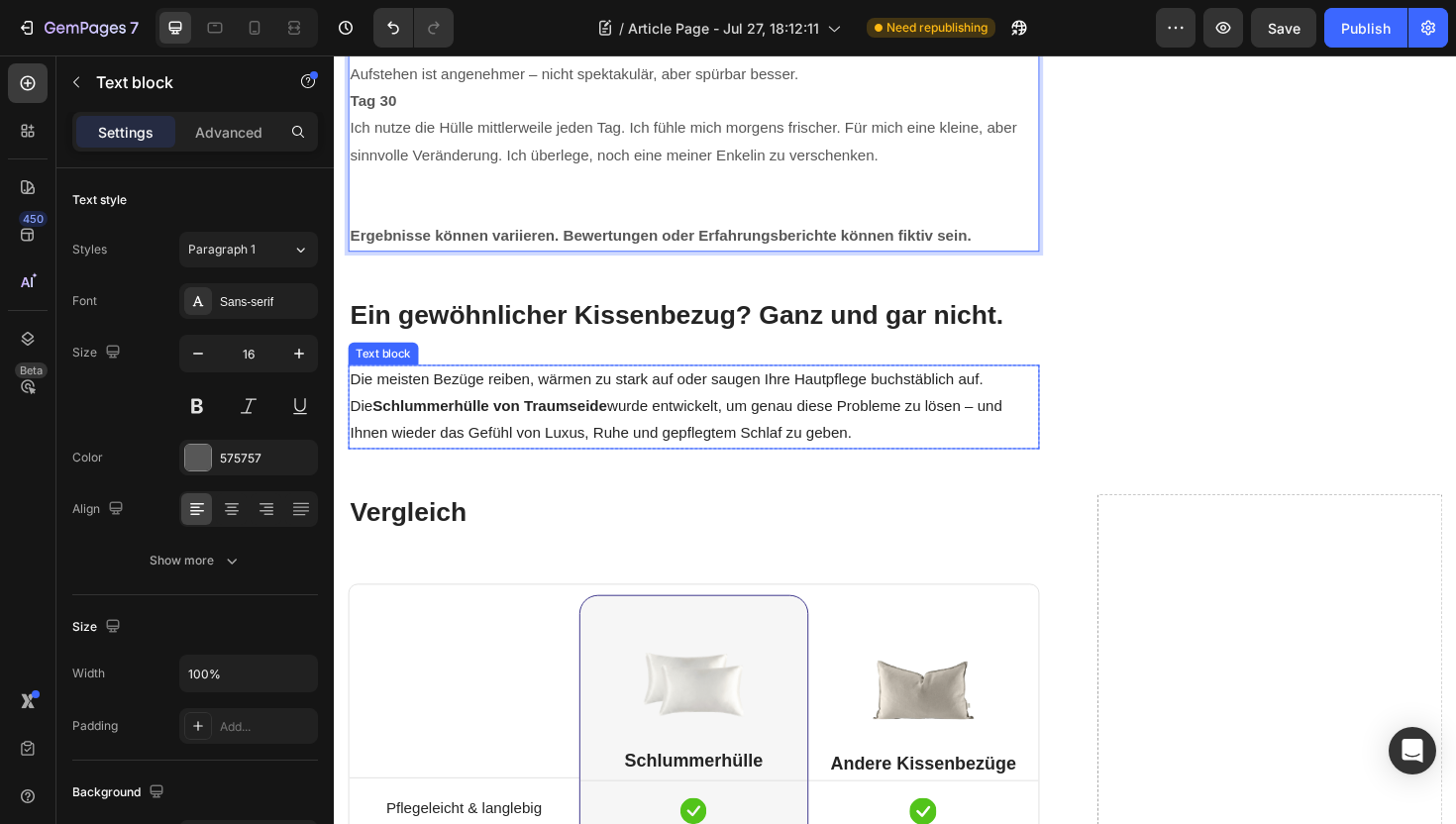 scroll, scrollTop: 2679, scrollLeft: 0, axis: vertical 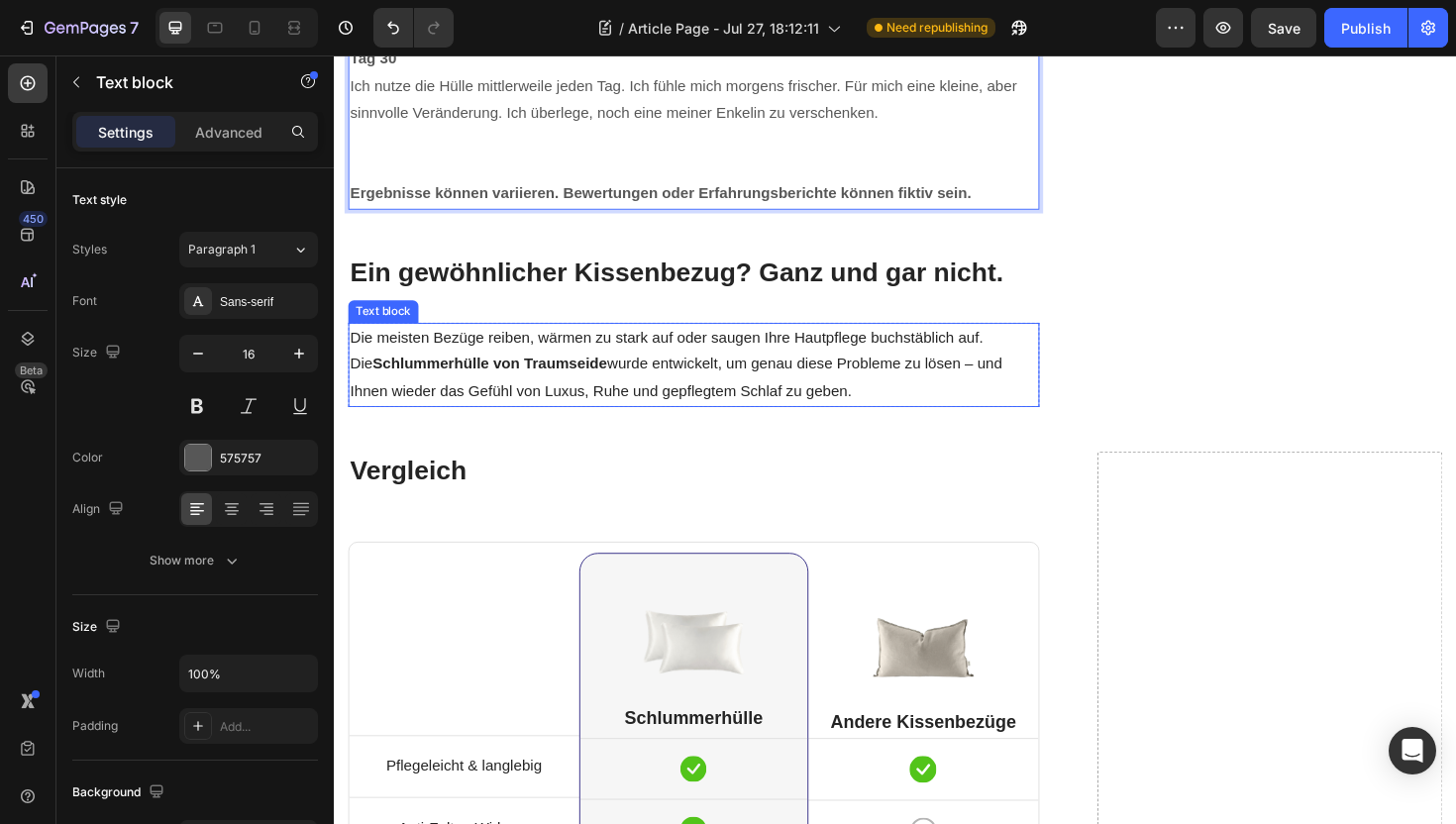 click on "Die meisten Bezüge reiben, wärmen zu stark auf oder saugen Ihre Hautpflege buchstäblich auf. Die  Schlummerhülle von Traumseide  wurde entwickelt, um genau diese Probleme zu lösen – und Ihnen wieder das Gefühl von Luxus, Ruhe und gepflegtem Schlaf zu geben." at bounding box center (714, 383) 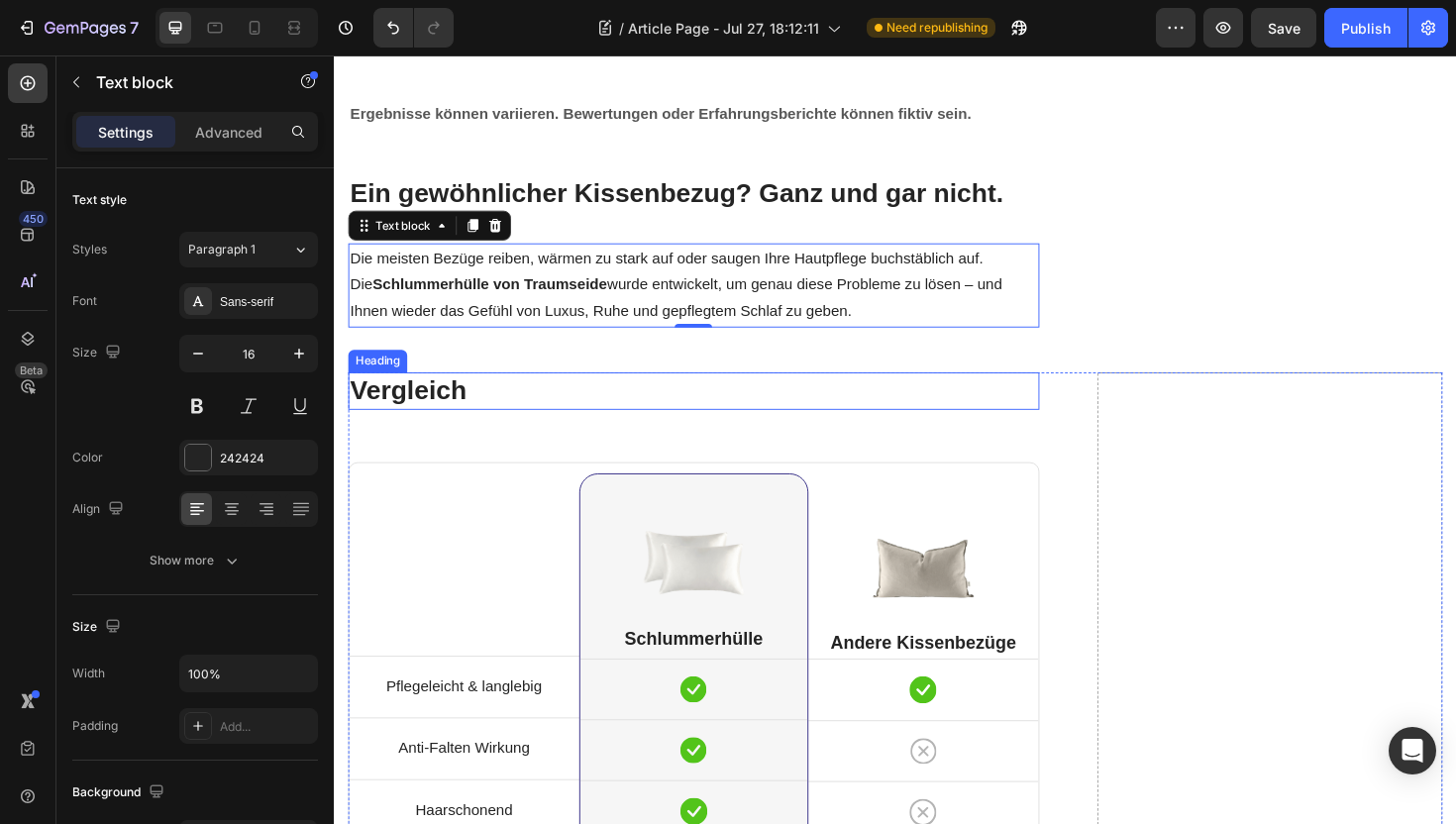 scroll, scrollTop: 2761, scrollLeft: 0, axis: vertical 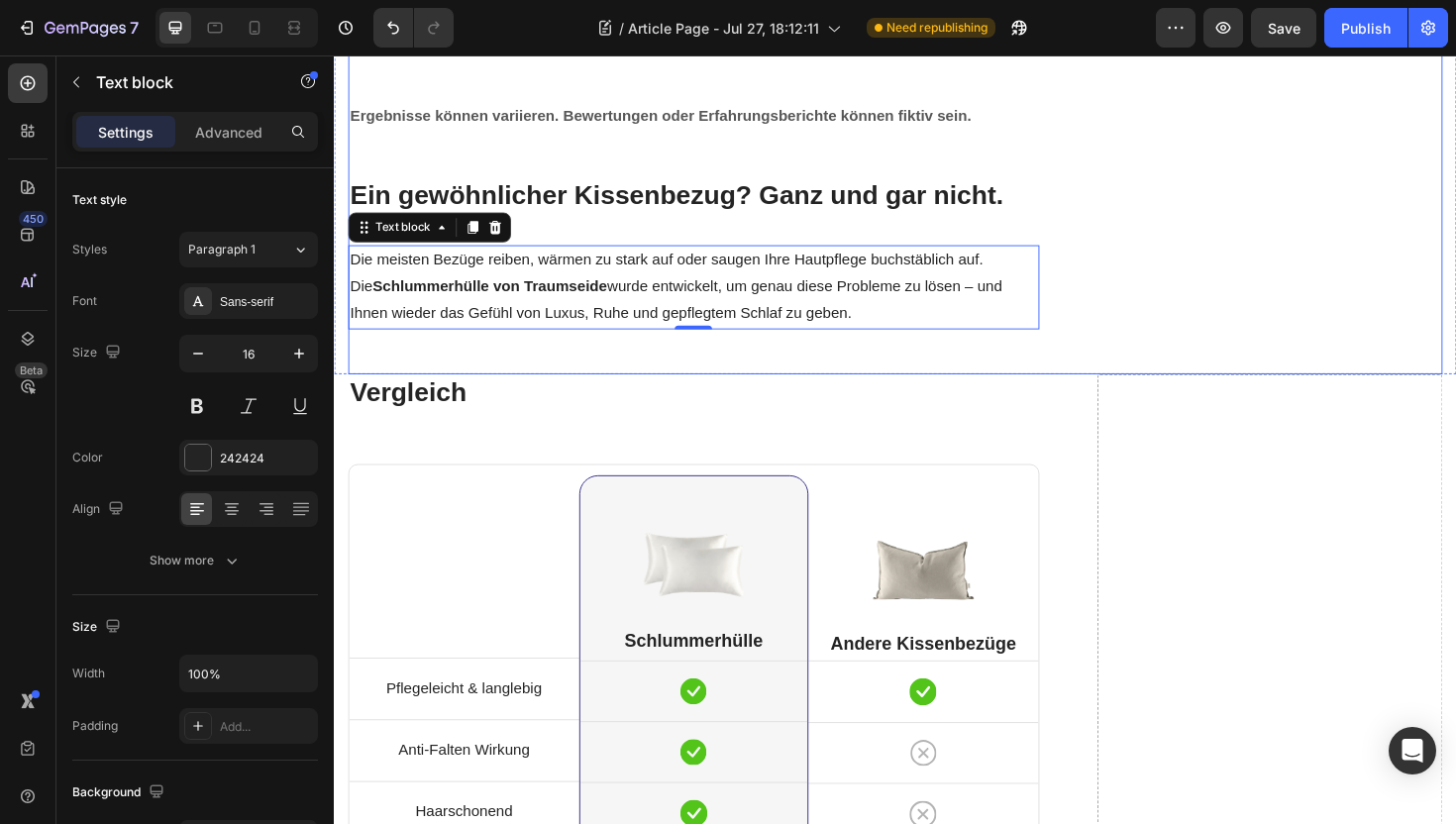 click on "Warum so viele jetzt auf diese neuen Kissenbezüge umsteigen – und wie sie deinen Schlaf verbessern können Heading Veröffentlicht am  1 August, 2025 Text block Row Image Komfort für die Nacht: Ein kleiner Wechsel mit großer Wirkung Vielleicht kennen Sie es: Man wacht mit trockener Haut, unruhigem Schlaf oder einem verspannten Nacken auf. Oft denken wir, das gehört zum Älterwerden dazu. Doch manchmal reicht schon eine kleine Veränderung, um mehr Wohlbefinden in die Nacht zu bringen.   Ein Material, das mehr kann Viele herkömmliche Kissenbezüge aus Baumwolle oder Kunstfaser nehmen kaum Rücksicht auf die Bedürfnisse reiferer Haut oder feiner Haare. Sie können die Haut austrocknen oder für Haarbruch sorgen. Text block Die Traumseide-Schlummerhülle: Sanfte Pflege im Schlaf Heading Der Kissenbezug aus reiner Maulbeerseide wurde für Menschen entwickelt, die Wert auf Pflege und Entspannung legen. ✅ Aus 100 % Maulbeerseide: weich, temperaturausgleichend und atmungsaktiv Text block Text block" at bounding box center [714, -1051] 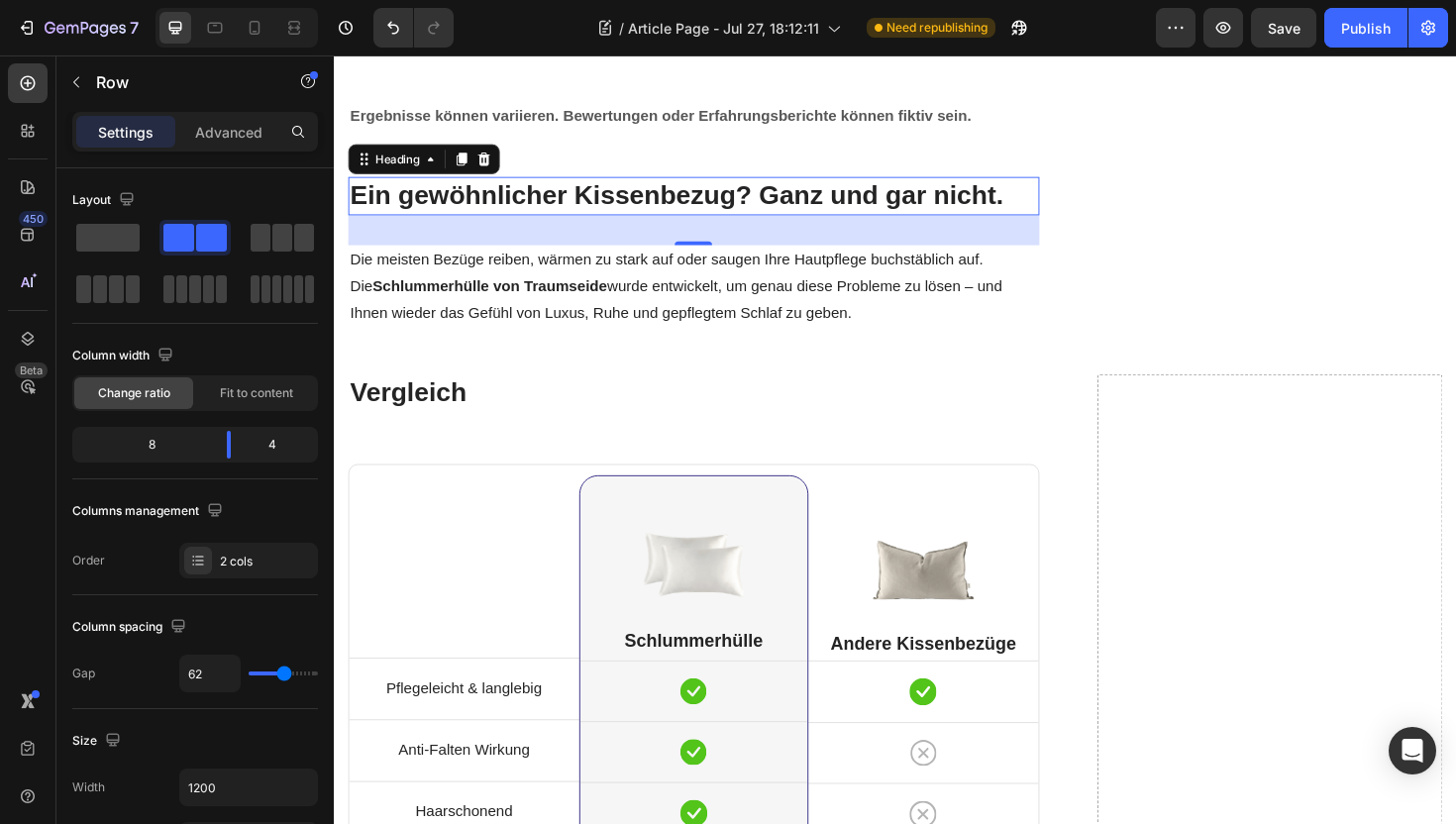 click on "Ein gewöhnlicher Kissenbezug? Ganz und gar nicht." at bounding box center [714, 204] 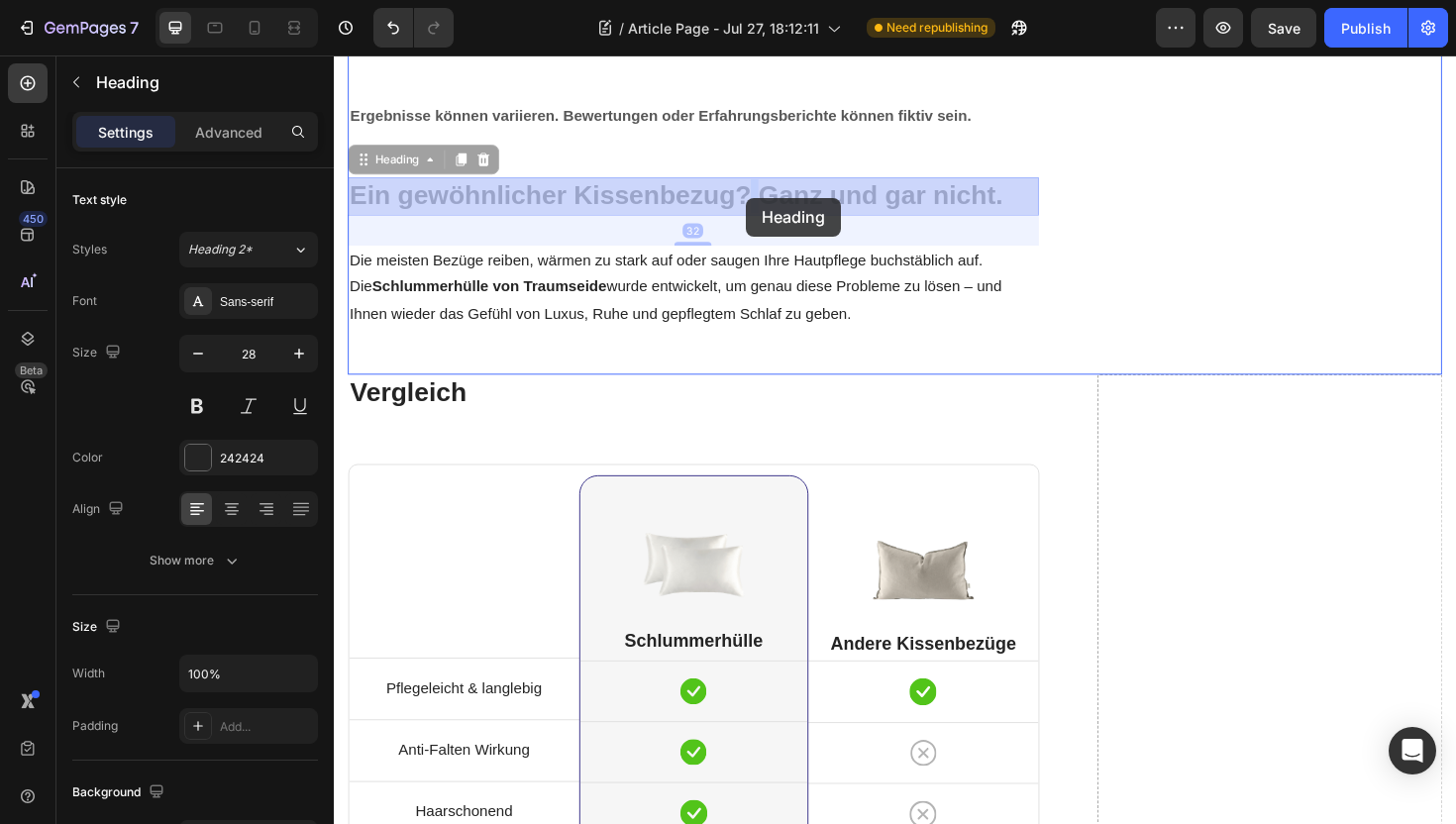 drag, startPoint x: 785, startPoint y: 201, endPoint x: 771, endPoint y: 206, distance: 14.866069 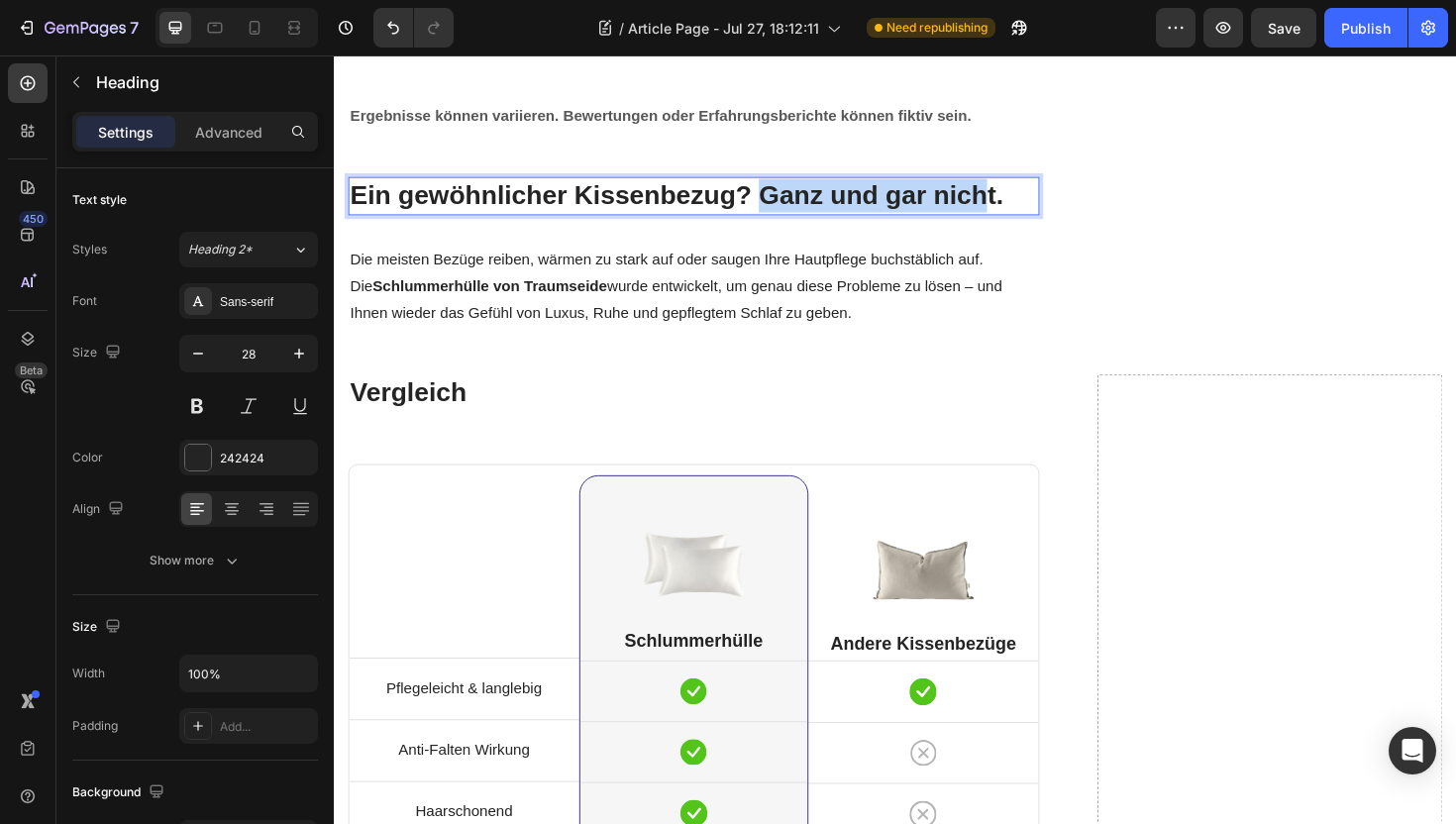 drag, startPoint x: 790, startPoint y: 202, endPoint x: 1029, endPoint y: 207, distance: 239.0523 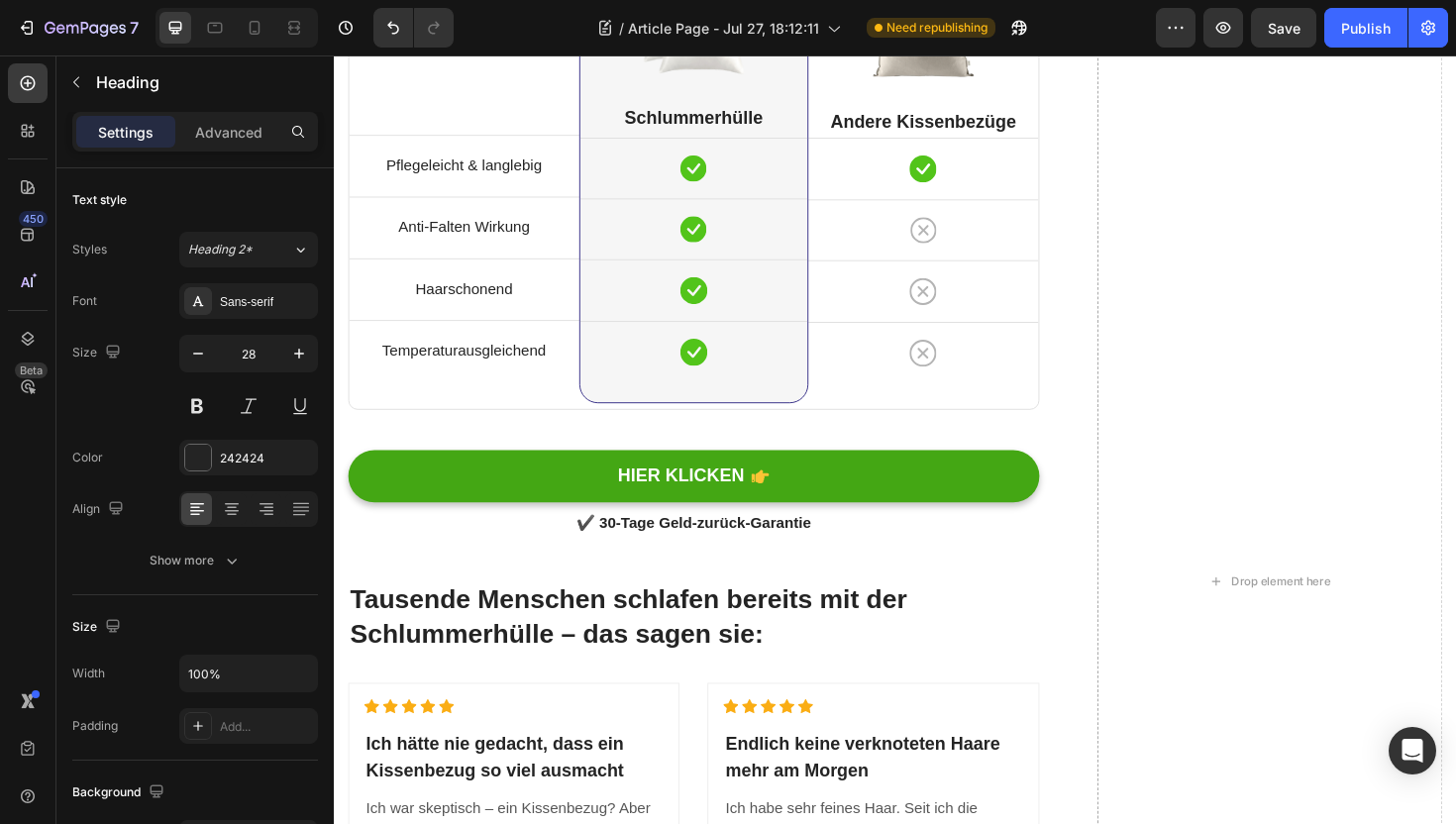 scroll, scrollTop: 3751, scrollLeft: 0, axis: vertical 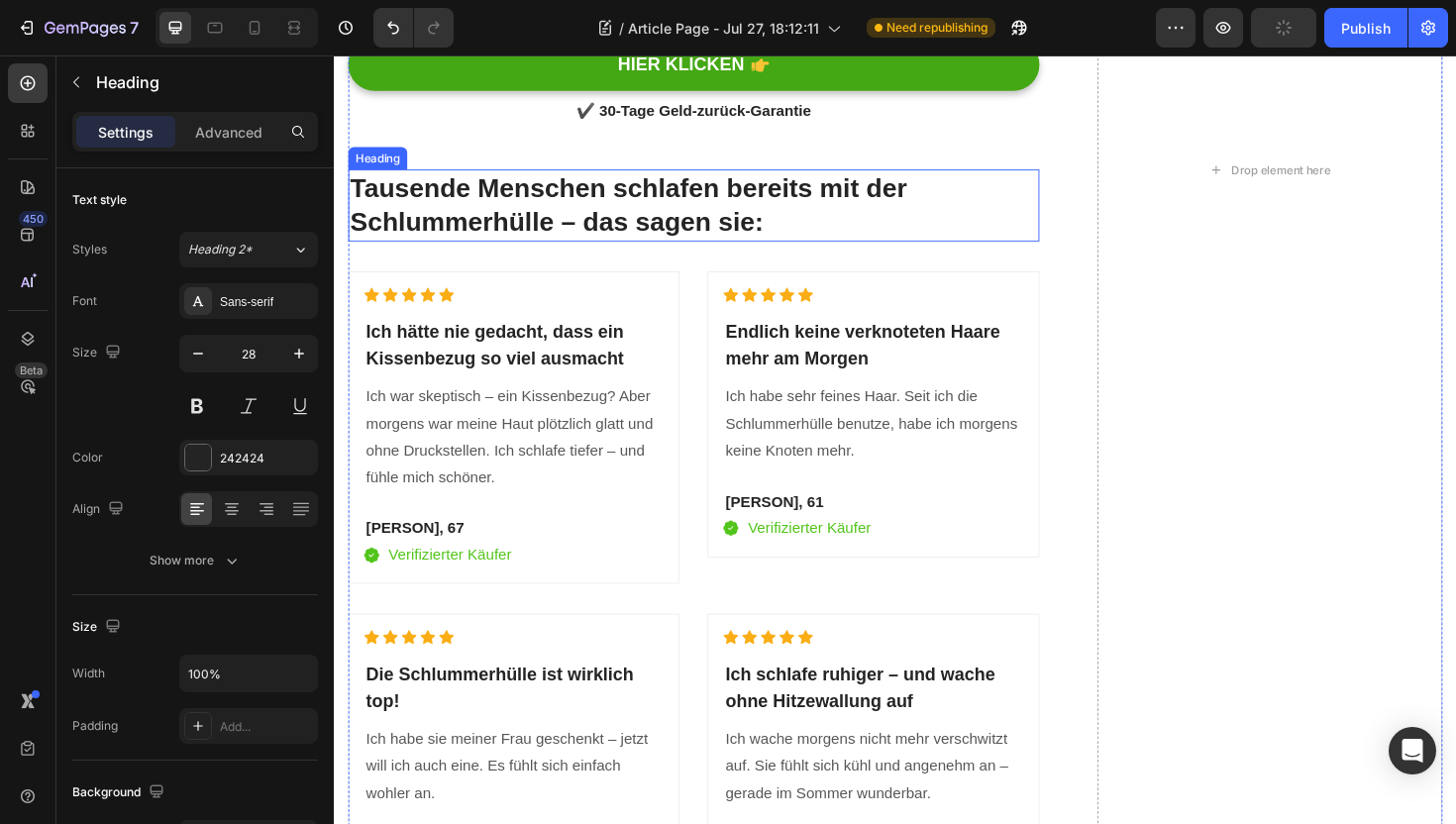 click on "Tausende Menschen schlafen bereits mit der Schlummerhülle – das sagen sie:" at bounding box center [714, 214] 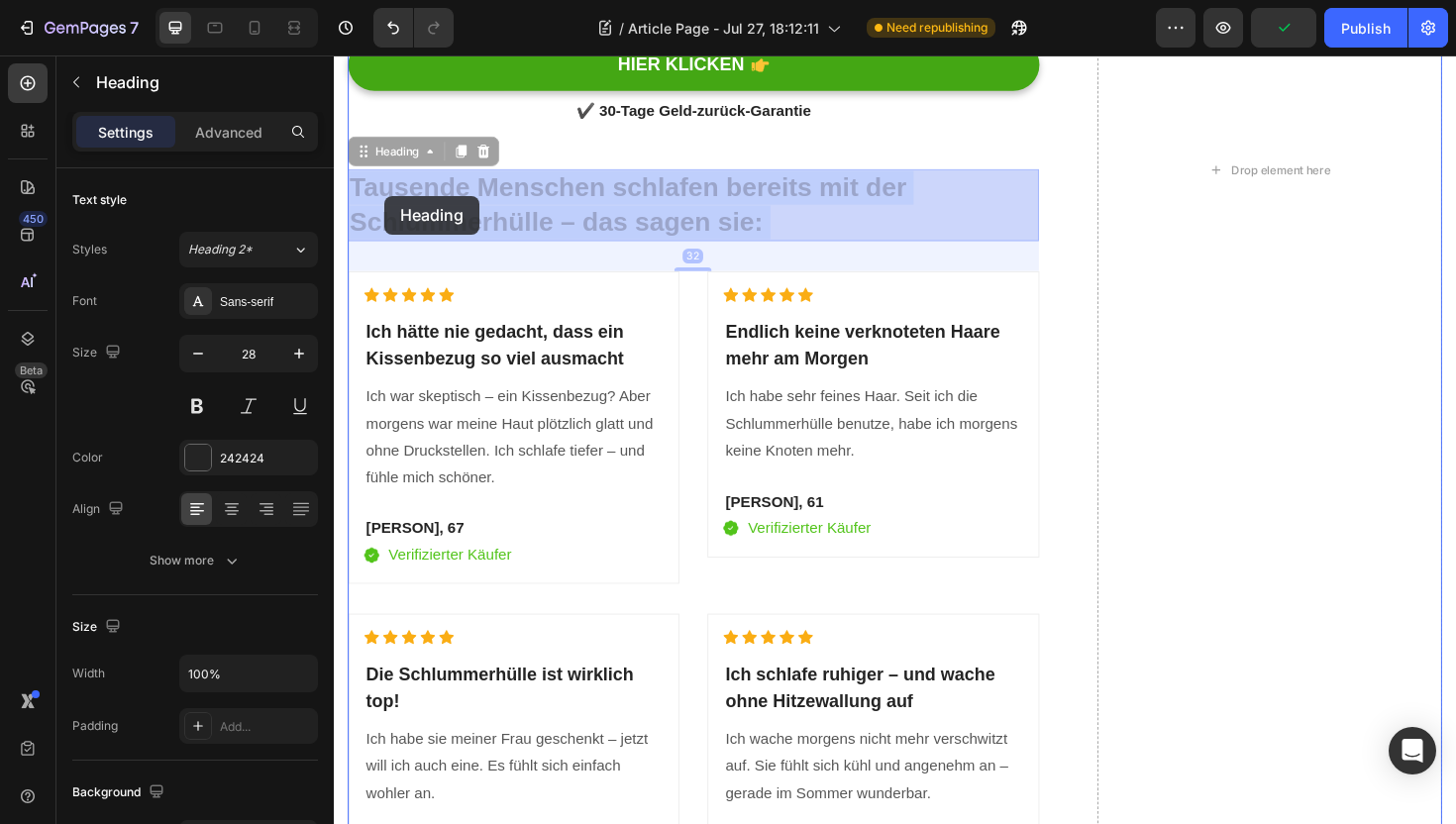 drag, startPoint x: 356, startPoint y: 190, endPoint x: 372, endPoint y: 205, distance: 21.931712 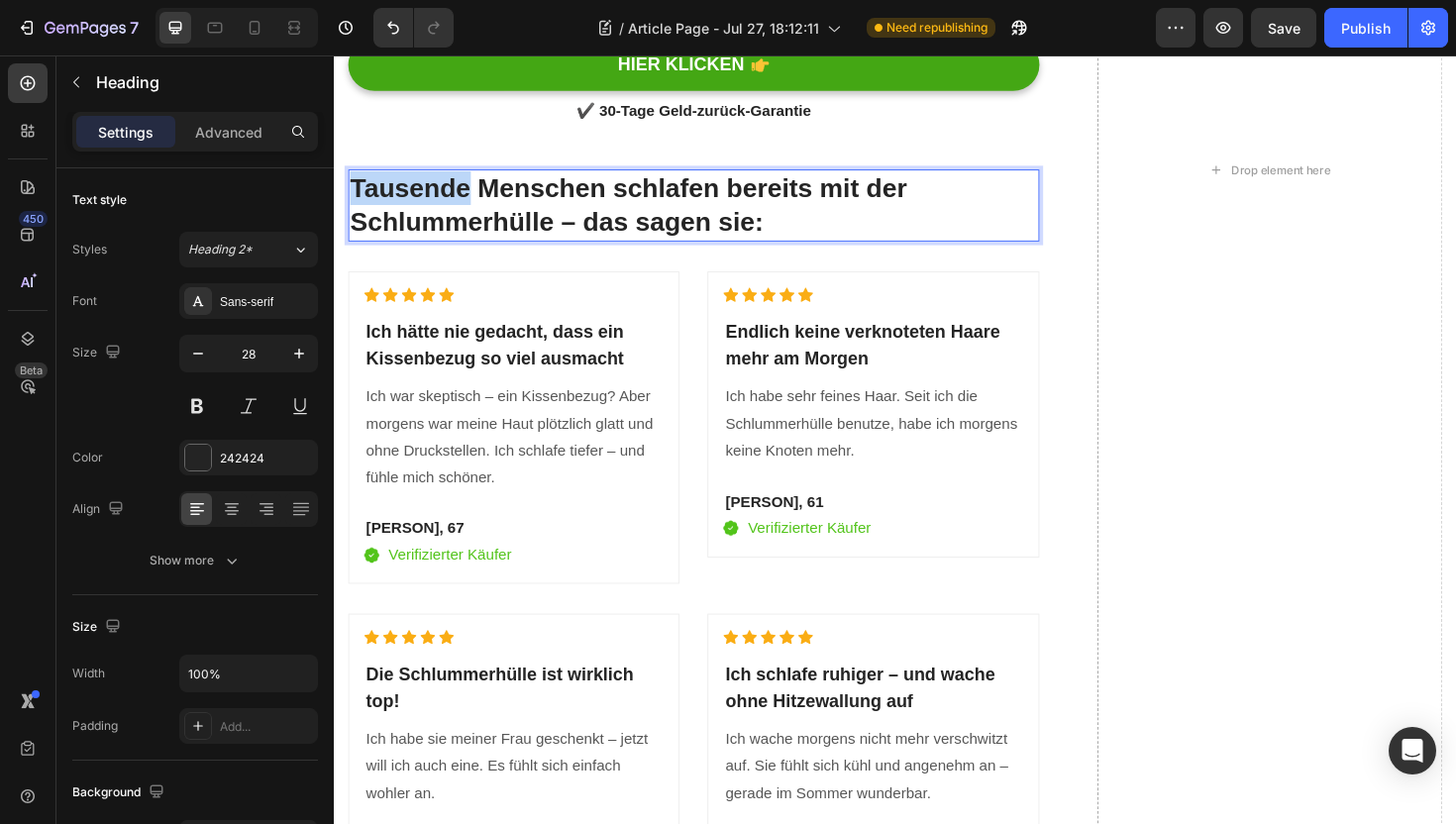 click on "Tausende Menschen schlafen bereits mit der Schlummerhülle – das sagen sie:" at bounding box center [714, 214] 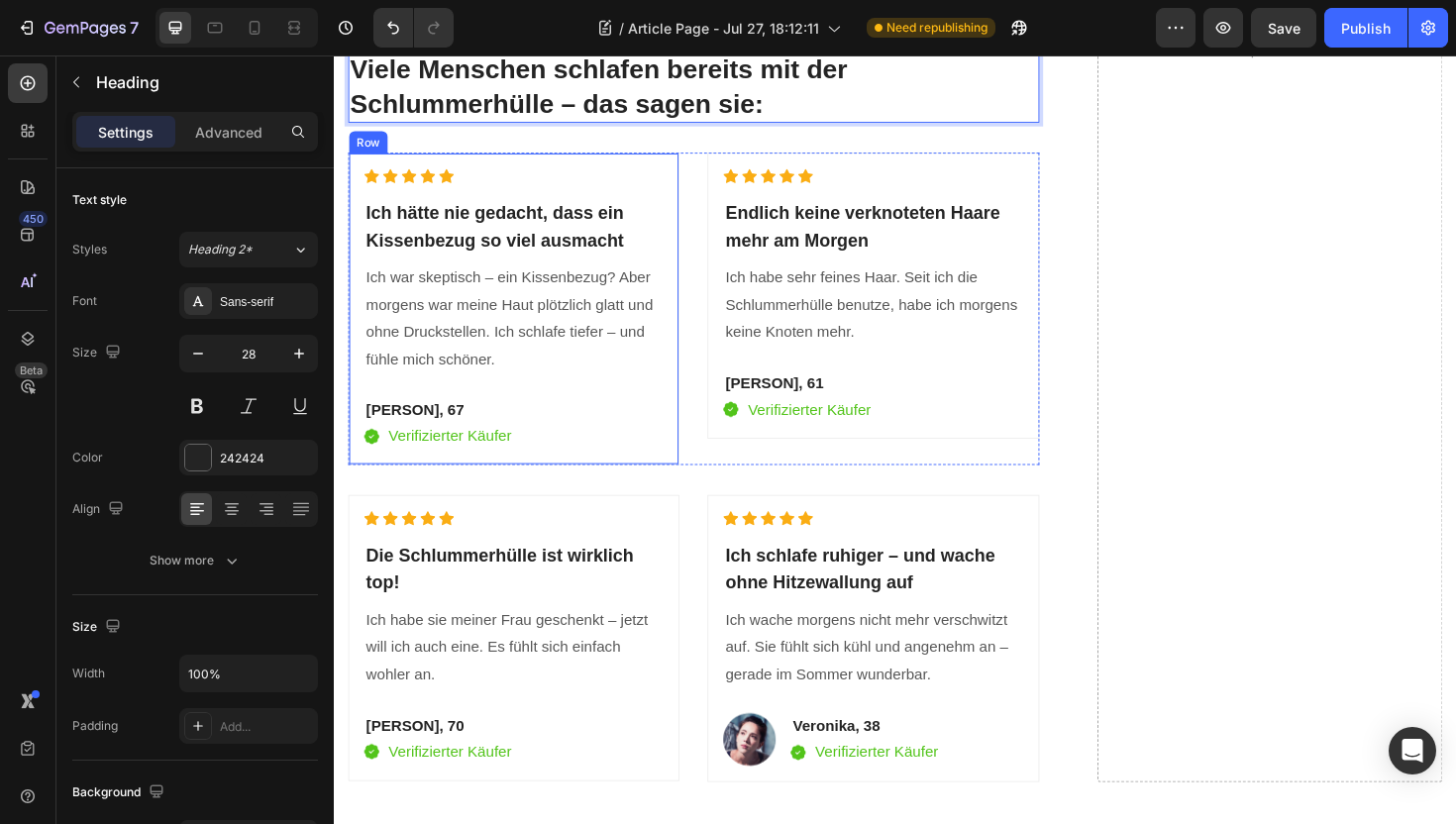 scroll, scrollTop: 3946, scrollLeft: 0, axis: vertical 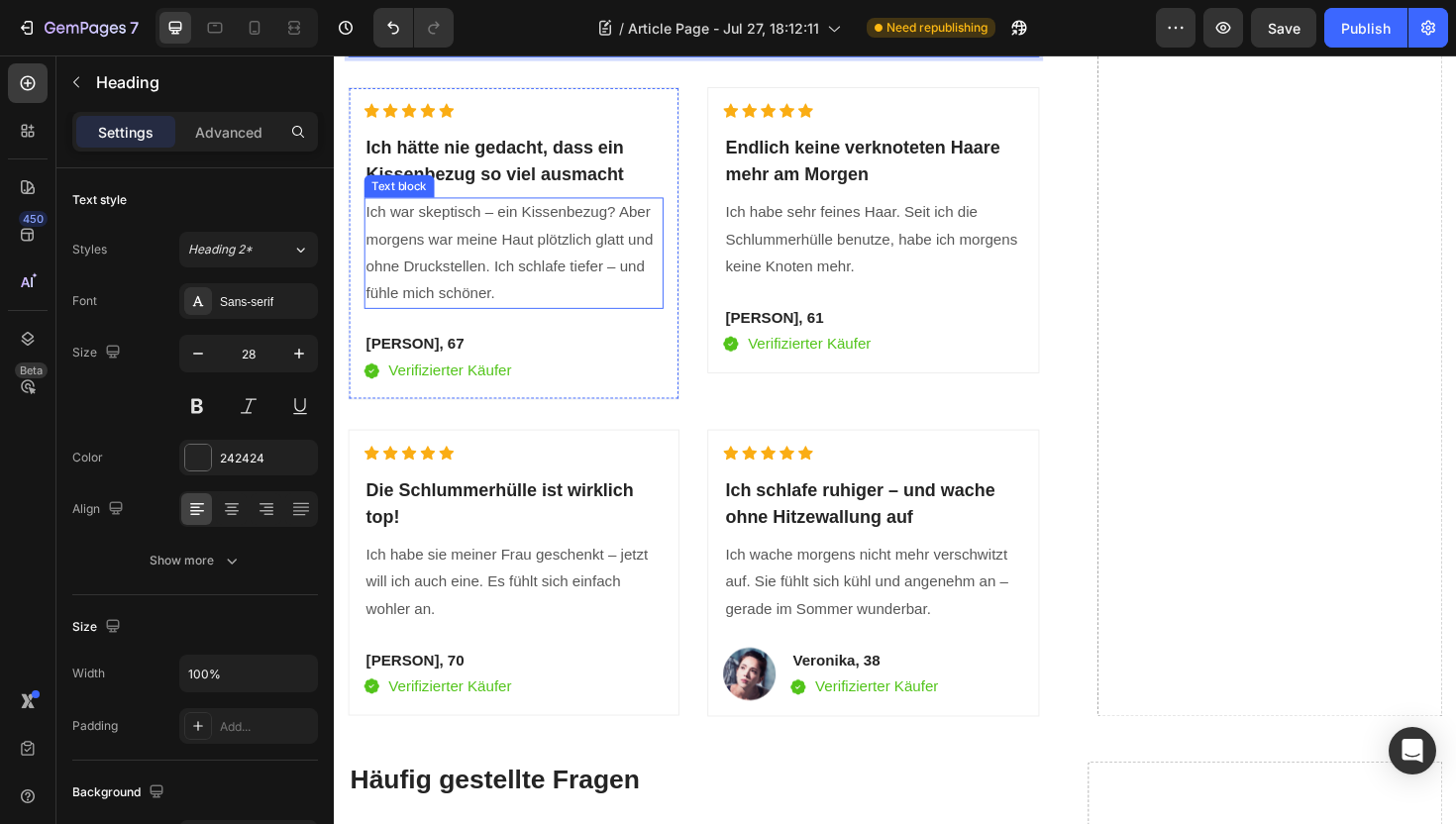 click on "Ich war skeptisch – ein Kissenbezug? Aber morgens war meine Haut plötzlich glatt und ohne Druckstellen. Ich schlafe tiefer – und fühle mich schöner." at bounding box center [524, 264] 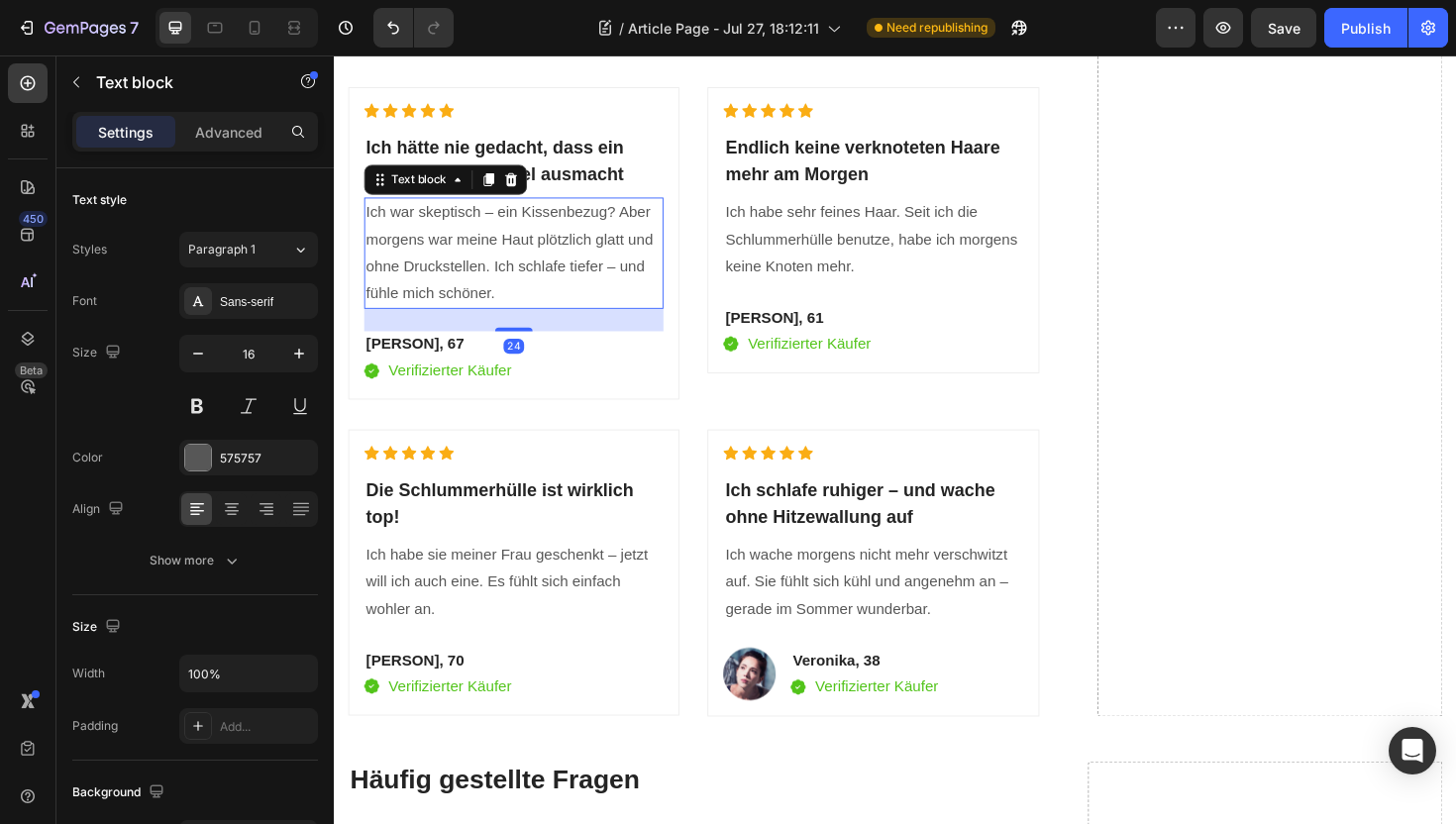 click on "Ich war skeptisch – ein Kissenbezug? Aber morgens war meine Haut plötzlich glatt und ohne Druckstellen. Ich schlafe tiefer – und fühle mich schöner." at bounding box center (524, 264) 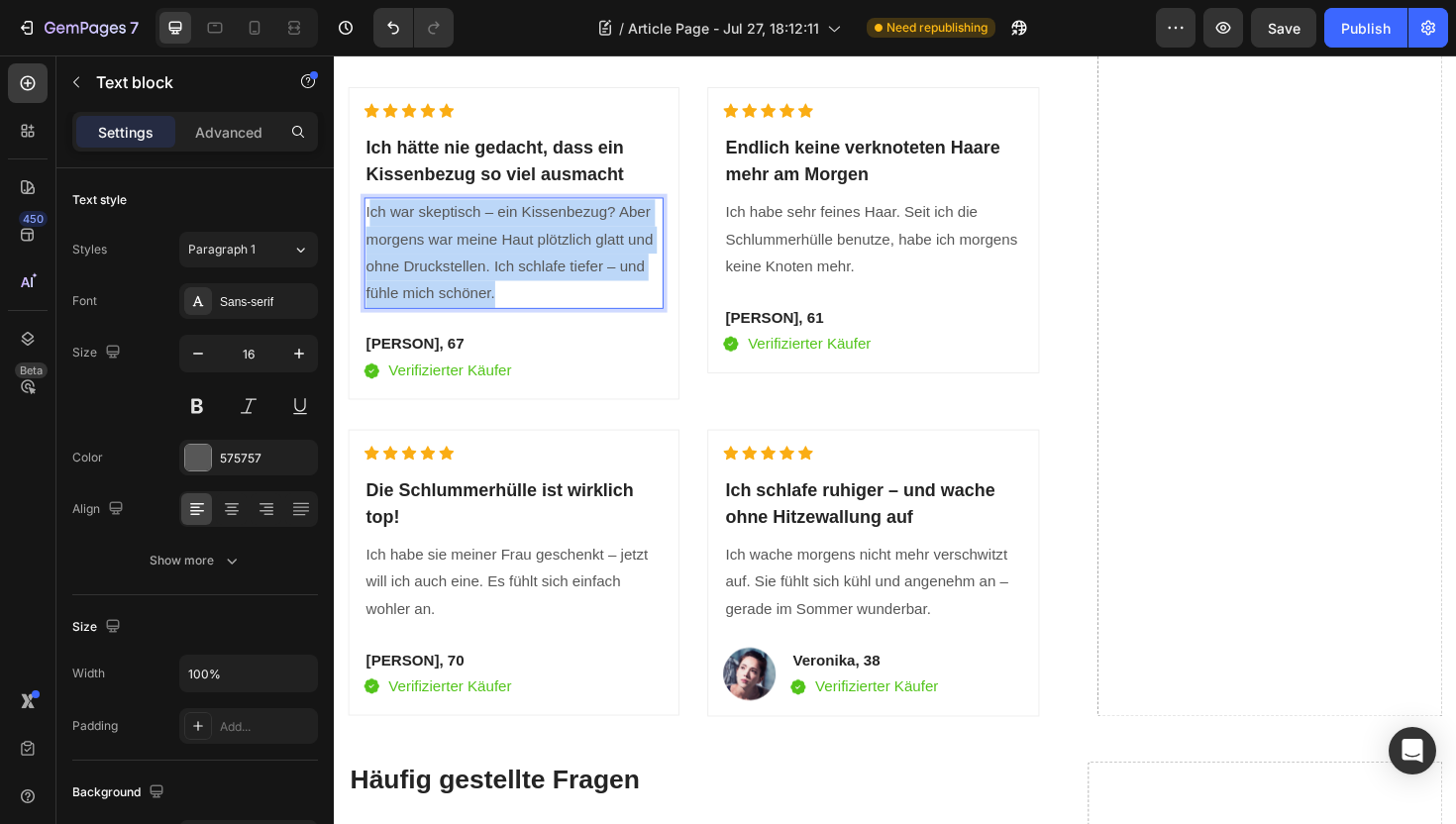 drag, startPoint x: 370, startPoint y: 221, endPoint x: 502, endPoint y: 310, distance: 159.20113 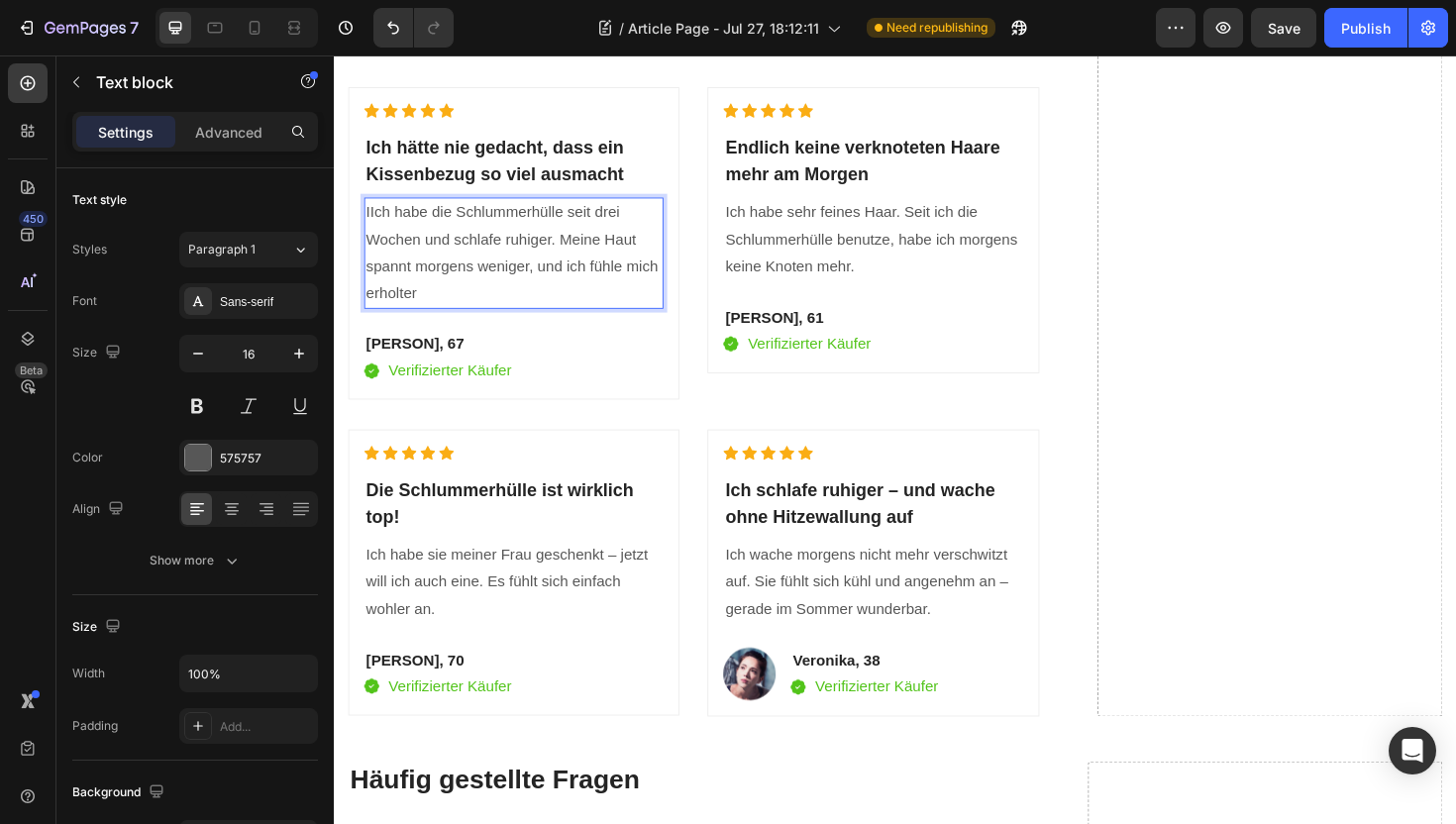 click on "IIch habe die Schlummerhülle seit drei Wochen und schlafe ruhiger. Meine Haut spannt morgens weniger, und ich fühle mich erholter" at bounding box center [524, 264] 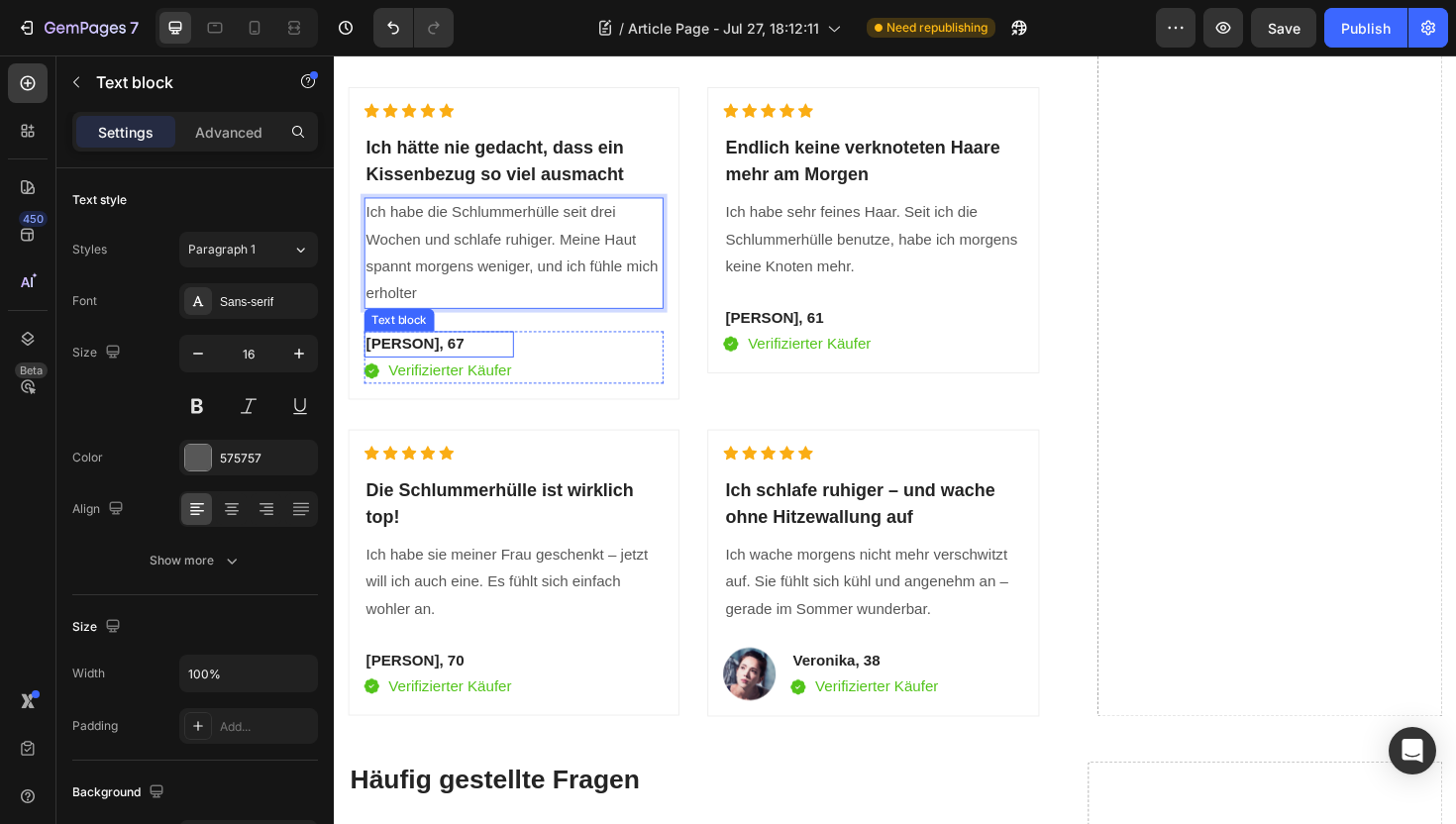click on "[PERSON], 67" at bounding box center [445, 361] 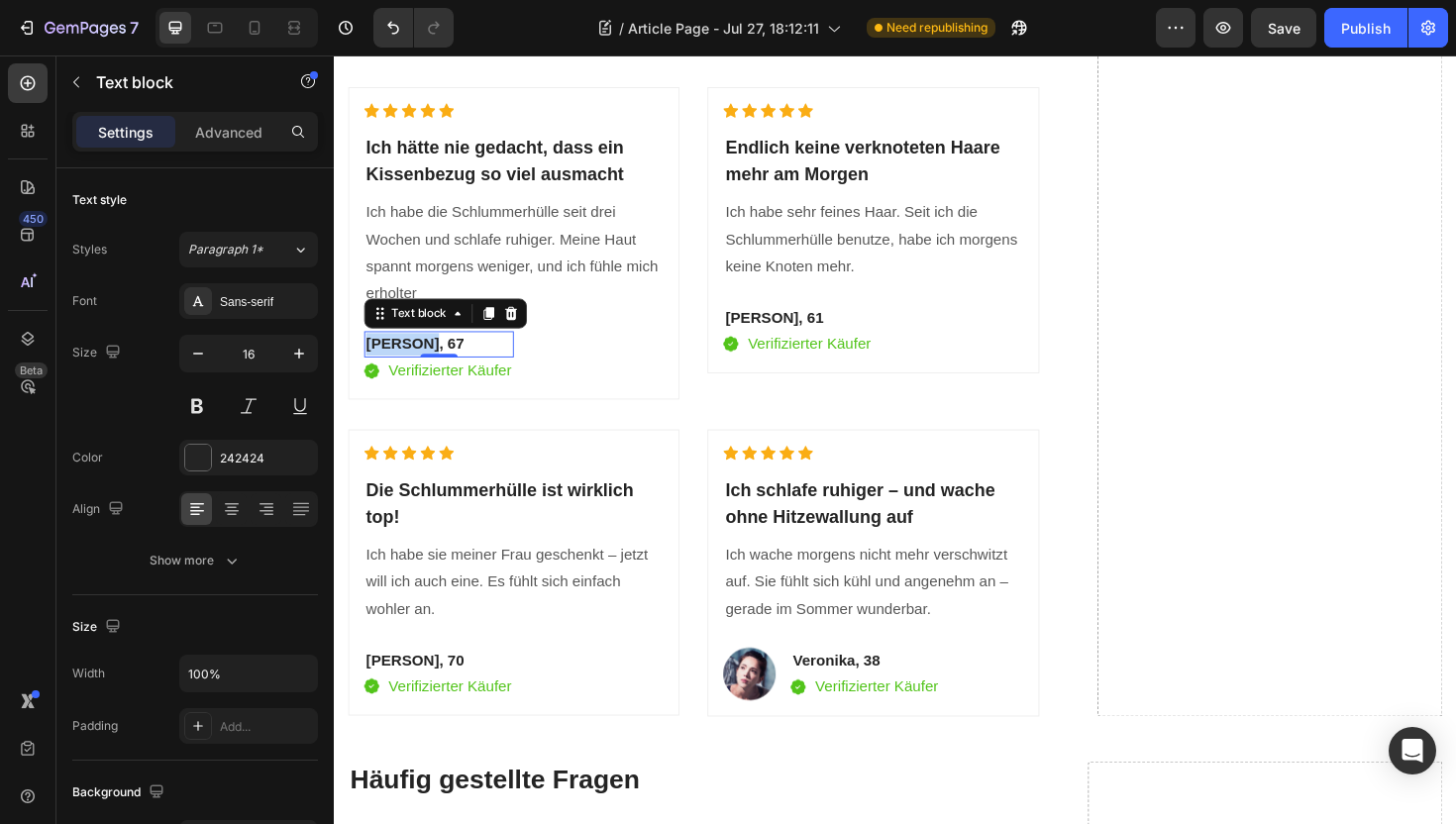 click on "[PERSON], 67" at bounding box center (445, 361) 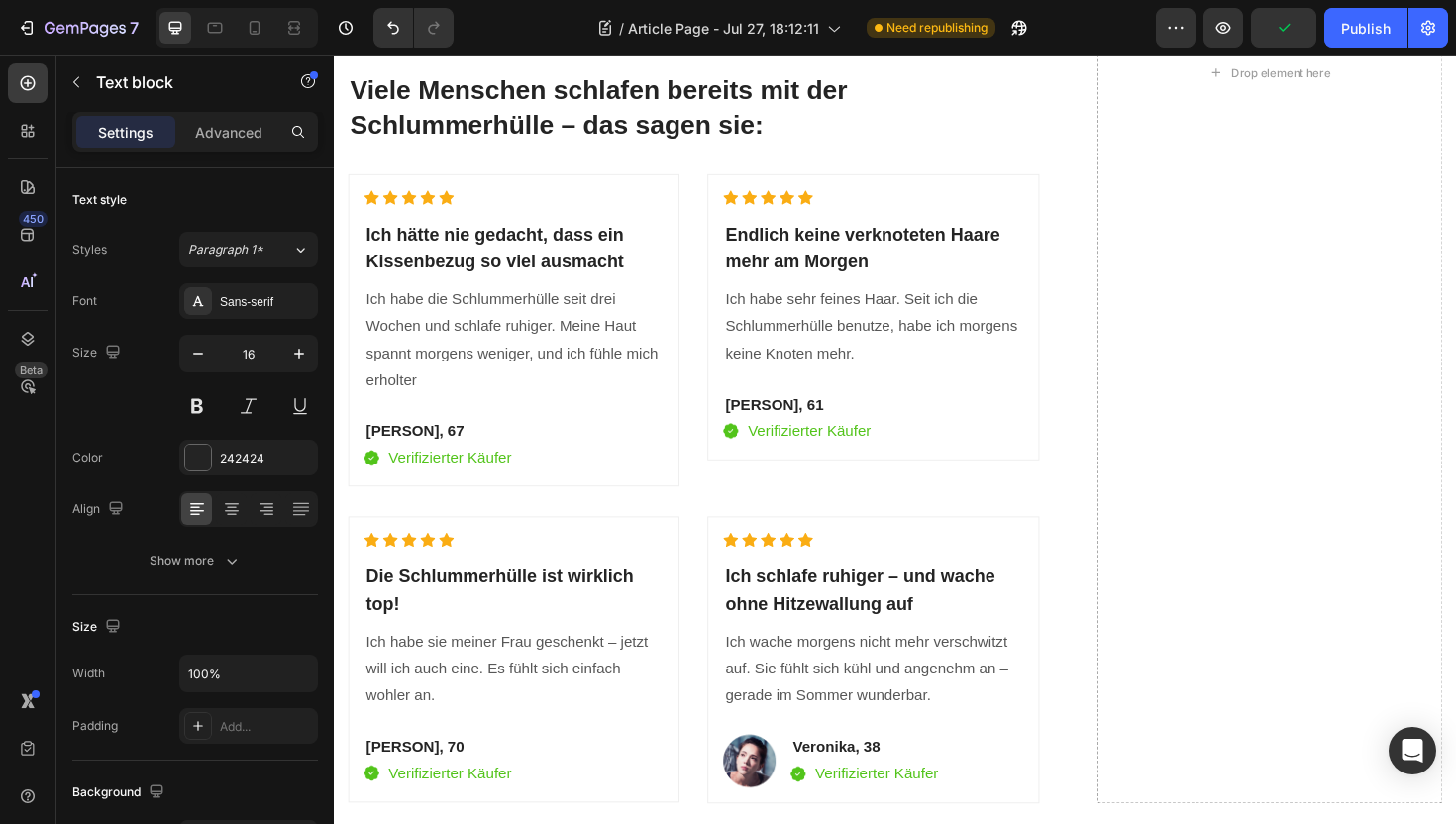 scroll, scrollTop: 3929, scrollLeft: 0, axis: vertical 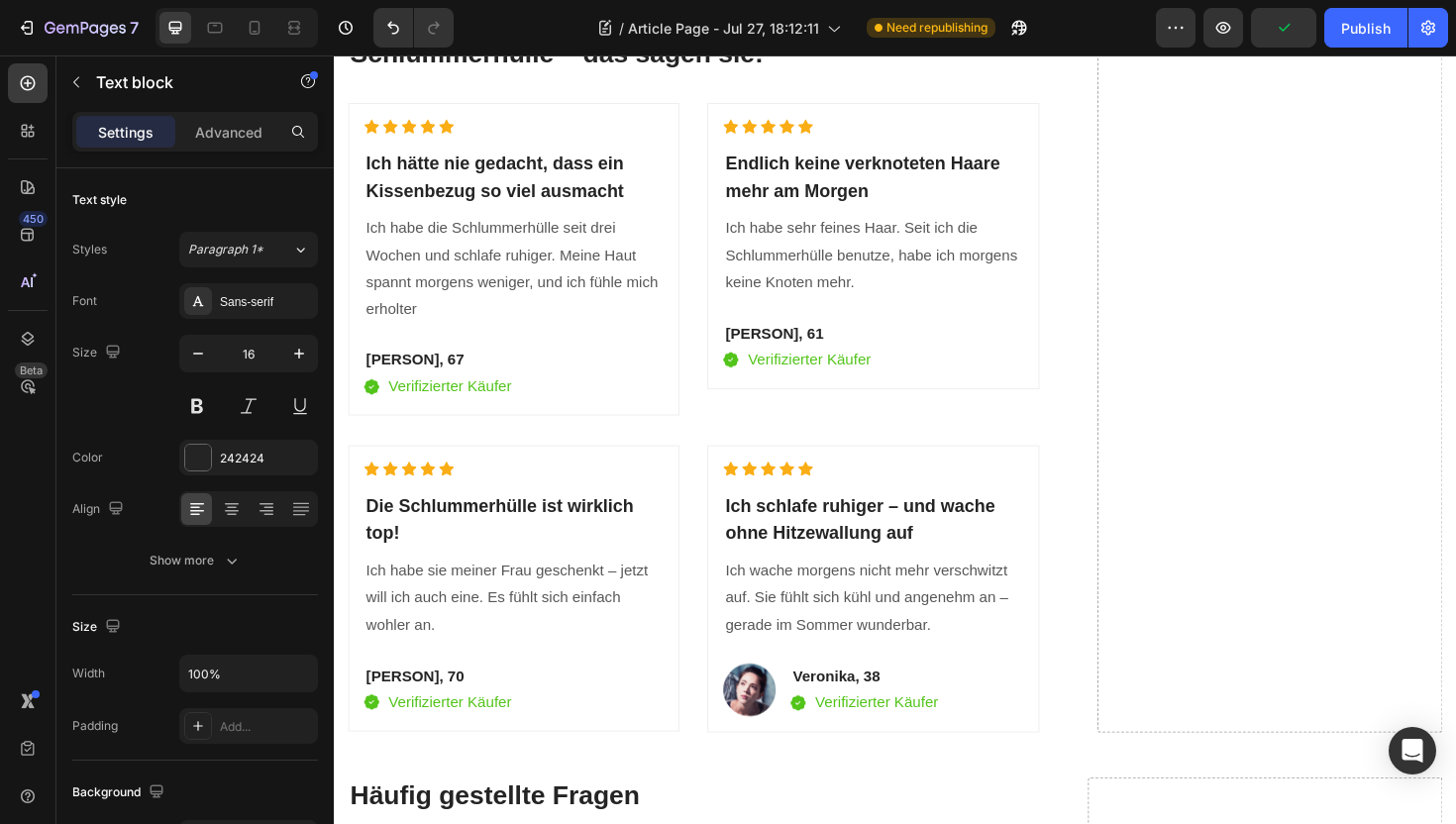 click on "[PERSON], 67" at bounding box center [445, 378] 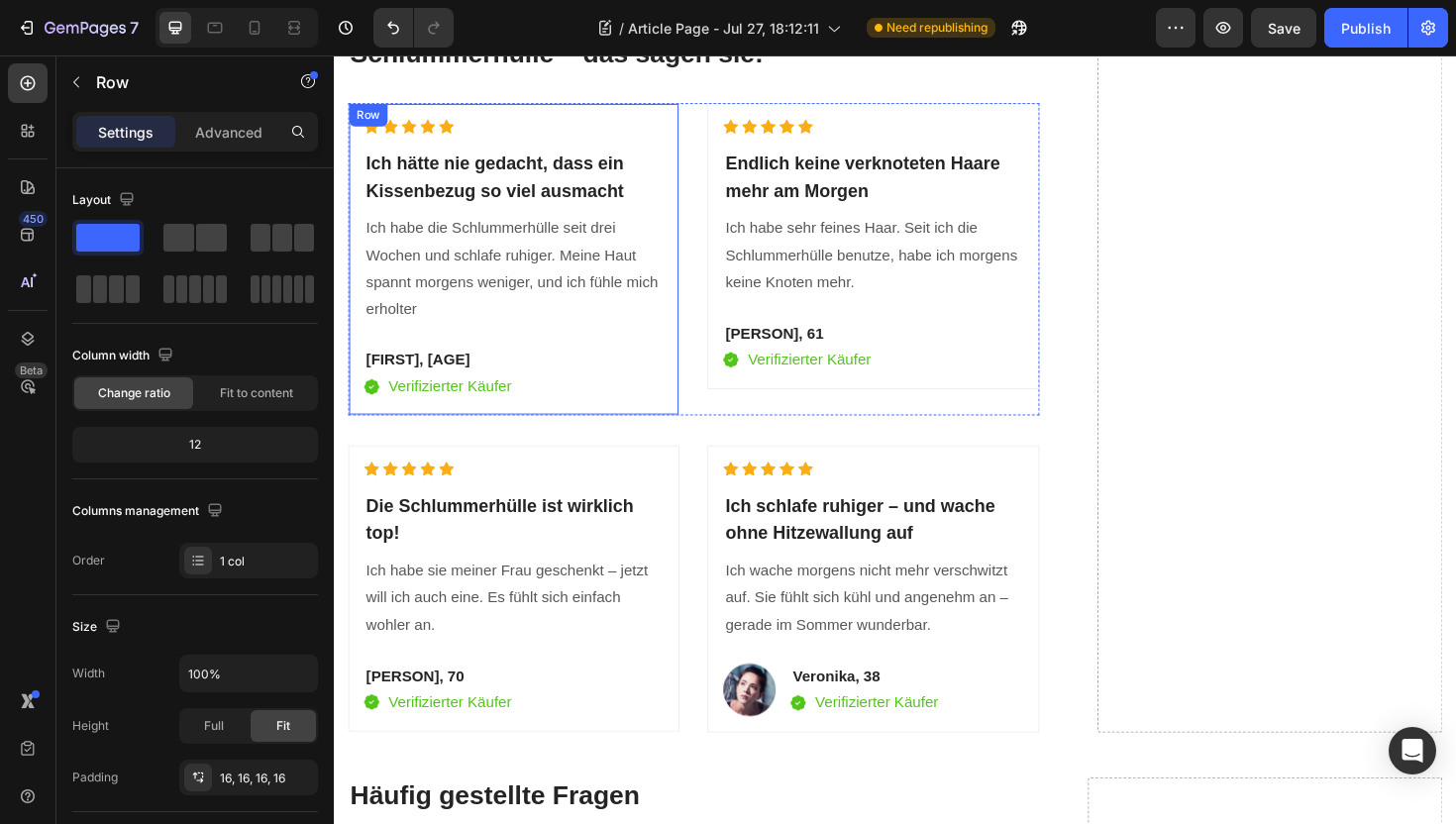 click on "Icon                Icon                Icon                Icon                Icon Icon List Hoz Ich hätte nie gedacht, dass ein Kissenbezug so viel ausmacht Heading Ich habe die Schlummerhülle seit drei Wochen und schlafe ruhiger. Meine Haut spannt morgens weniger, und ich fühle mich erholter Text block [PERSON], 63 Text block Image Verifizierter Käufer Text block Row Row" at bounding box center (524, 271) 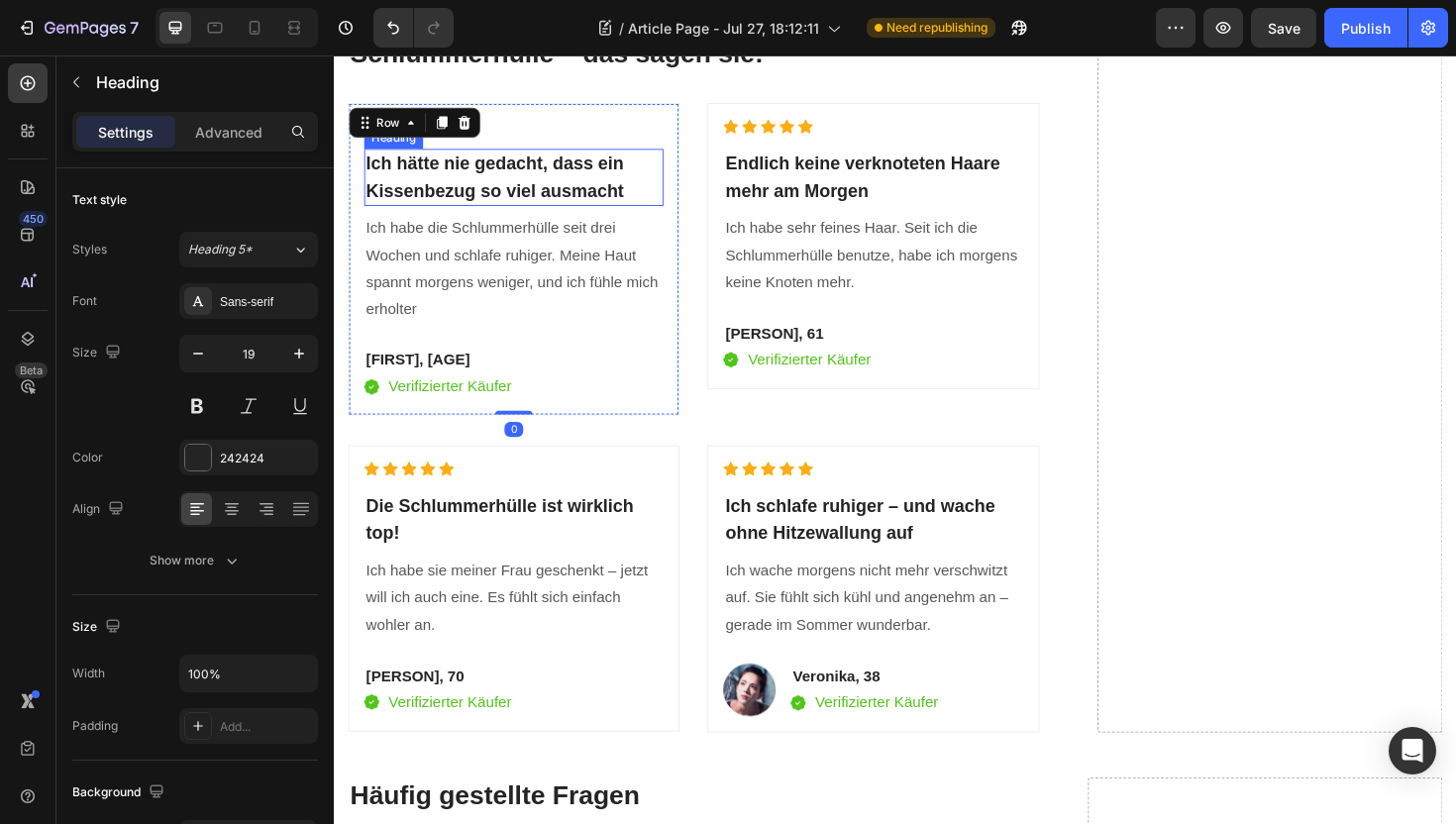 click on "Ich hätte nie gedacht, dass ein Kissenbezug so viel ausmacht" at bounding box center (524, 184) 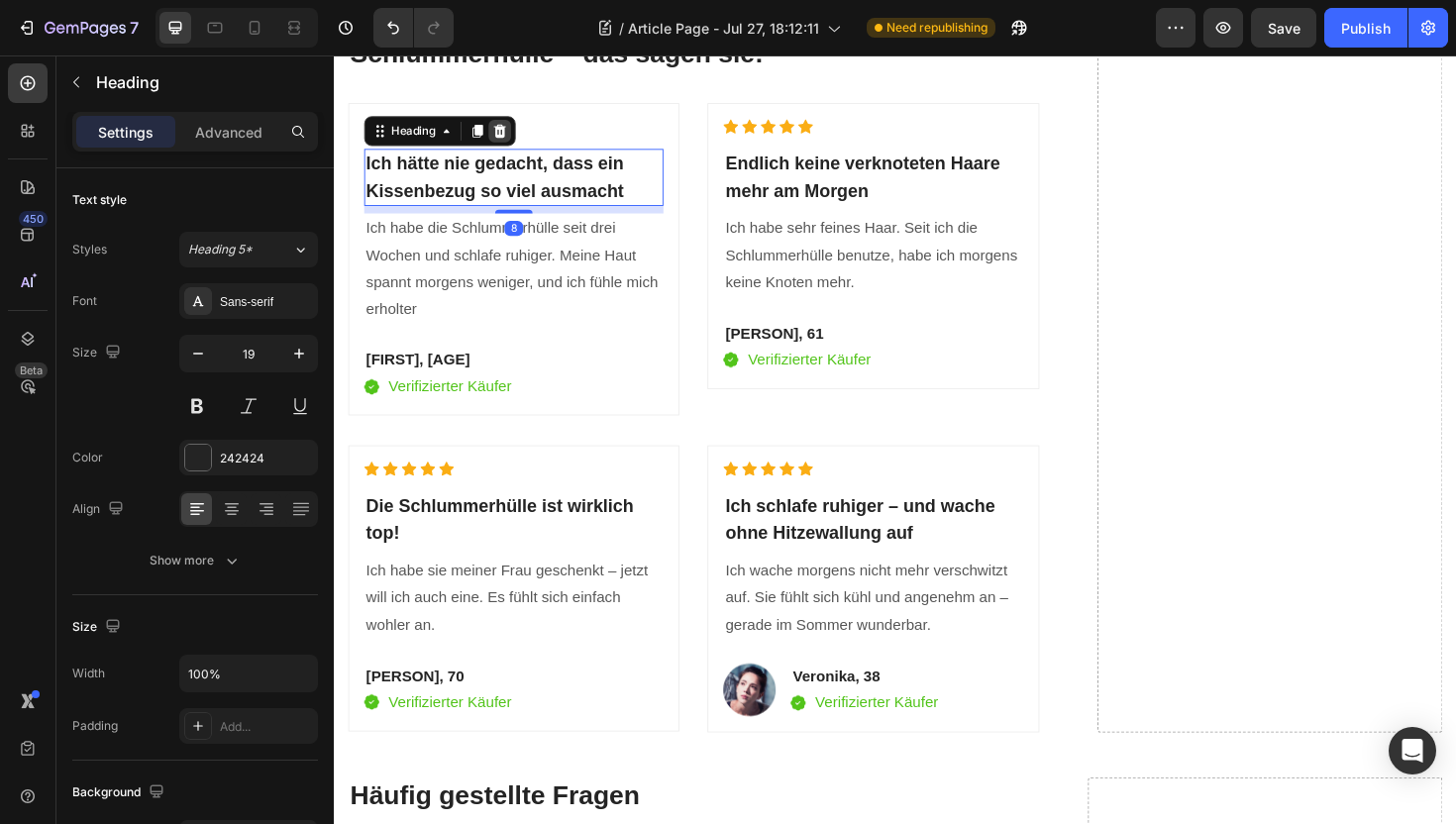 click 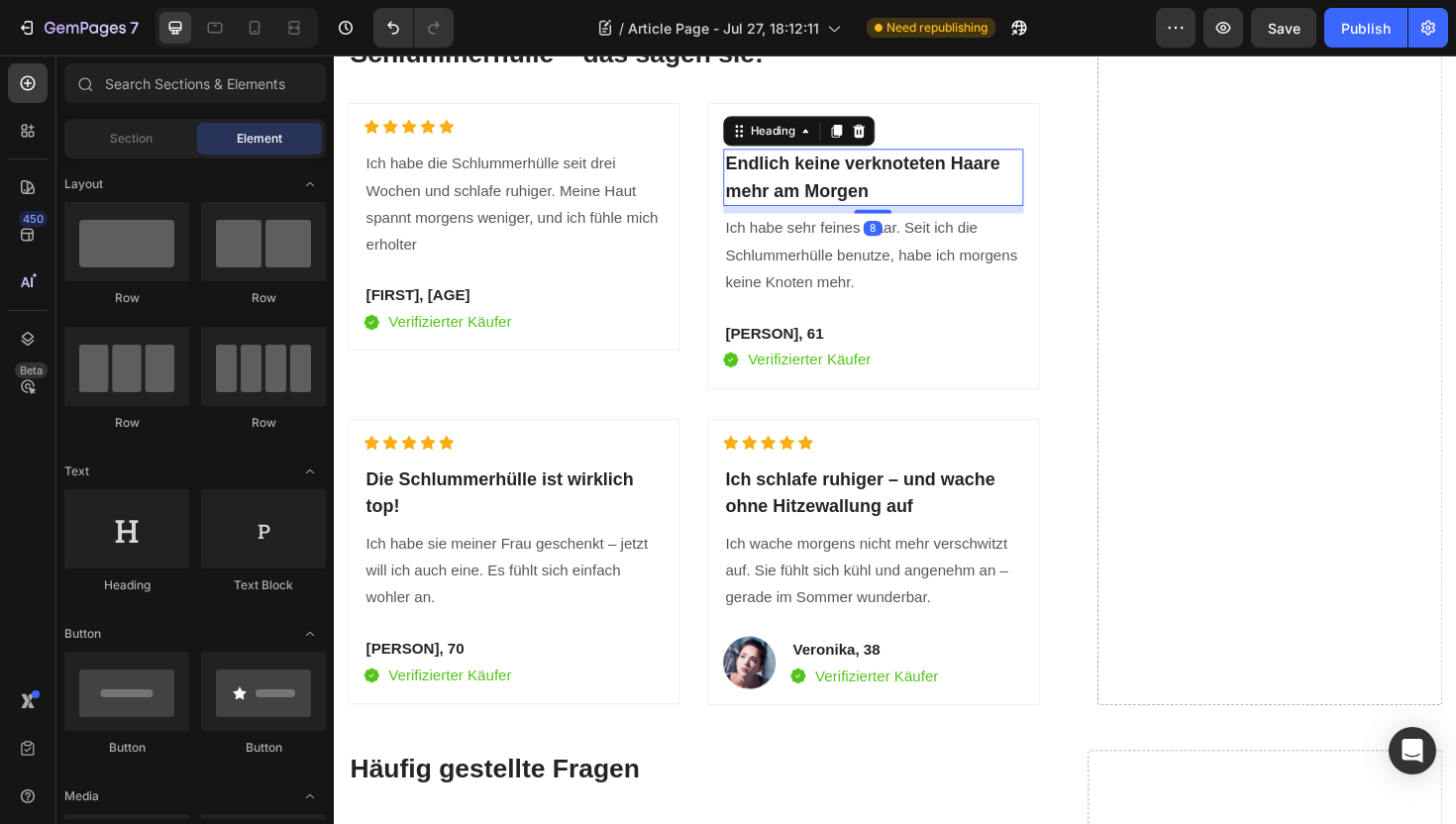 click on "Endlich keine verknoteten Haare mehr am Morgen" at bounding box center [904, 184] 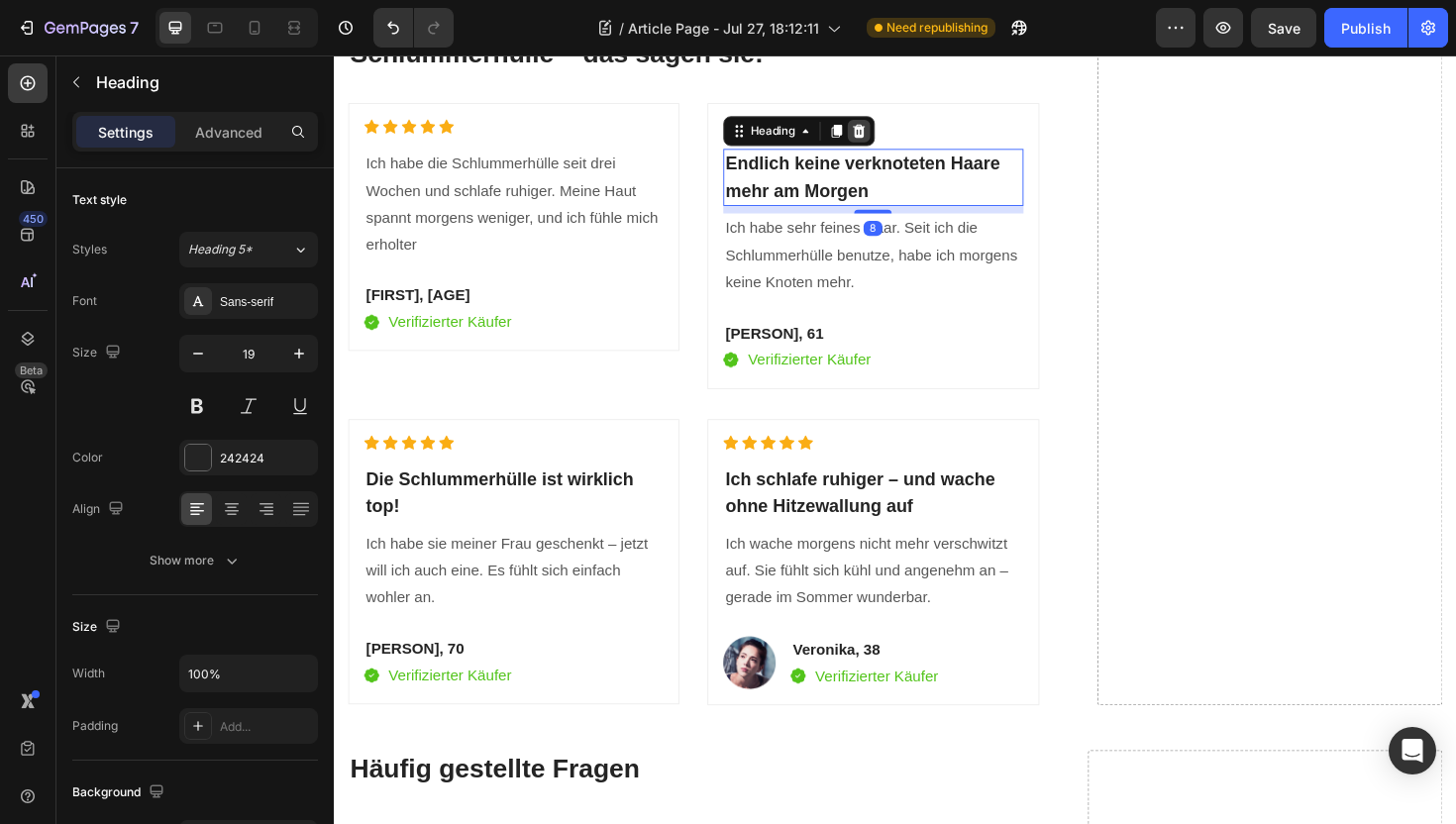 click 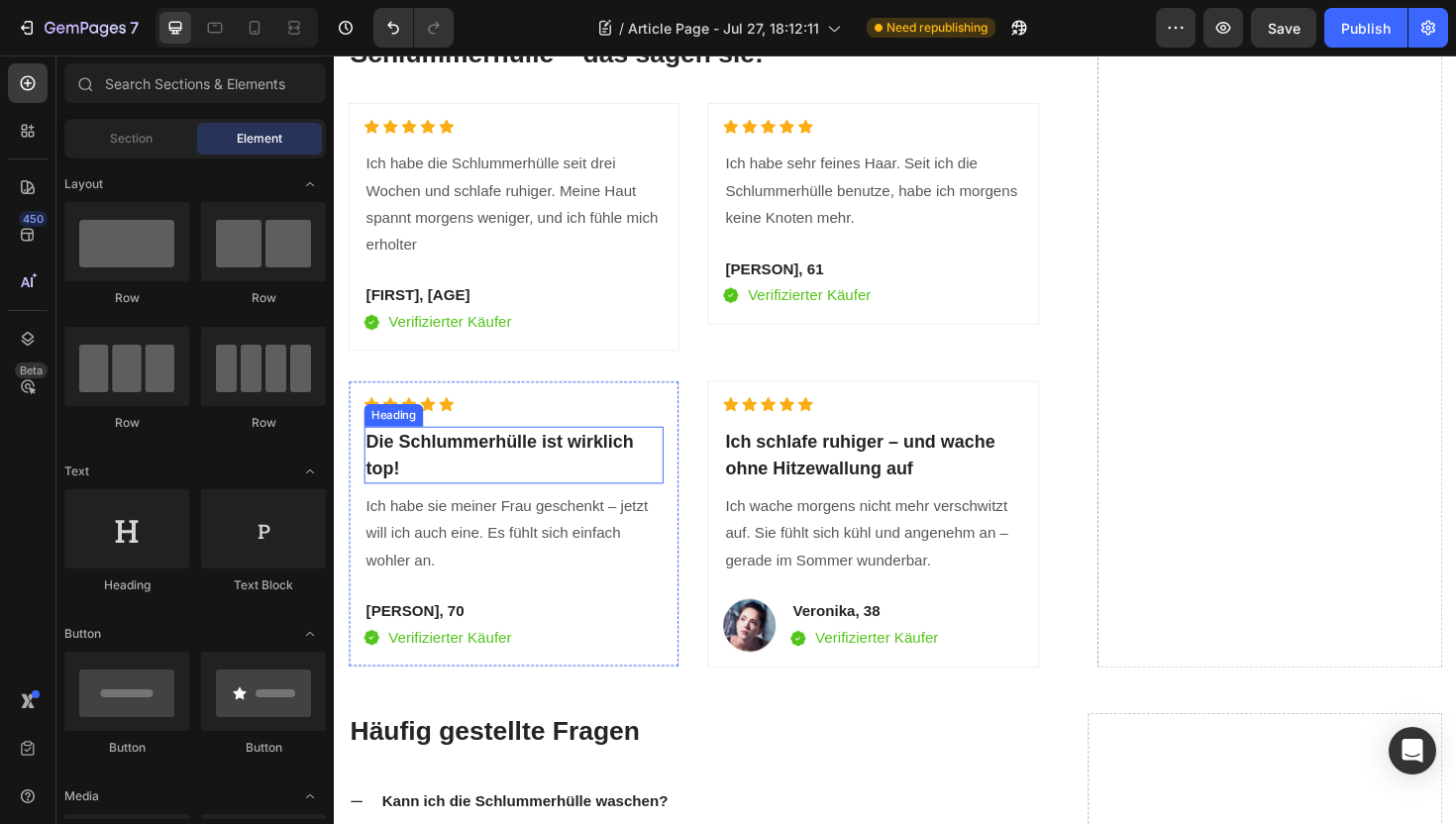 click on "Die Schlummerhülle ist wirklich top!" at bounding box center (524, 478) 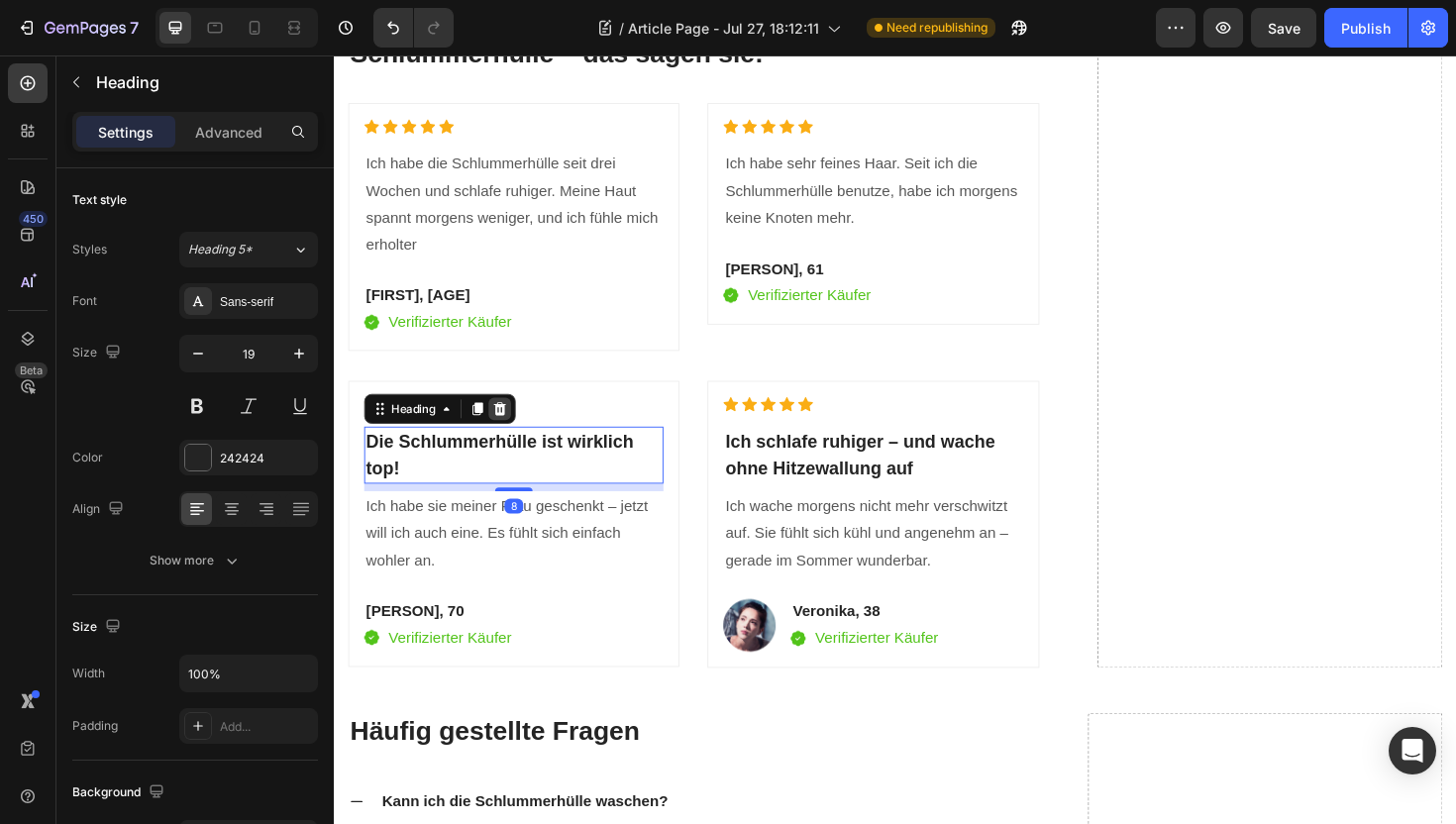 click at bounding box center [509, 430] 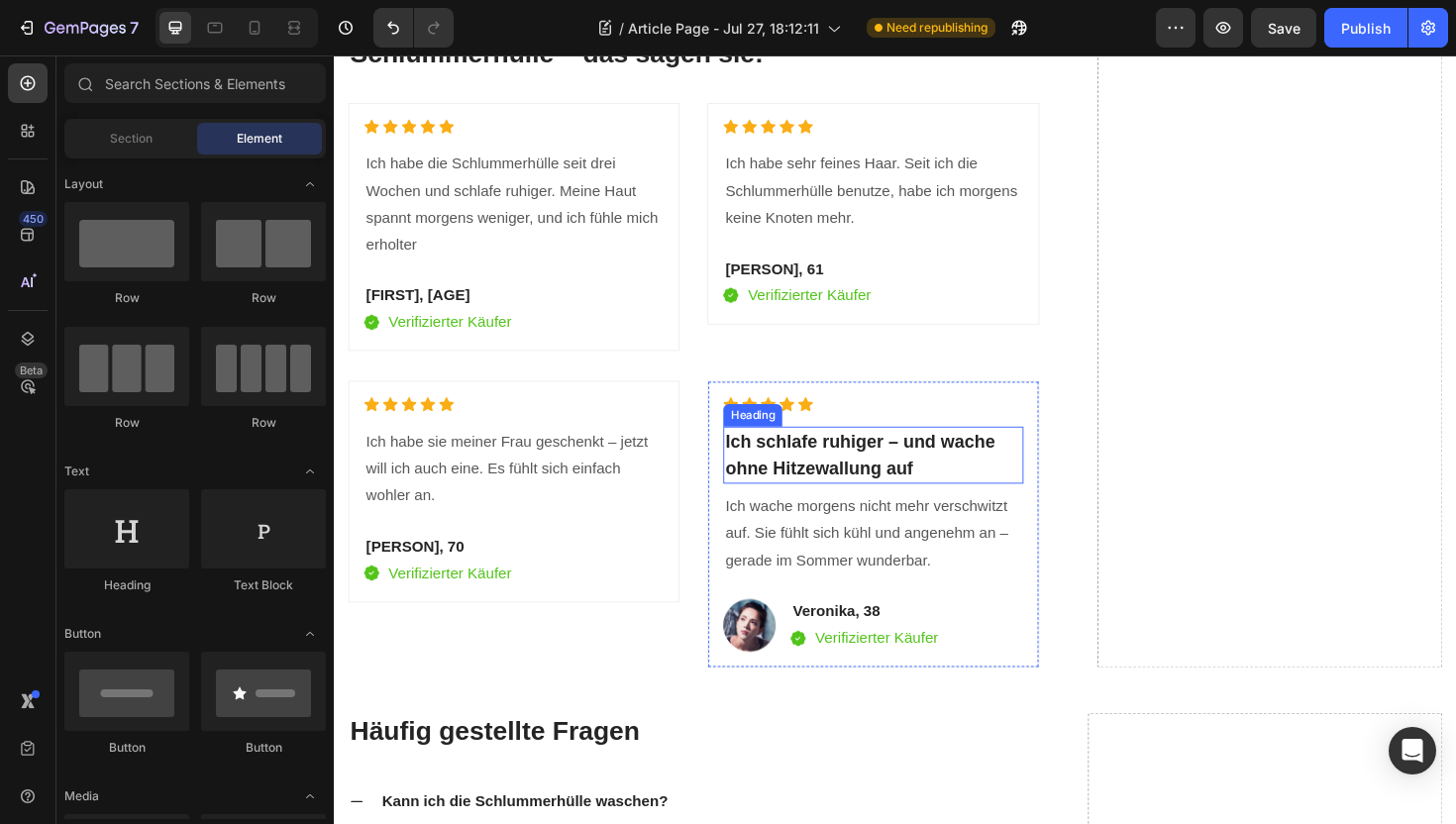 click on "Ich schlafe ruhiger – und wache ohne Hitzewallung auf" at bounding box center [904, 478] 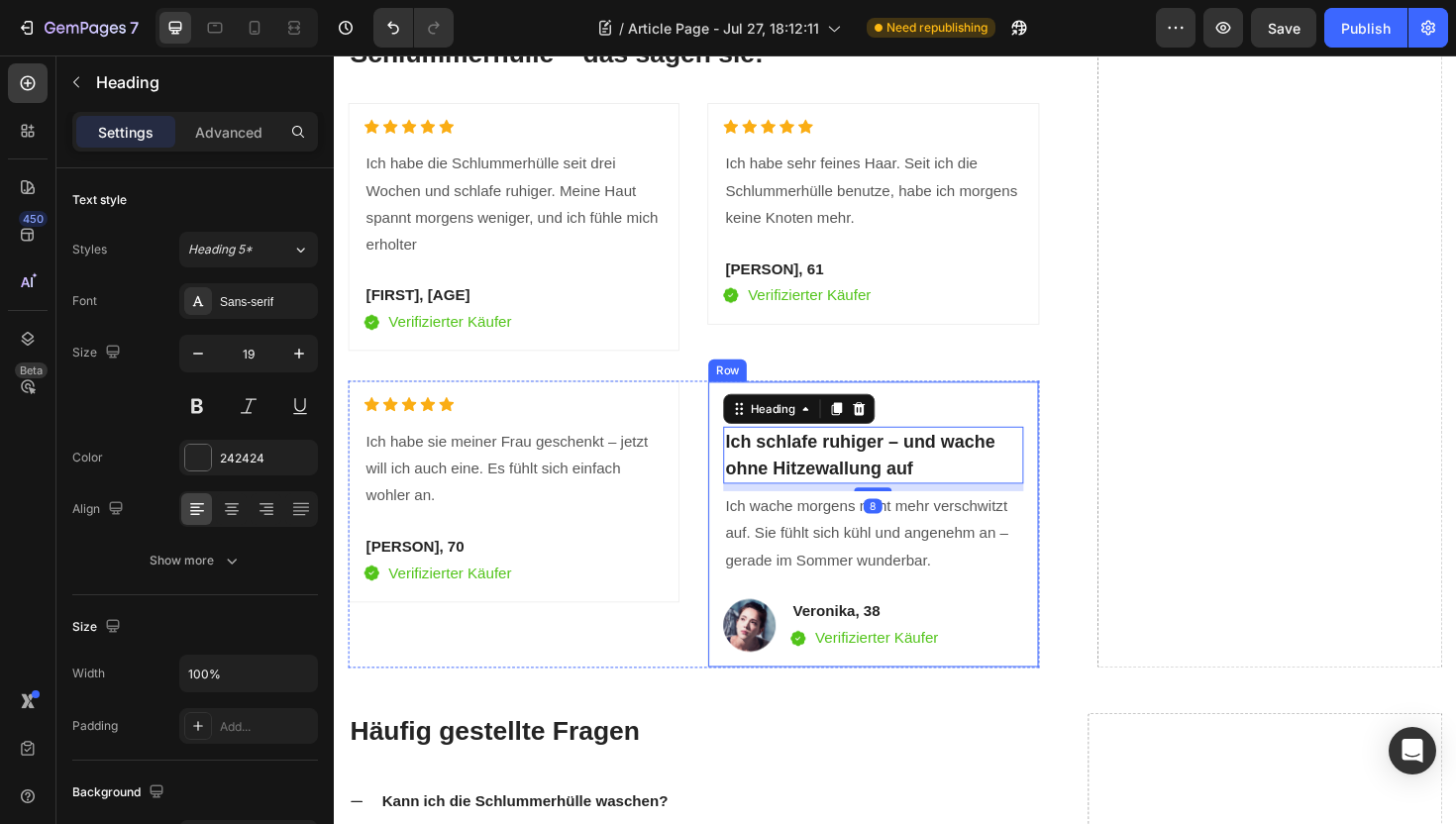 click on "Icon                Icon                Icon                Icon                Icon Icon List Hoz Ich schlafe ruhiger – und wache ohne Hitzewallung auf Heading   8 Ich wache morgens nicht mehr verschwitzt auf. Sie fühlt sich kühl und angenehm an – gerade im Sommer wunderbar. Text block Image [PERSON], 38 Text block Image Verifizierter Käufer Text block Row Row Row" at bounding box center [904, 552] 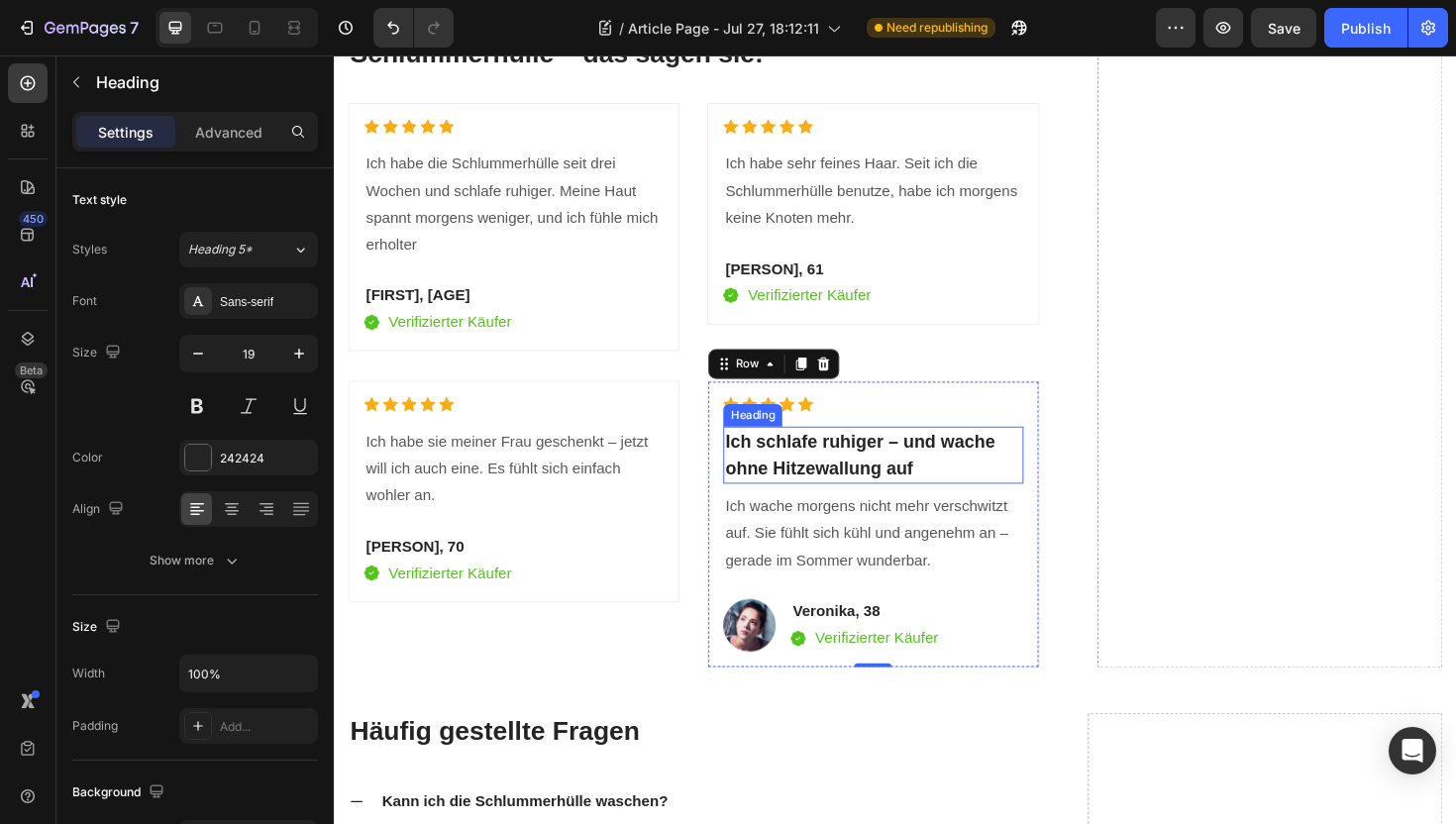 click on "Ich schlafe ruhiger – und wache ohne Hitzewallung auf" at bounding box center (904, 478) 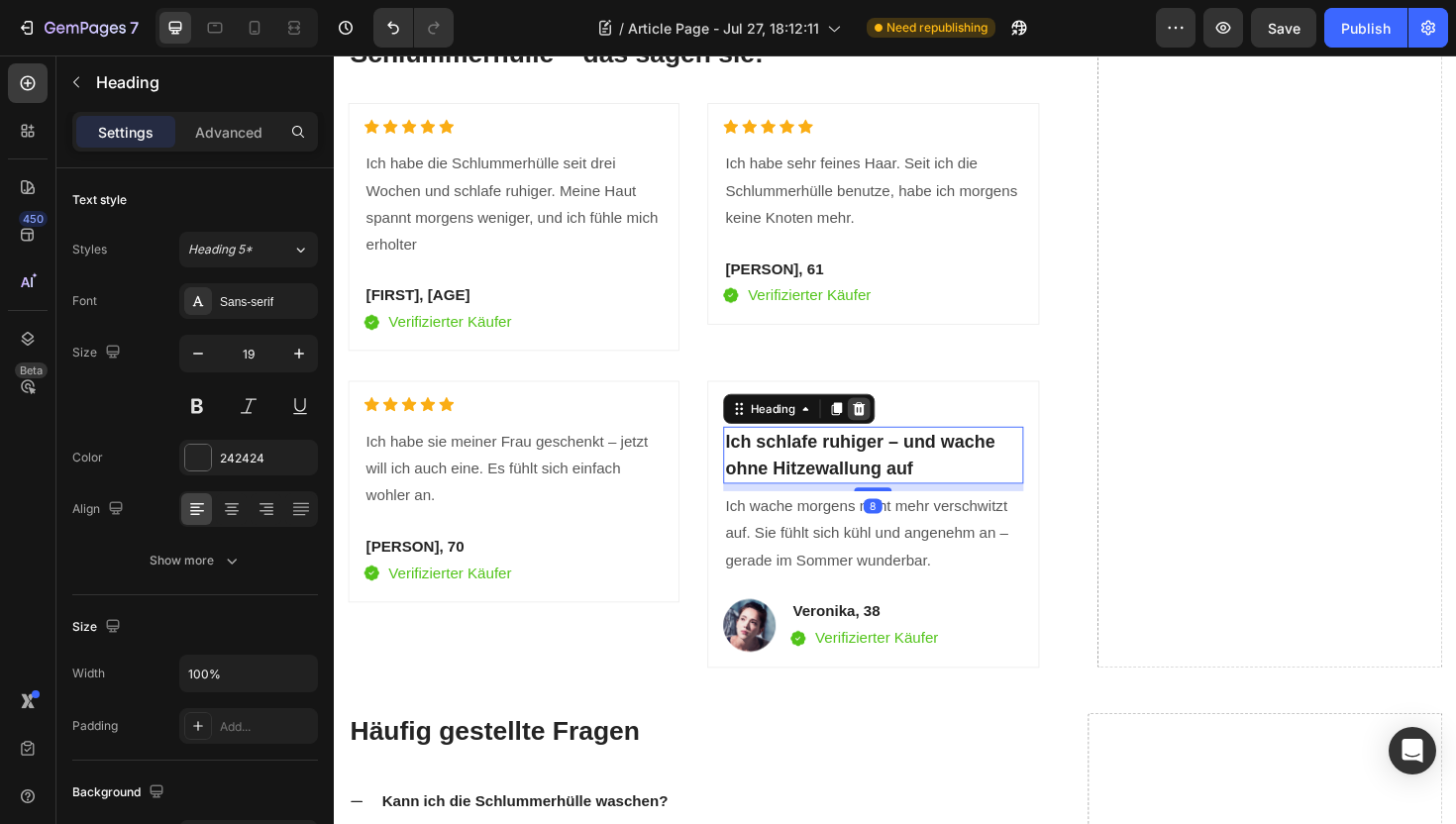 click 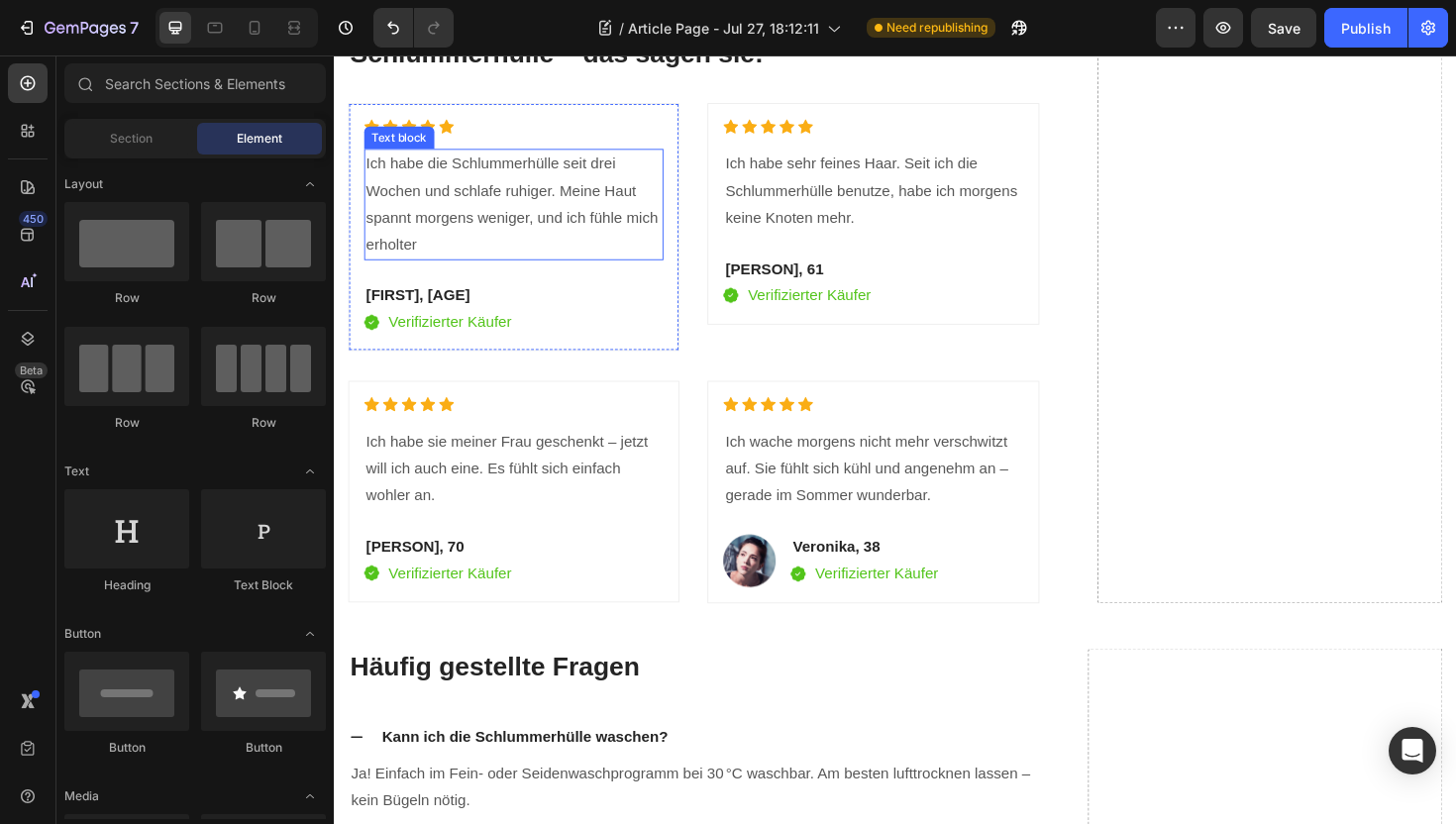 scroll, scrollTop: 3905, scrollLeft: 0, axis: vertical 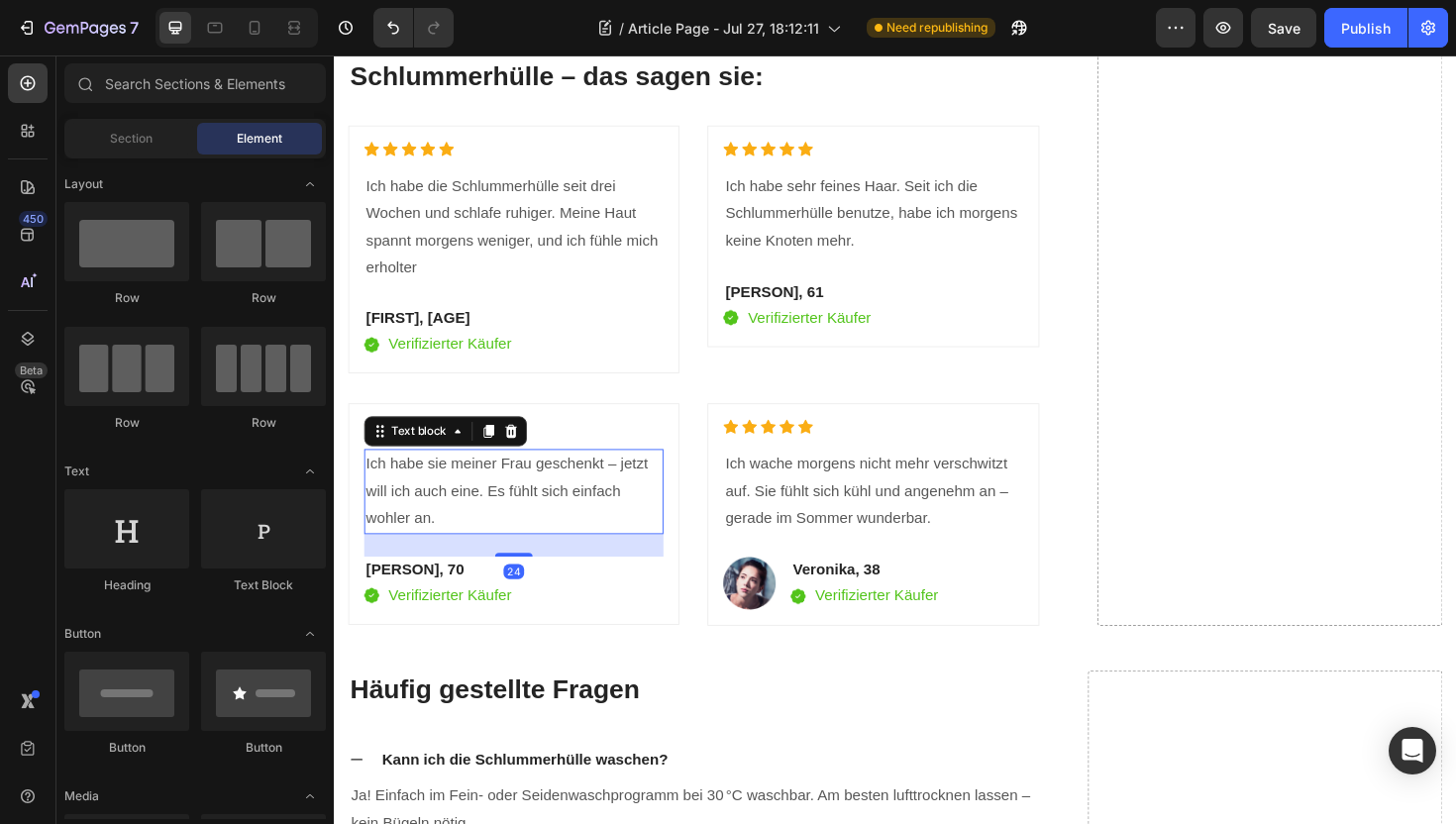 click on "Ich habe sie meiner Frau geschenkt – jetzt will ich auch eine. Es fühlt sich einfach wohler an." at bounding box center [524, 517] 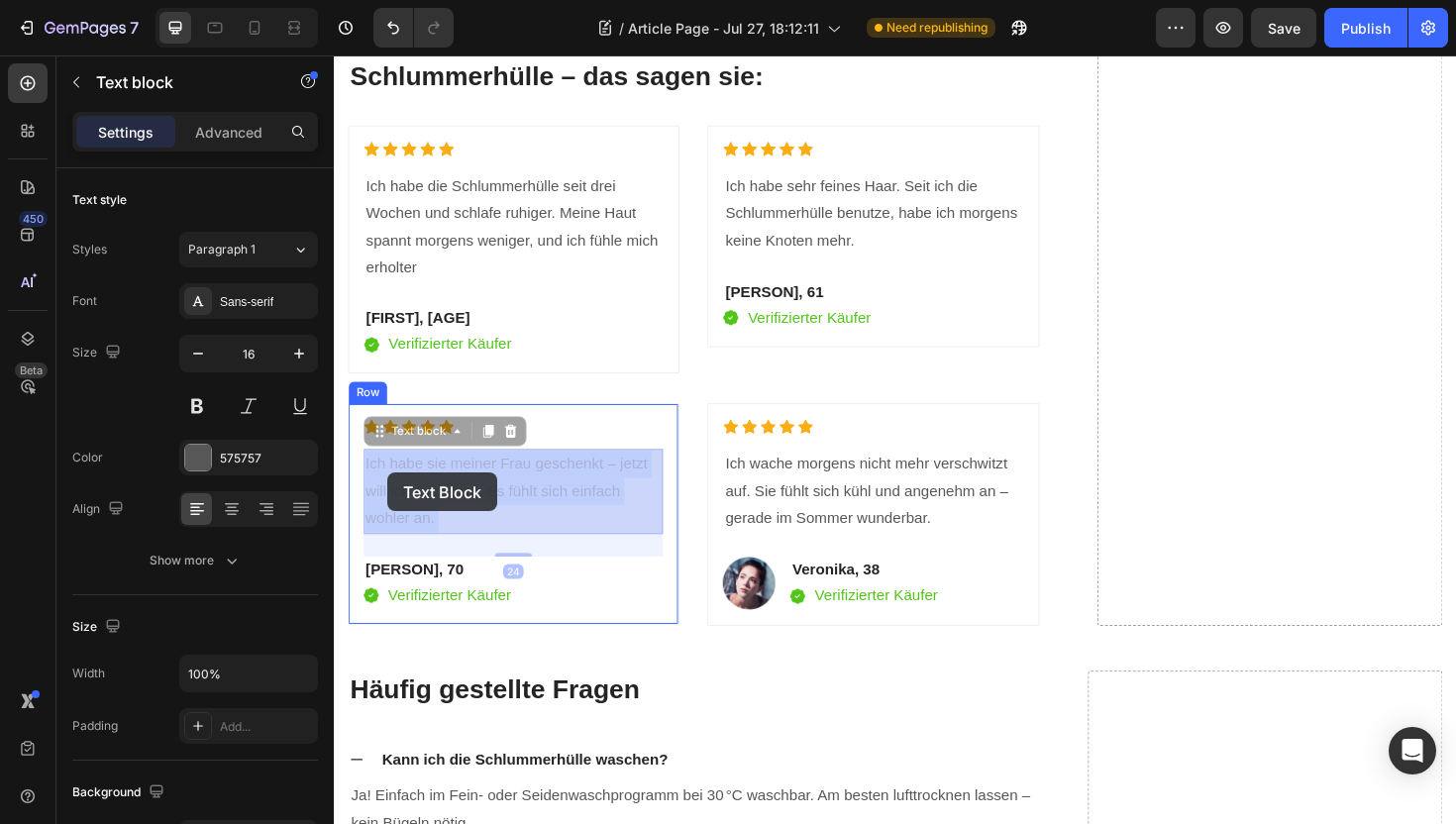 drag, startPoint x: 367, startPoint y: 488, endPoint x: 390, endPoint y: 497, distance: 24.698178 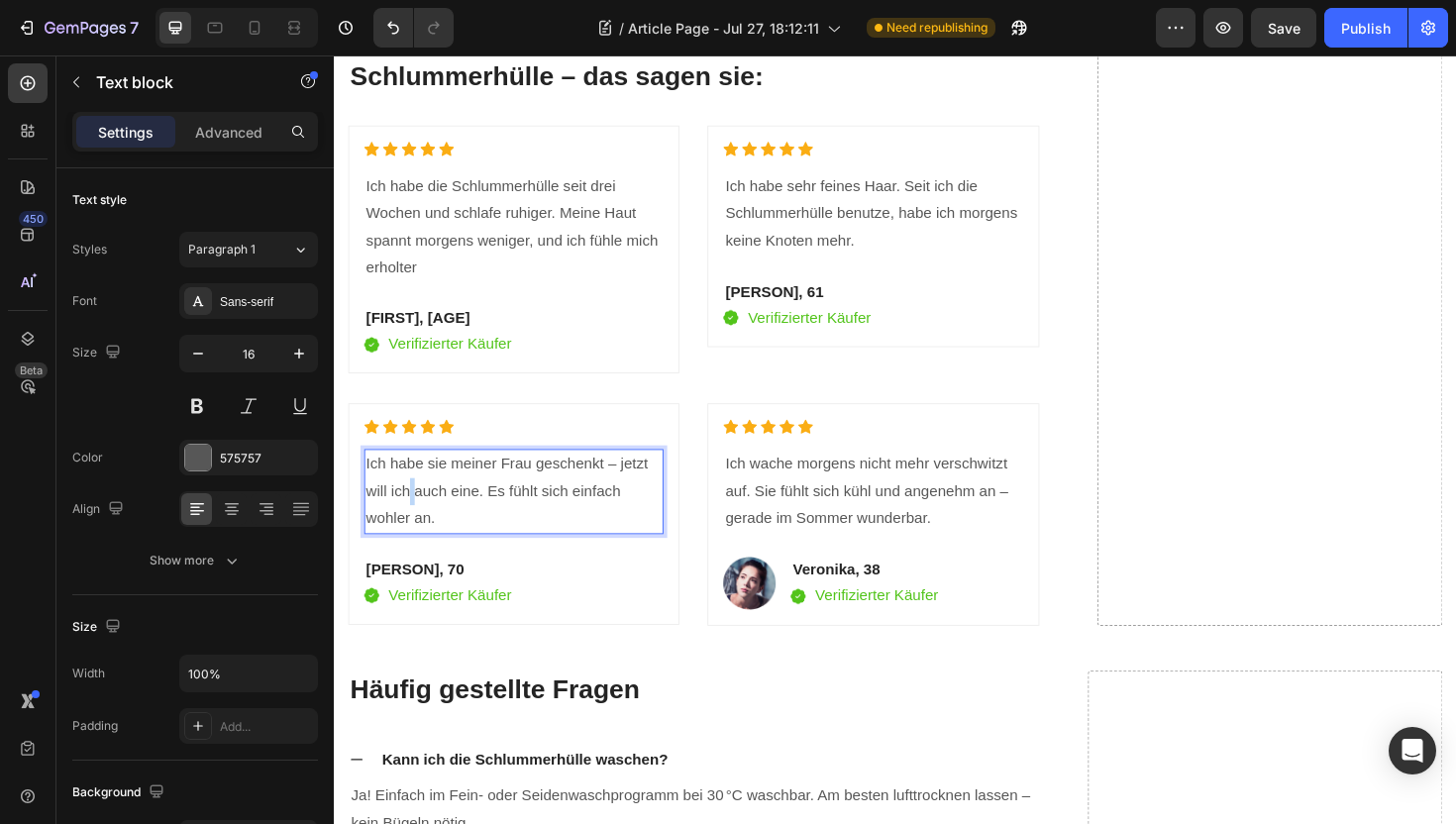 click on "Ich habe sie meiner Frau geschenkt – jetzt will ich auch eine. Es fühlt sich einfach wohler an." at bounding box center [524, 517] 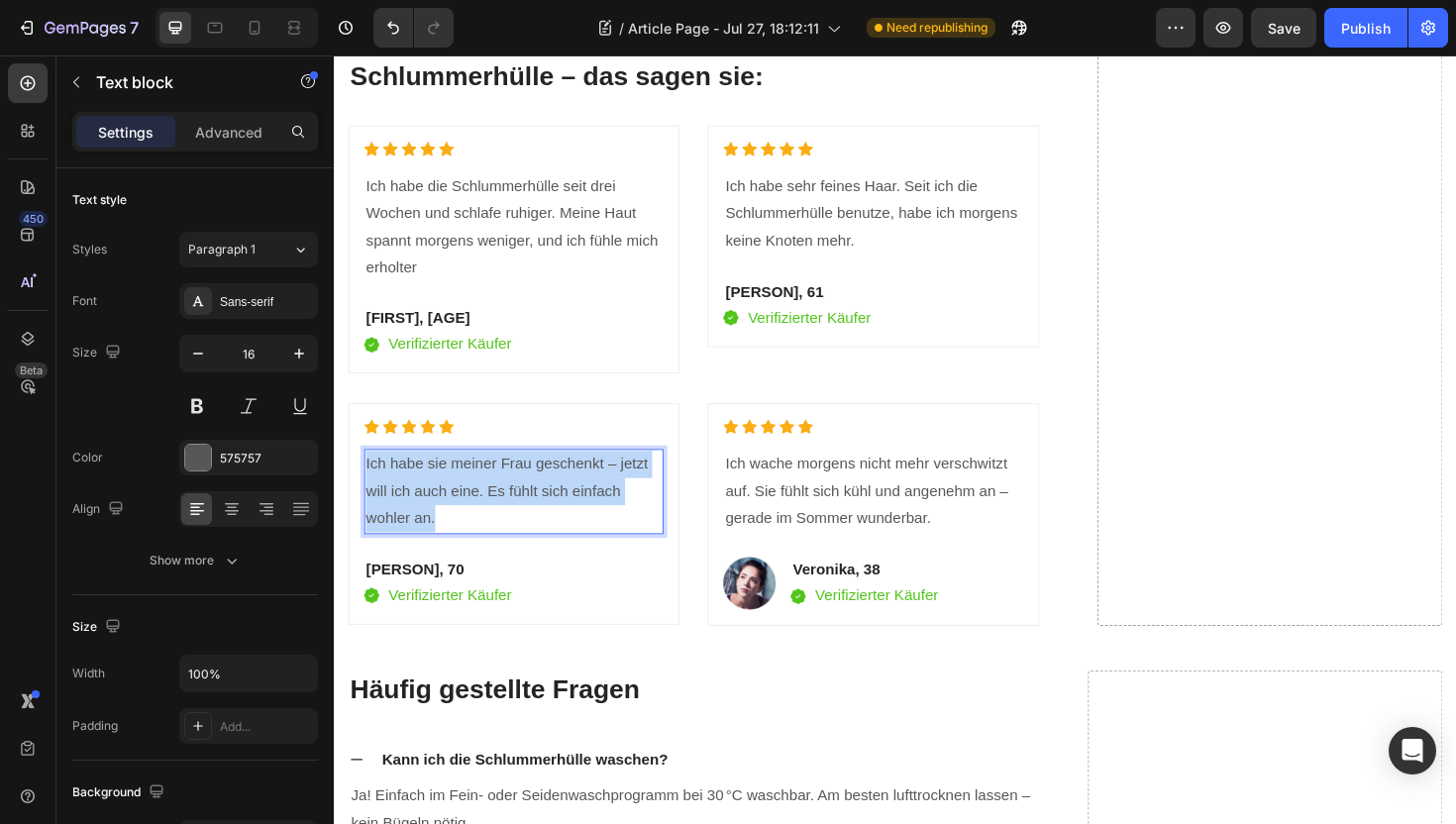 click on "Ich habe sie meiner Frau geschenkt – jetzt will ich auch eine. Es fühlt sich einfach wohler an." at bounding box center (524, 517) 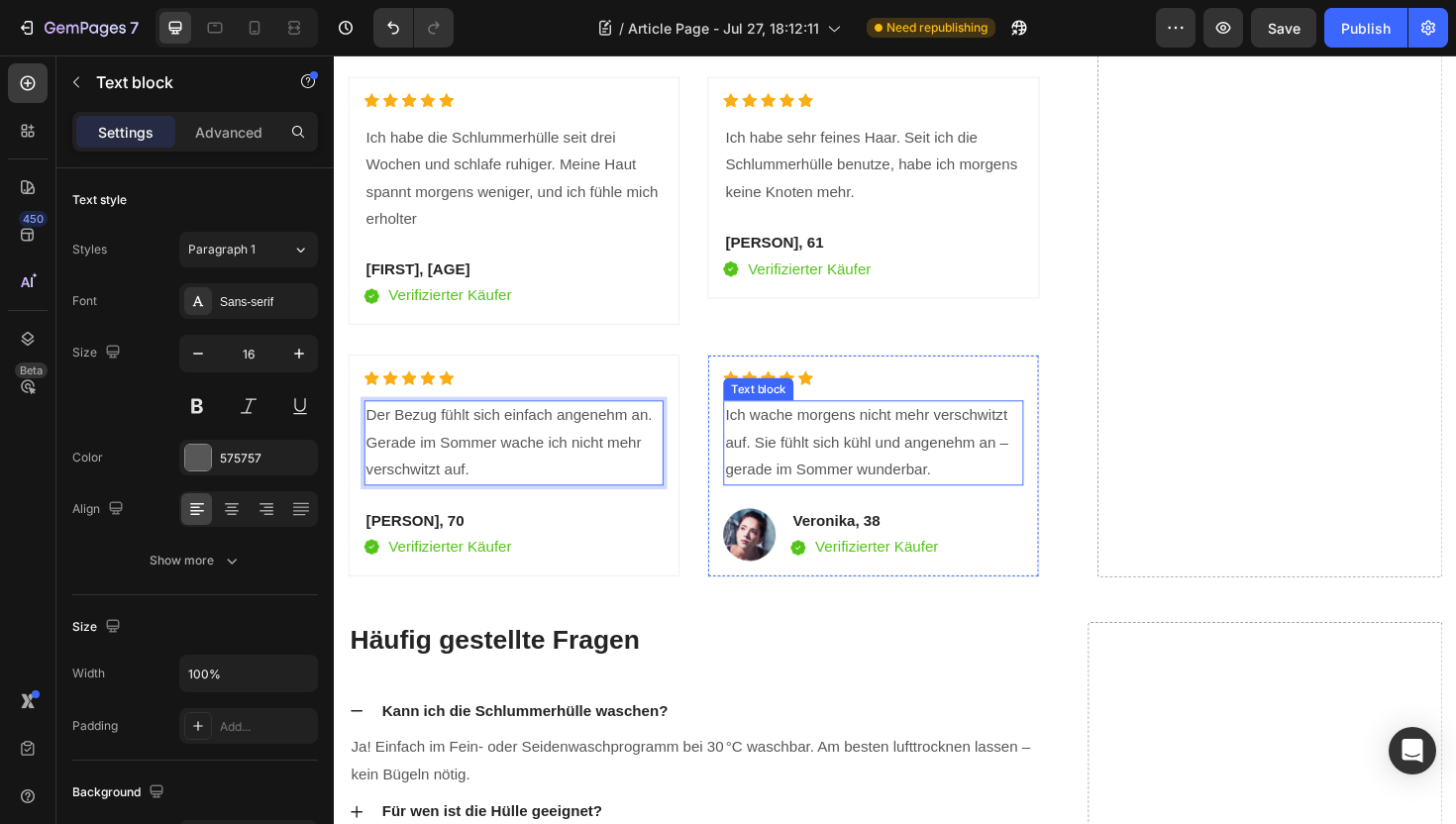 scroll, scrollTop: 3965, scrollLeft: 0, axis: vertical 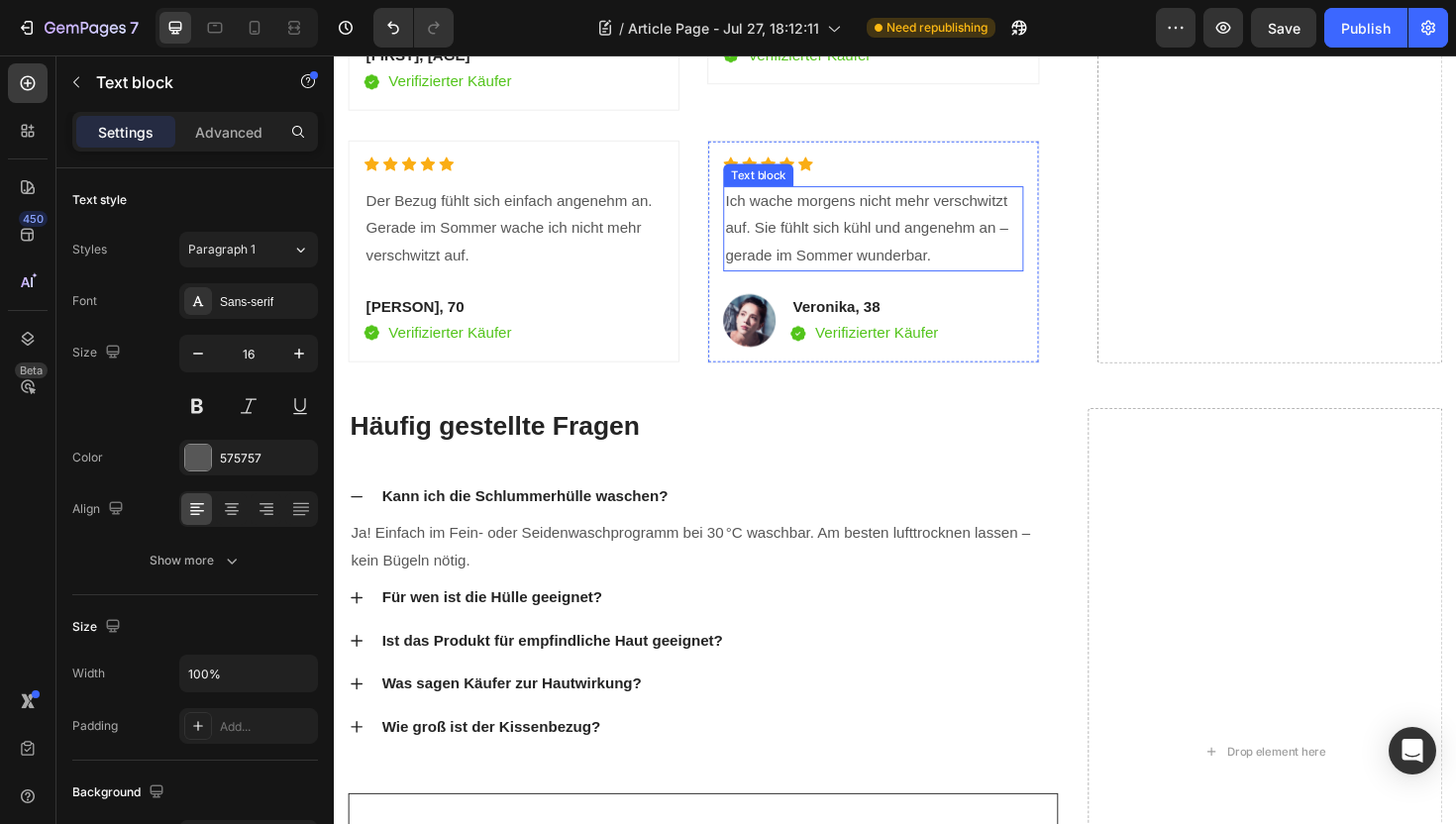 click on "Ich wache morgens nicht mehr verschwitzt auf. Sie fühlt sich kühl und angenehm an – gerade im Sommer wunderbar." at bounding box center (904, 239) 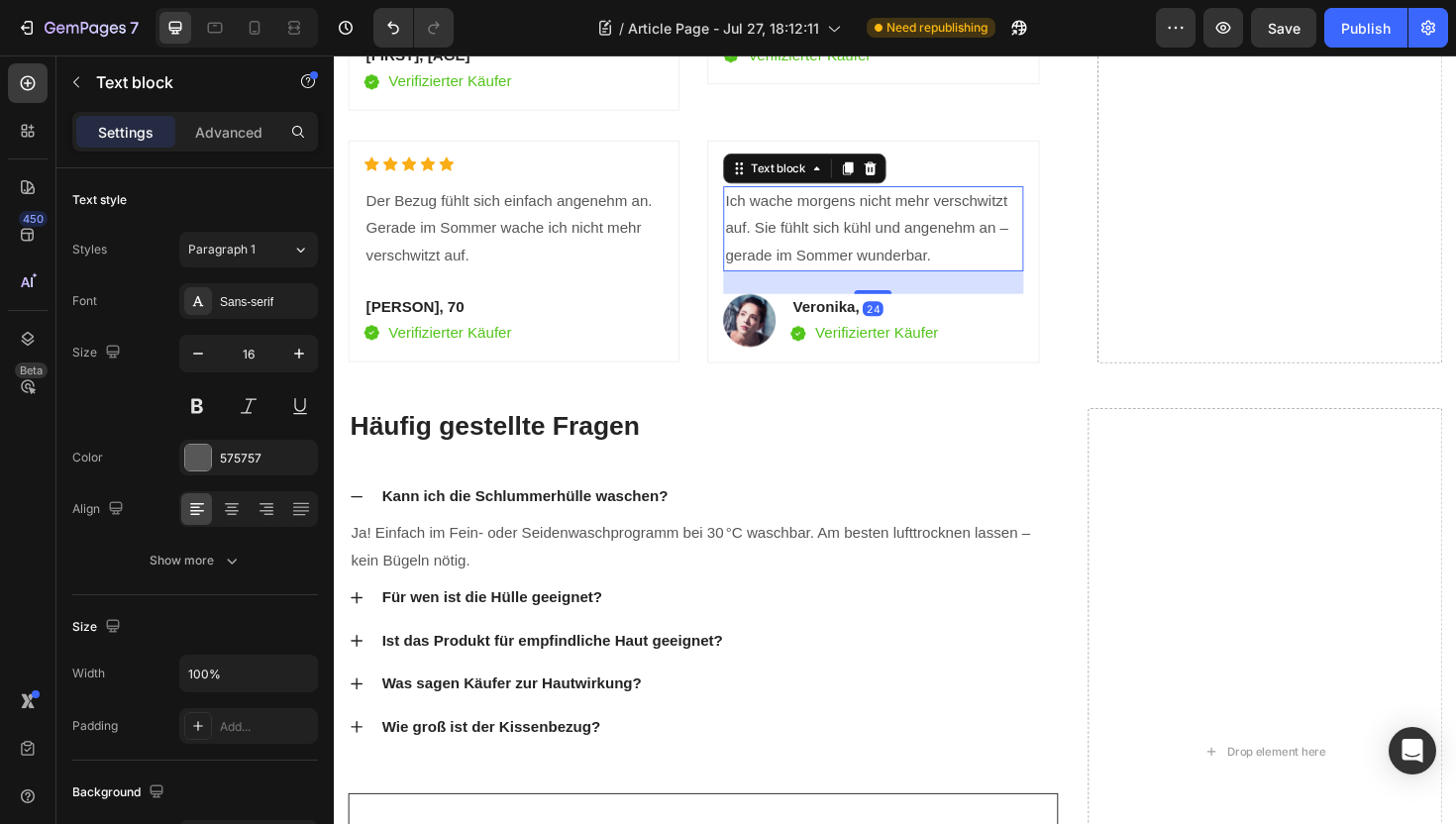 click on "Ich wache morgens nicht mehr verschwitzt auf. Sie fühlt sich kühl und angenehm an – gerade im Sommer wunderbar." at bounding box center [904, 239] 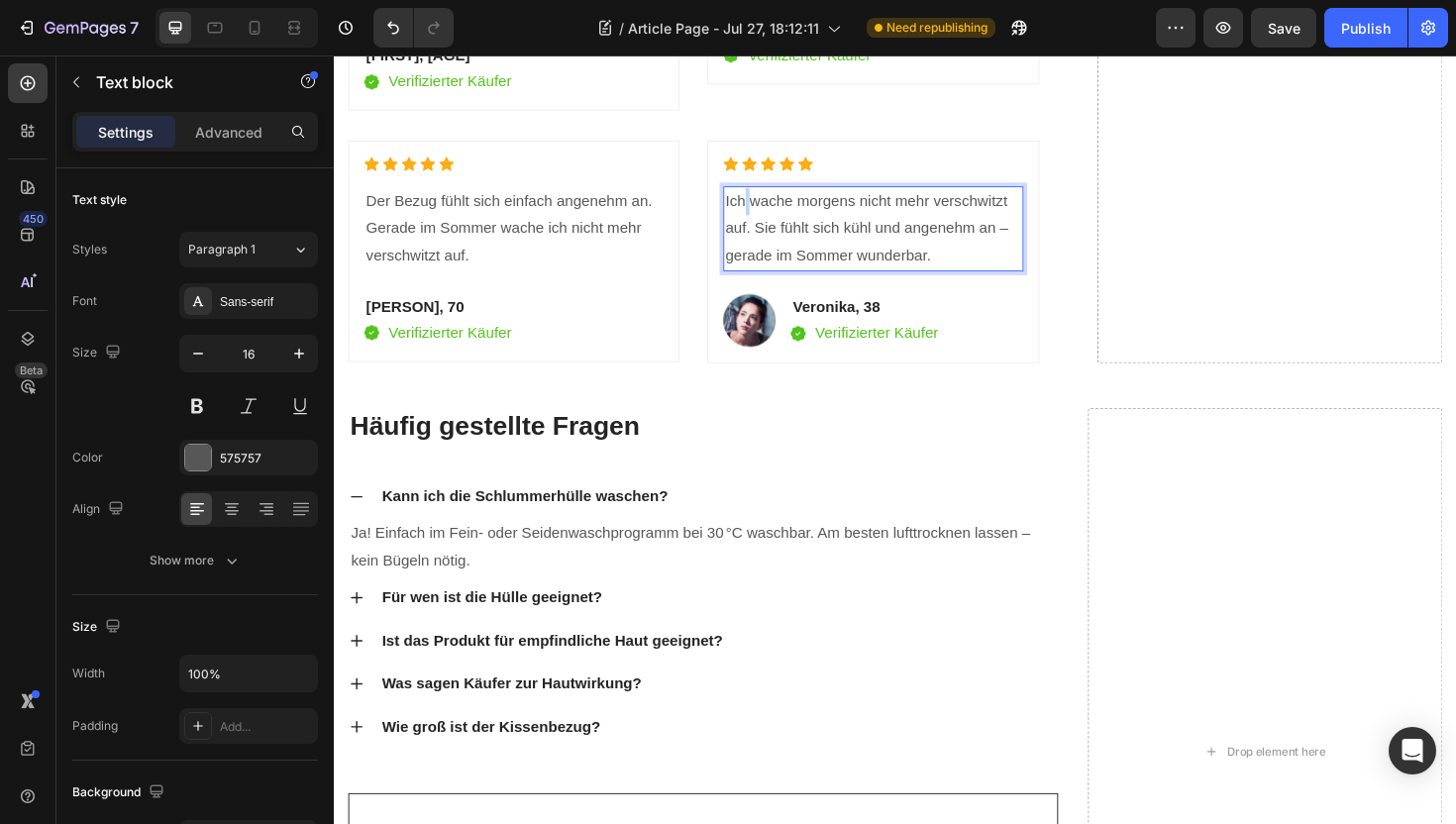 click on "Ich wache morgens nicht mehr verschwitzt auf. Sie fühlt sich kühl und angenehm an – gerade im Sommer wunderbar." at bounding box center [904, 239] 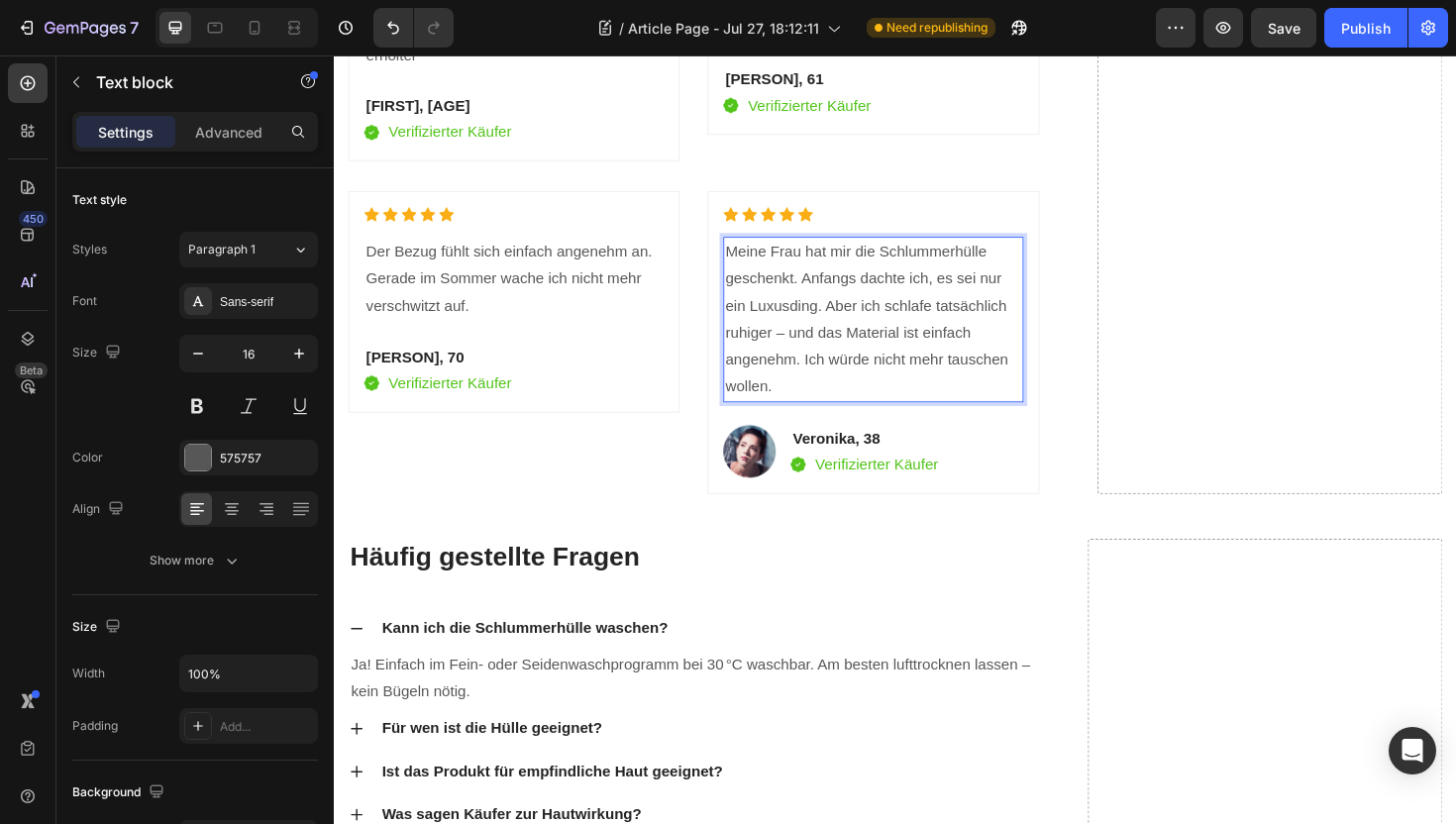 scroll, scrollTop: 4105, scrollLeft: 0, axis: vertical 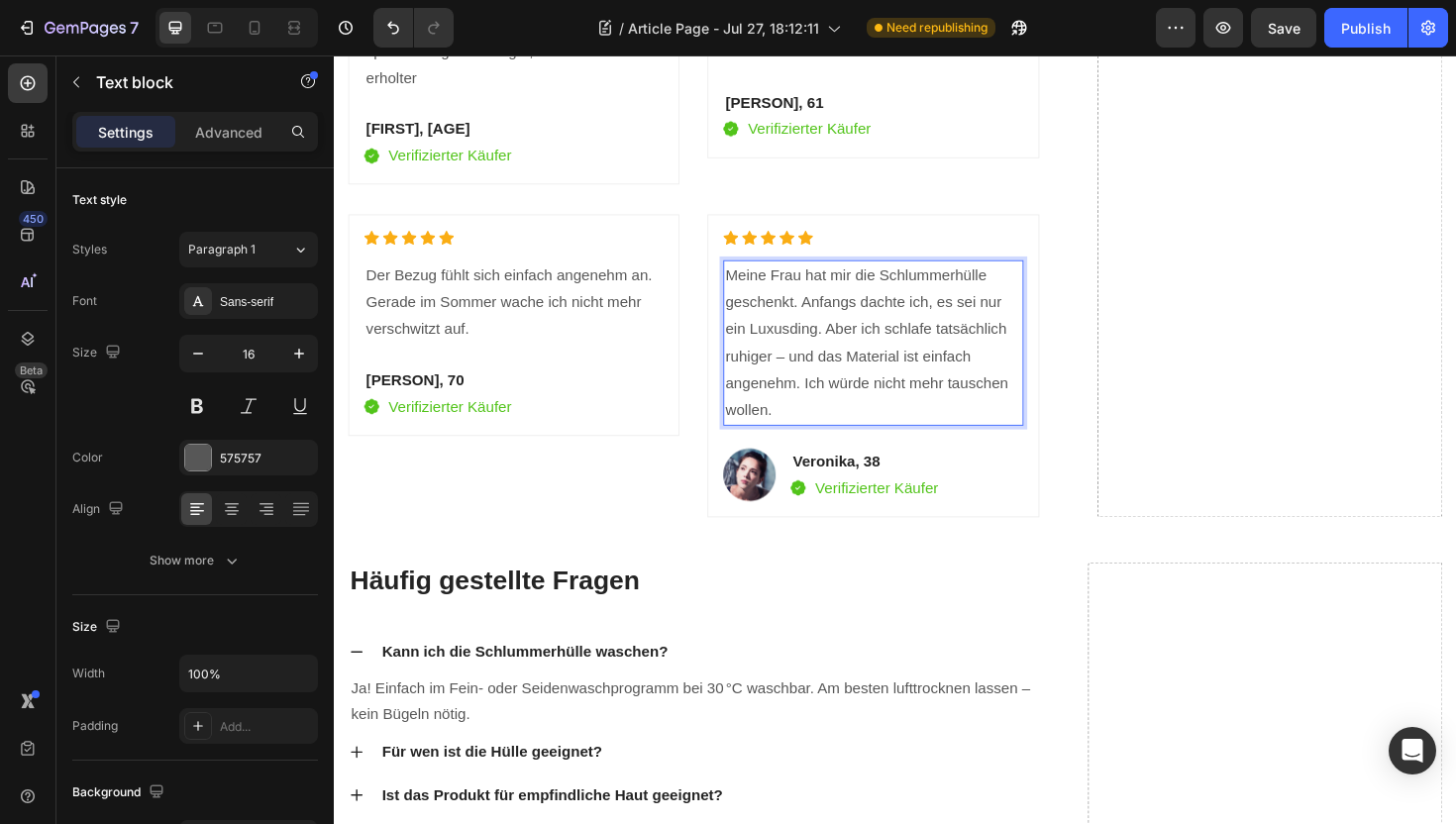 click on "Meine Frau hat mir die Schlummerhülle geschenkt. Anfangs dachte ich, es sei nur ein Luxusding. Aber ich schlafe tatsächlich ruhiger – und das Material ist einfach angenehm. Ich würde nicht mehr tauschen wollen." at bounding box center (904, 360) 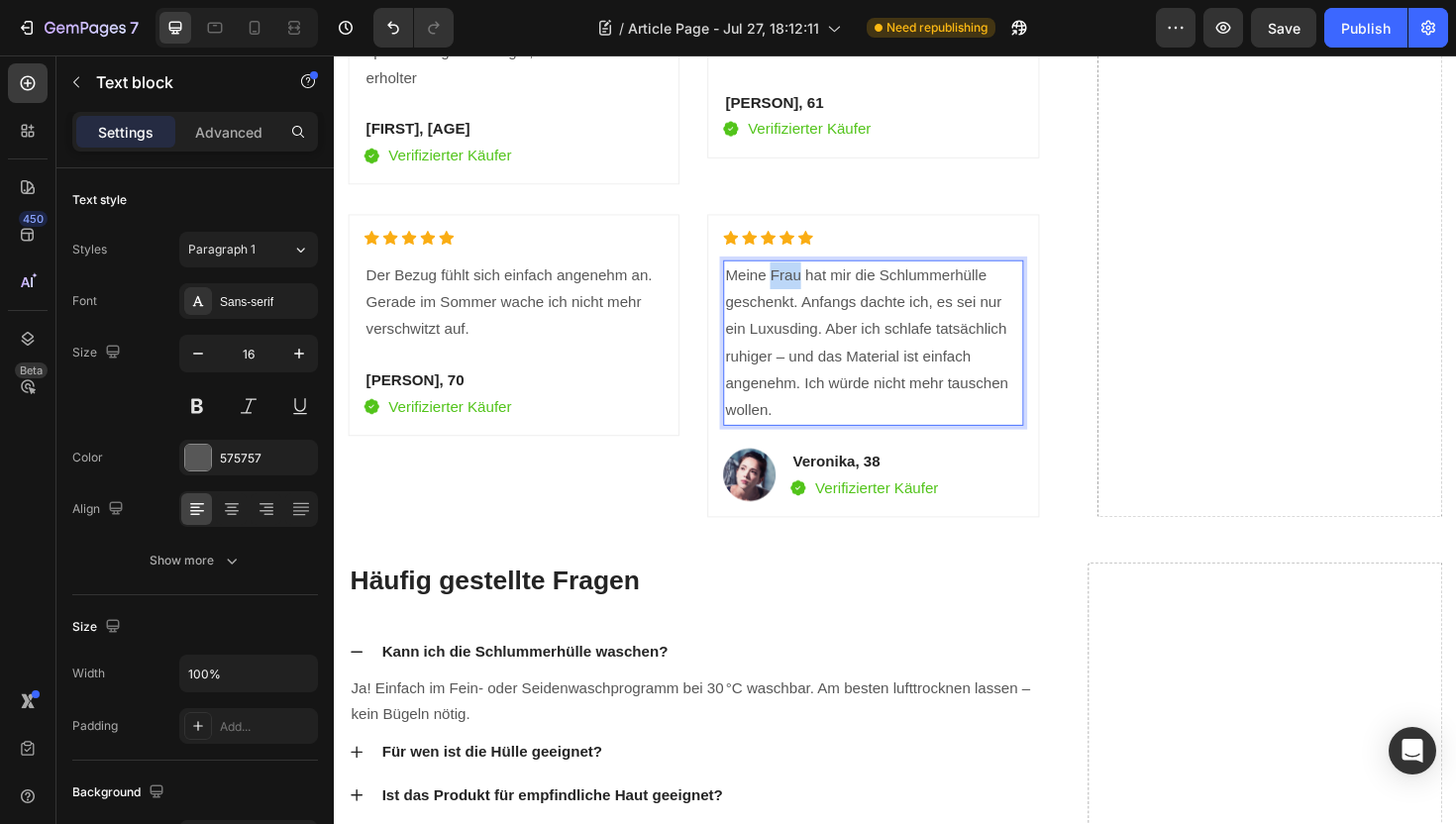 click on "Meine Frau hat mir die Schlummerhülle geschenkt. Anfangs dachte ich, es sei nur ein Luxusding. Aber ich schlafe tatsächlich ruhiger – und das Material ist einfach angenehm. Ich würde nicht mehr tauschen wollen." at bounding box center [904, 360] 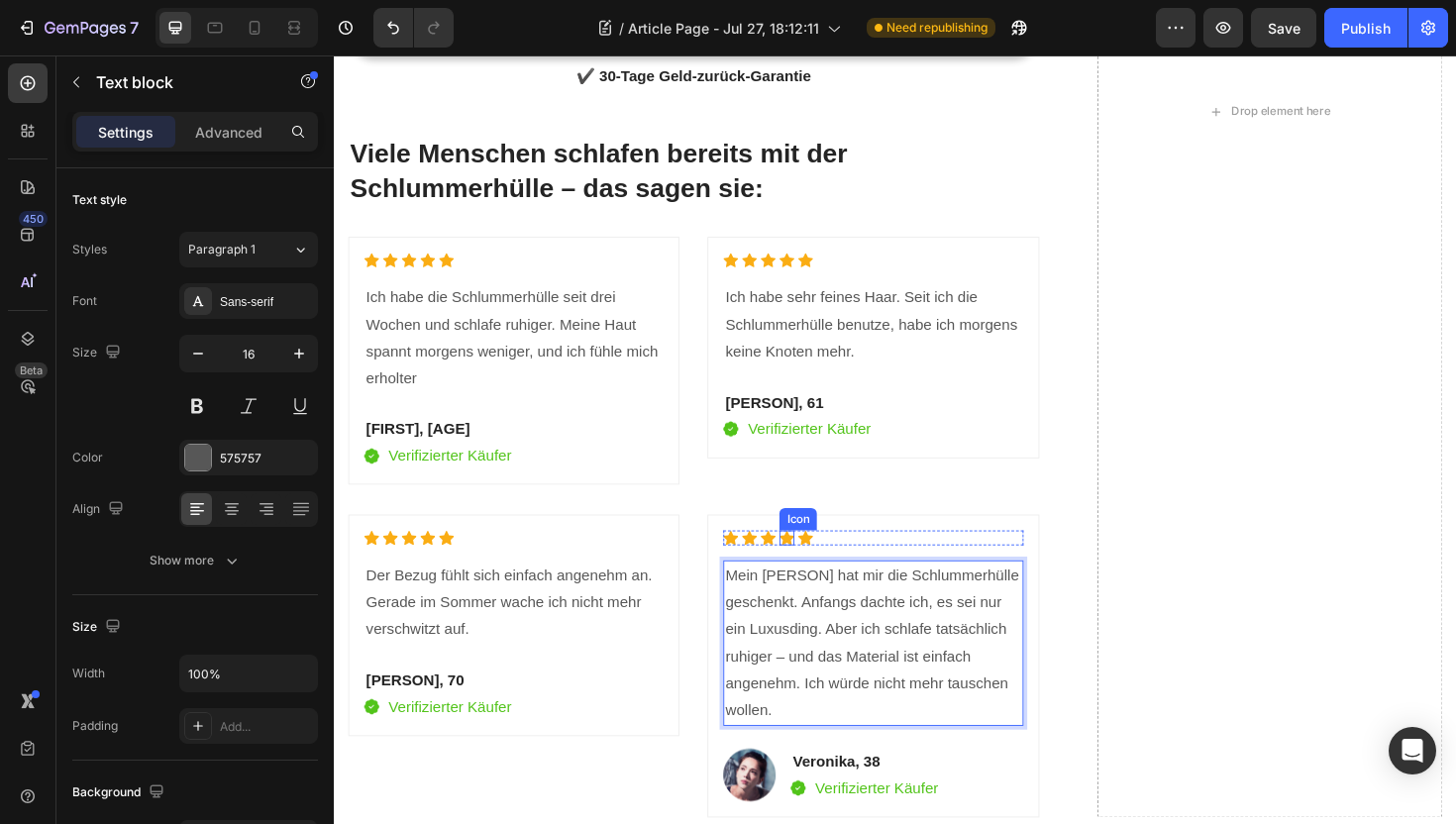 scroll, scrollTop: 3765, scrollLeft: 0, axis: vertical 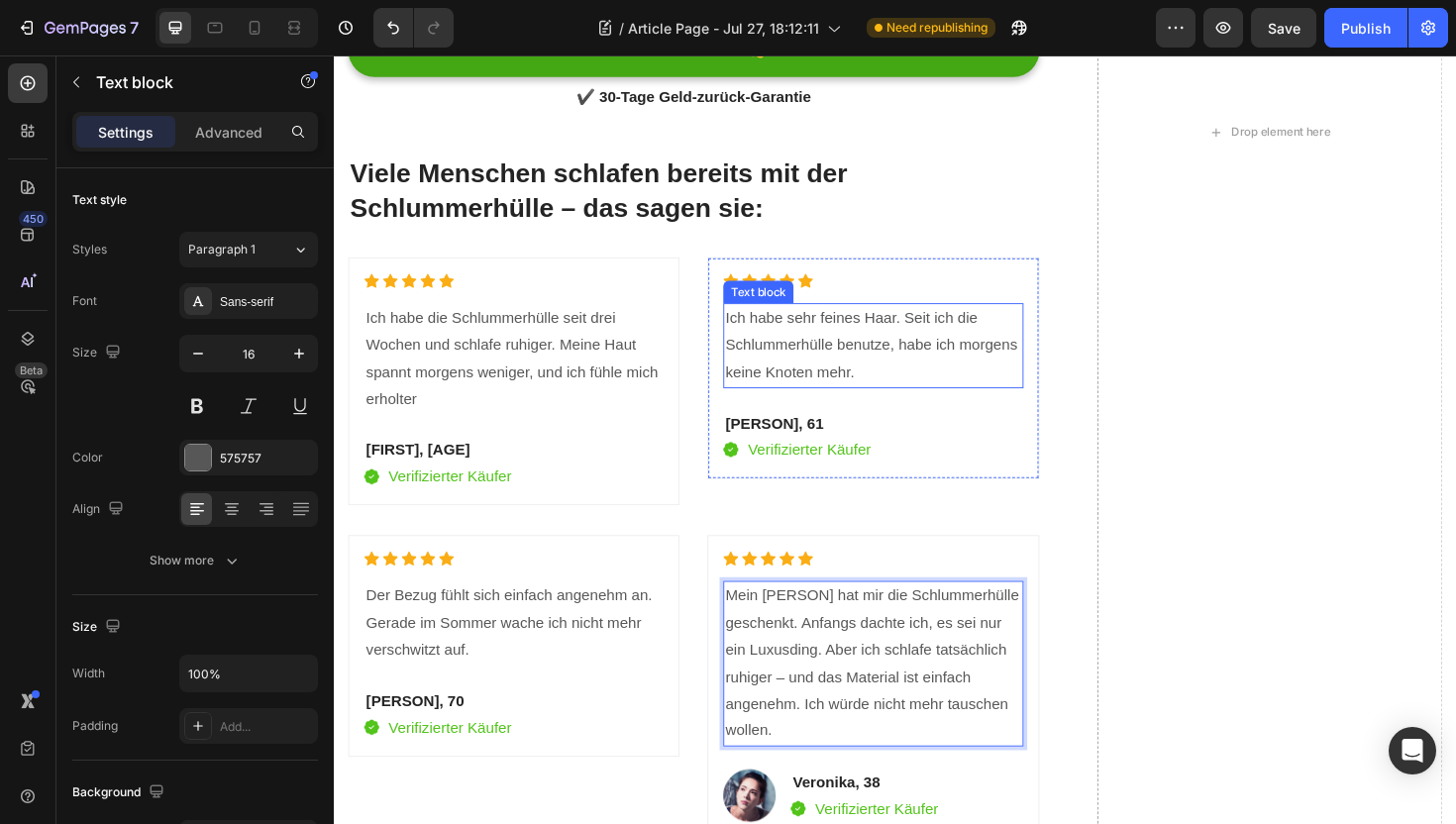 click on "Ich habe sehr feines Haar. Seit ich die Schlummerhülle benutze, habe ich morgens keine Knoten mehr." at bounding box center (904, 362) 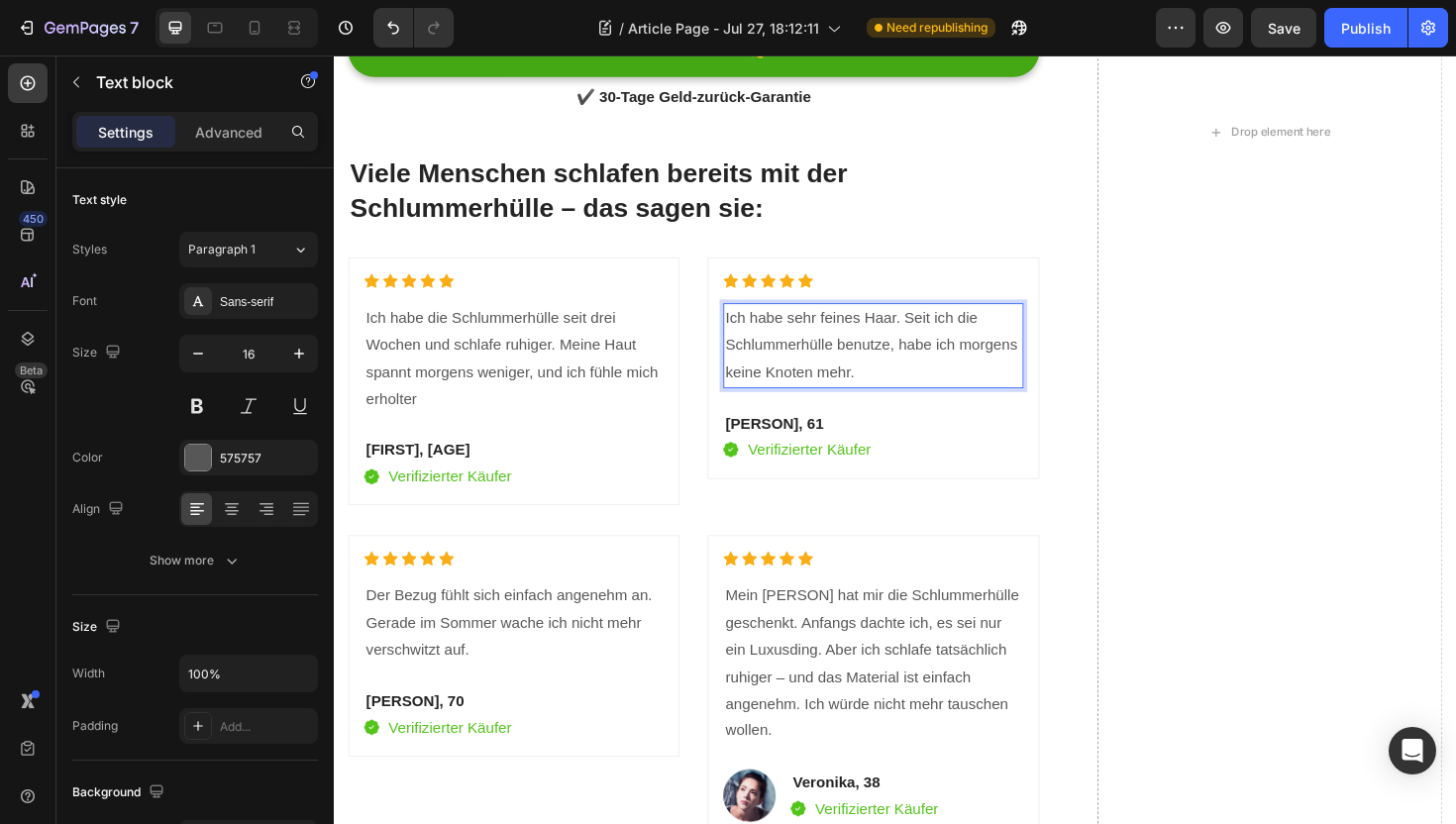 click on "Ich habe sehr feines Haar. Seit ich die Schlummerhülle benutze, habe ich morgens keine Knoten mehr." at bounding box center [904, 362] 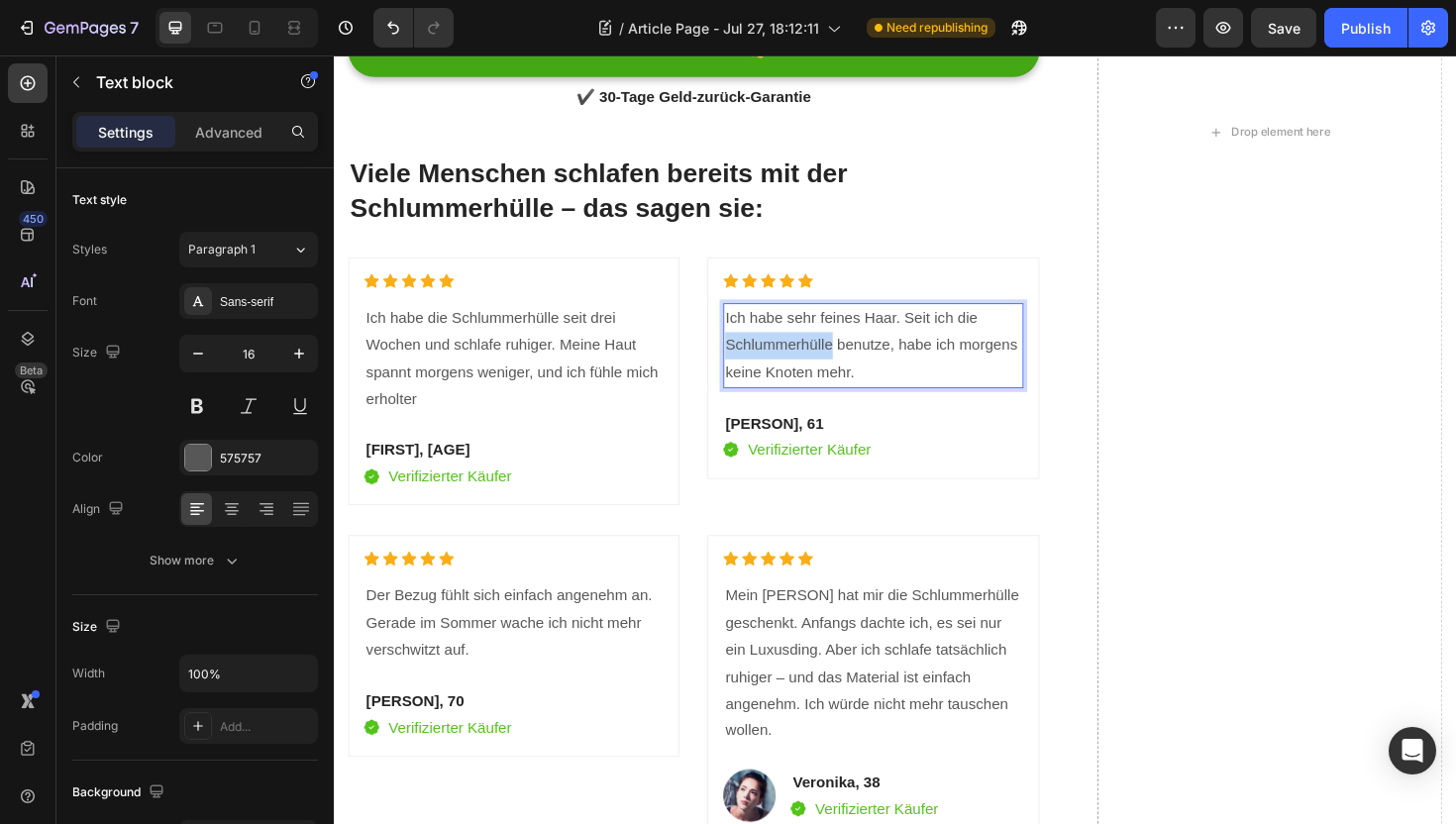click on "Ich habe sehr feines Haar. Seit ich die Schlummerhülle benutze, habe ich morgens keine Knoten mehr." at bounding box center [904, 362] 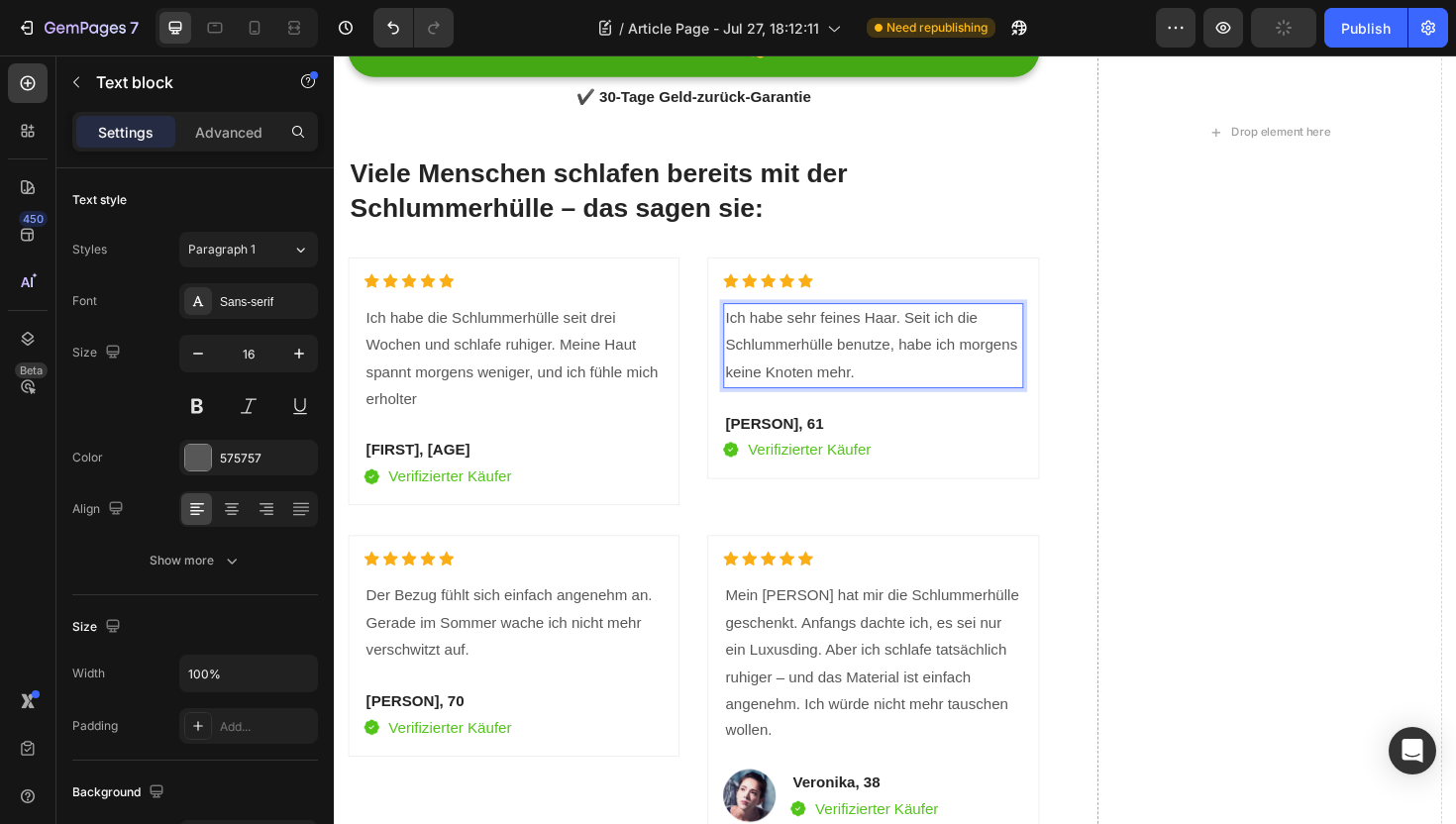 click on "Ich habe sehr feines Haar. Seit ich die Schlummerhülle benutze, habe ich morgens keine Knoten mehr." at bounding box center [904, 362] 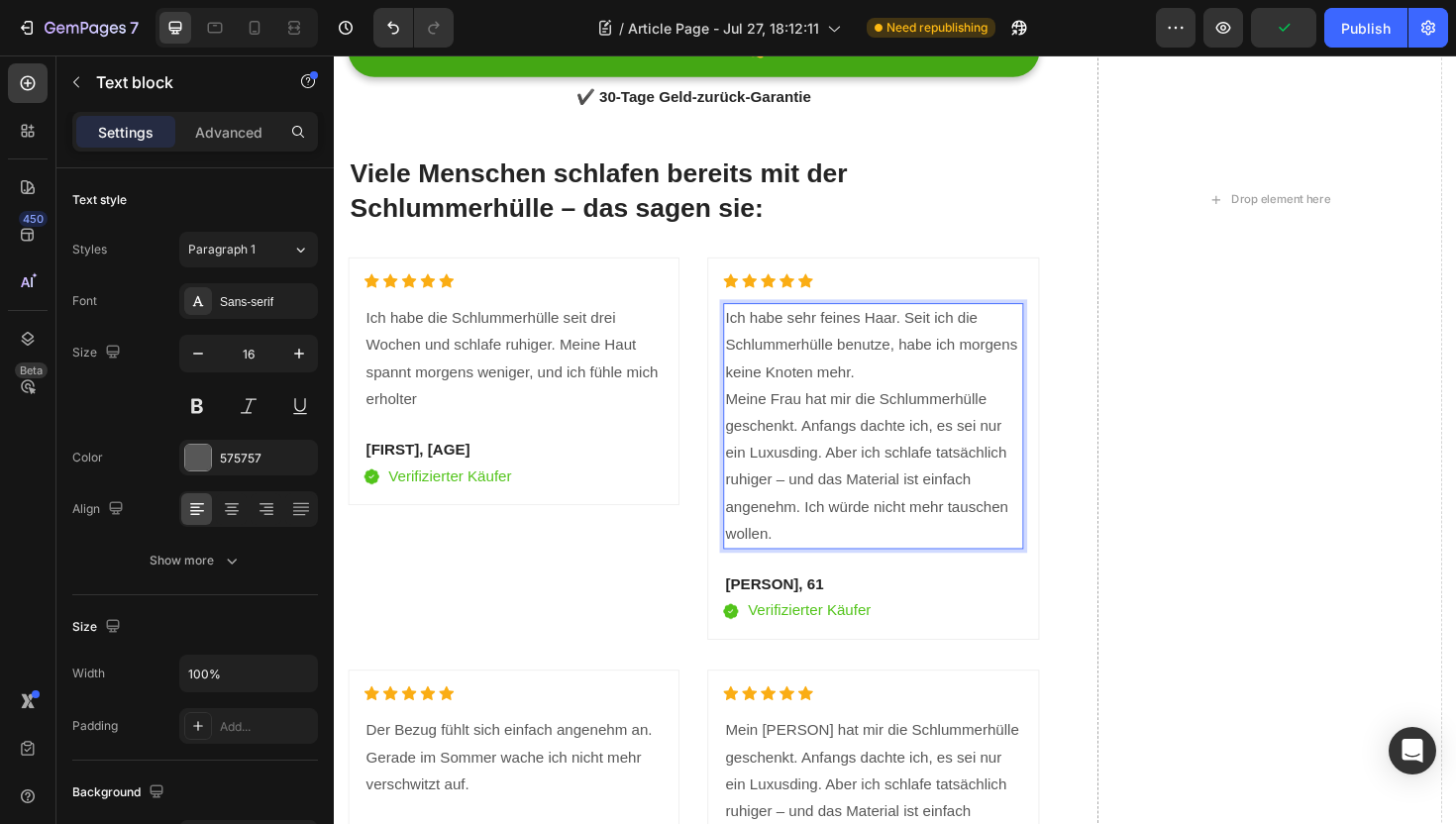 drag, startPoint x: 893, startPoint y: 390, endPoint x: 747, endPoint y: 331, distance: 157.47063 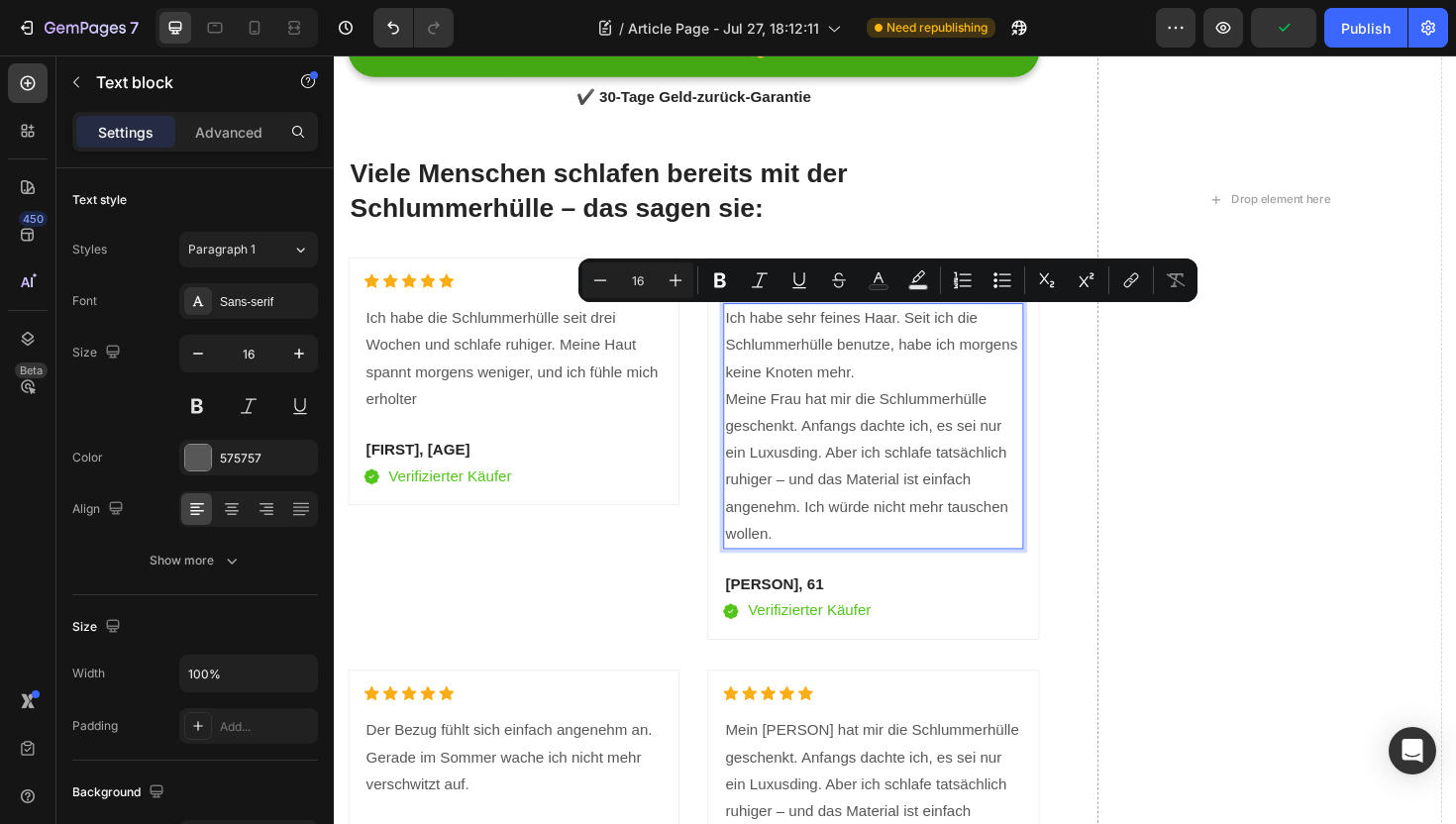 copy on "Ich habe sehr feines Haar. Seit ich die Schlummerhülle benutze, habe ich morgens keine Knoten mehr." 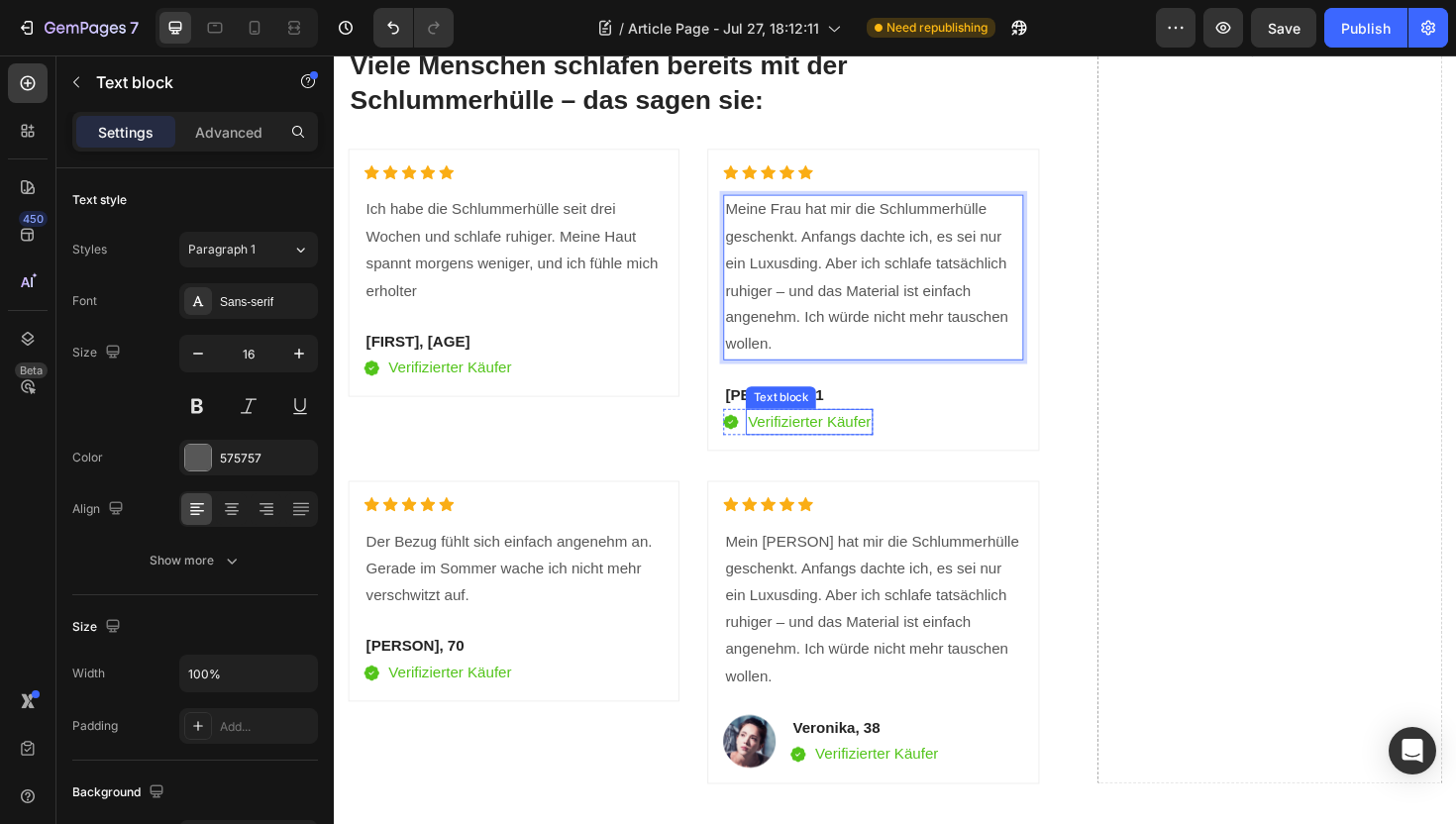 scroll, scrollTop: 3887, scrollLeft: 0, axis: vertical 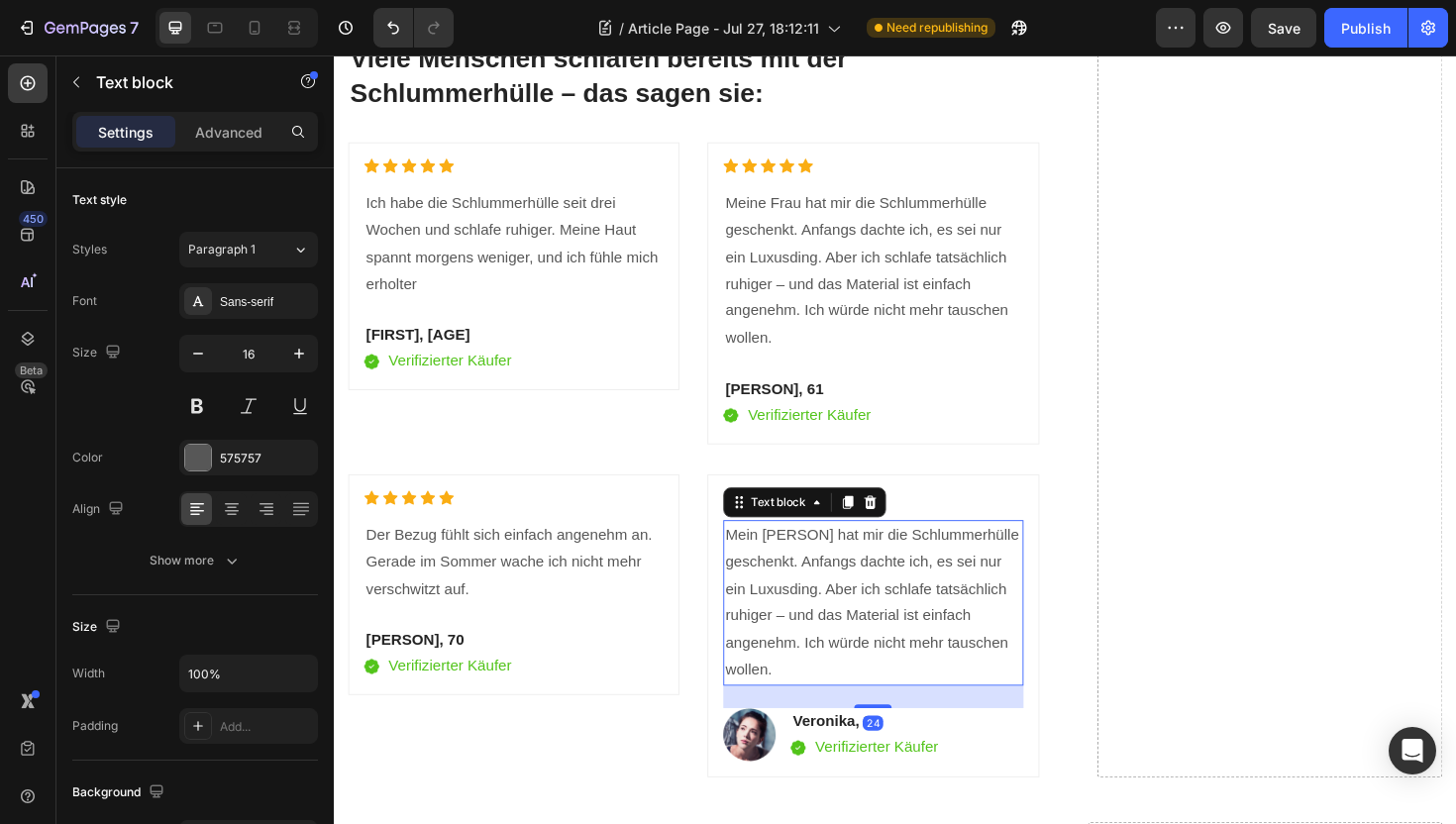 click on "Mein [PERSON] hat mir die Schlummerhülle geschenkt. Anfangs dachte ich, es sei nur ein Luxusding. Aber ich schlafe tatsächlich ruhiger – und das Material ist einfach angenehm. Ich würde nicht mehr tauschen wollen." at bounding box center [904, 635] 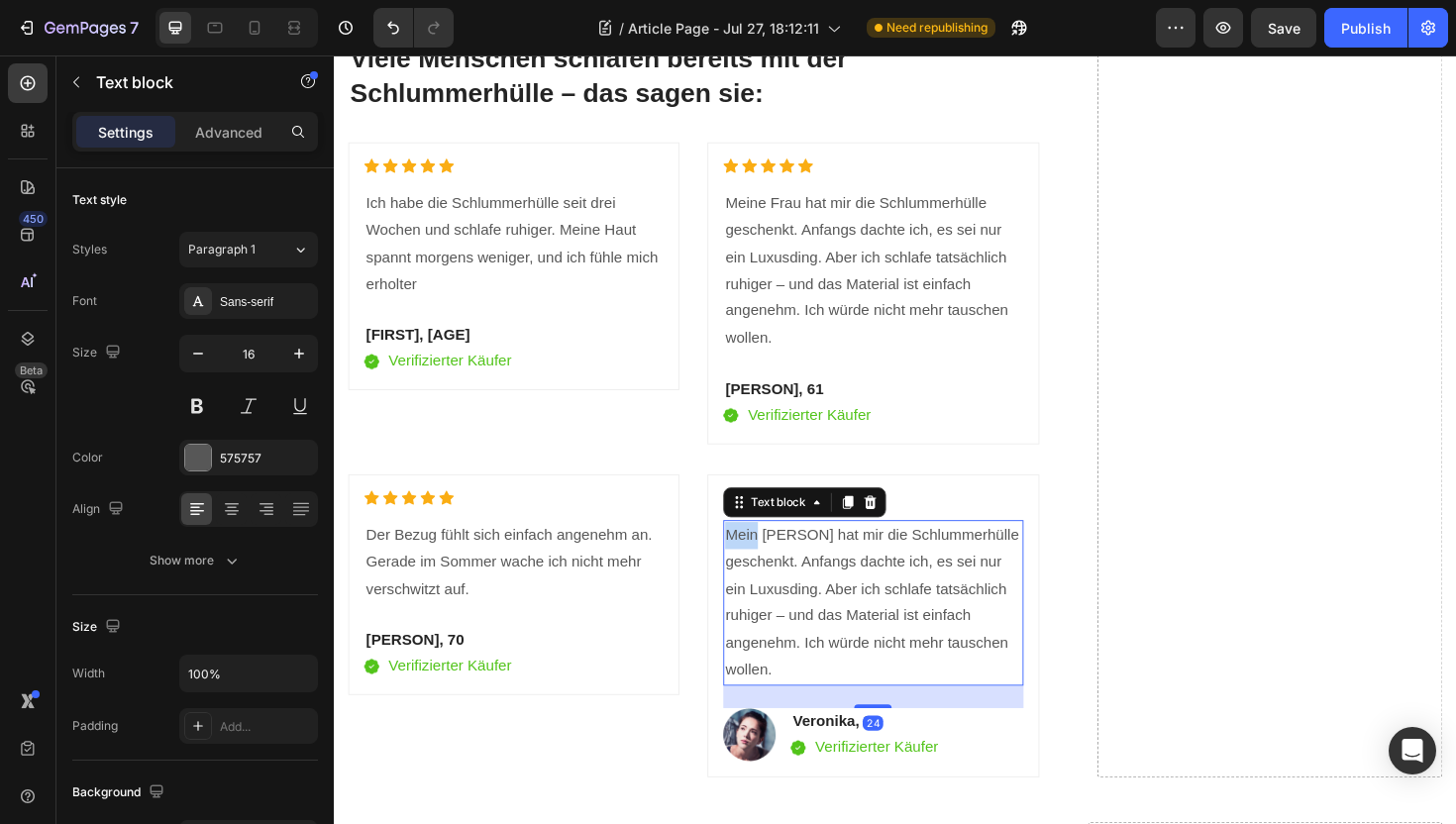 click on "Mein [PERSON] hat mir die Schlummerhülle geschenkt. Anfangs dachte ich, es sei nur ein Luxusding. Aber ich schlafe tatsächlich ruhiger – und das Material ist einfach angenehm. Ich würde nicht mehr tauschen wollen." at bounding box center [904, 635] 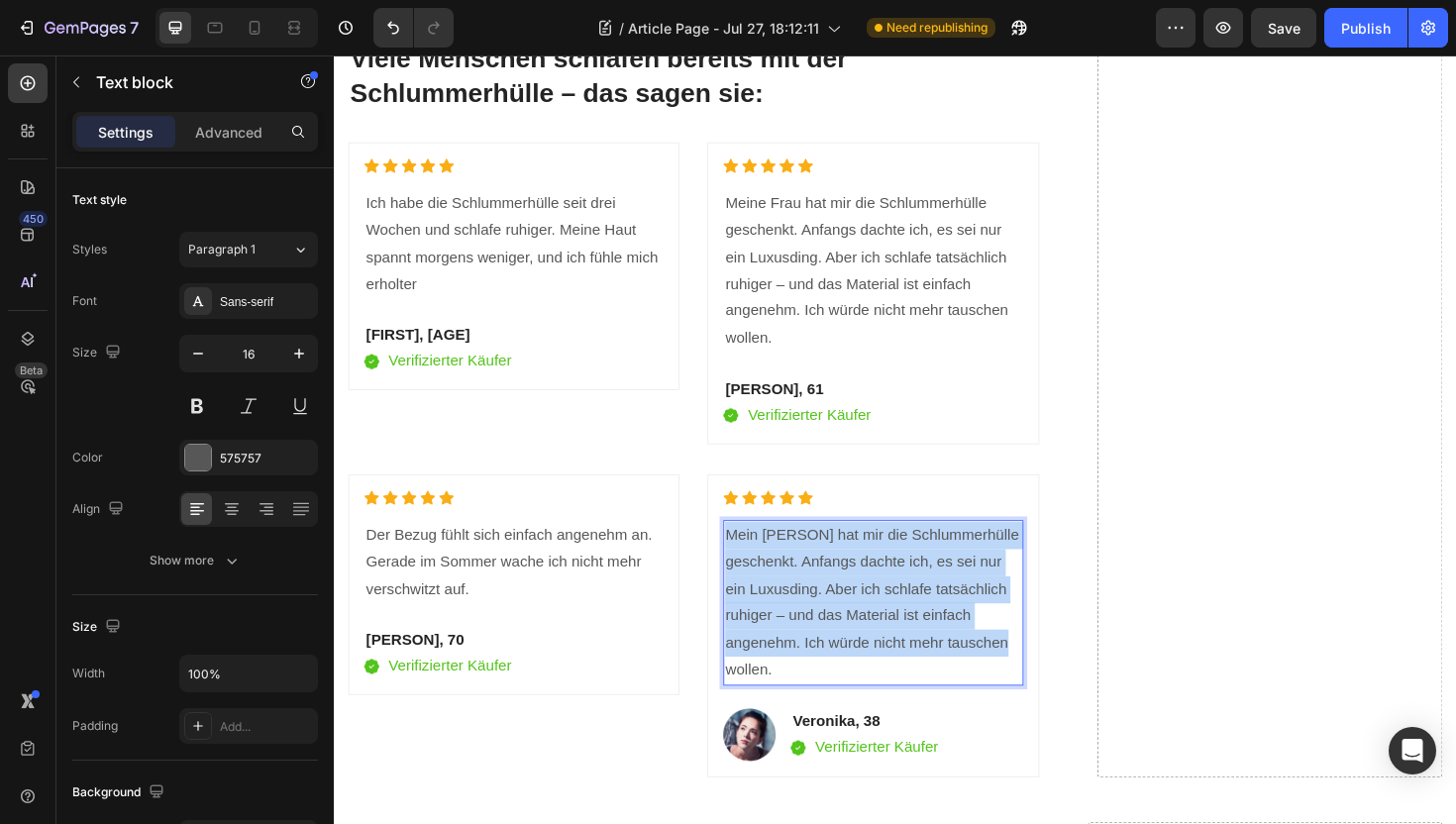 click on "Mein [PERSON] hat mir die Schlummerhülle geschenkt. Anfangs dachte ich, es sei nur ein Luxusding. Aber ich schlafe tatsächlich ruhiger – und das Material ist einfach angenehm. Ich würde nicht mehr tauschen wollen." at bounding box center (904, 635) 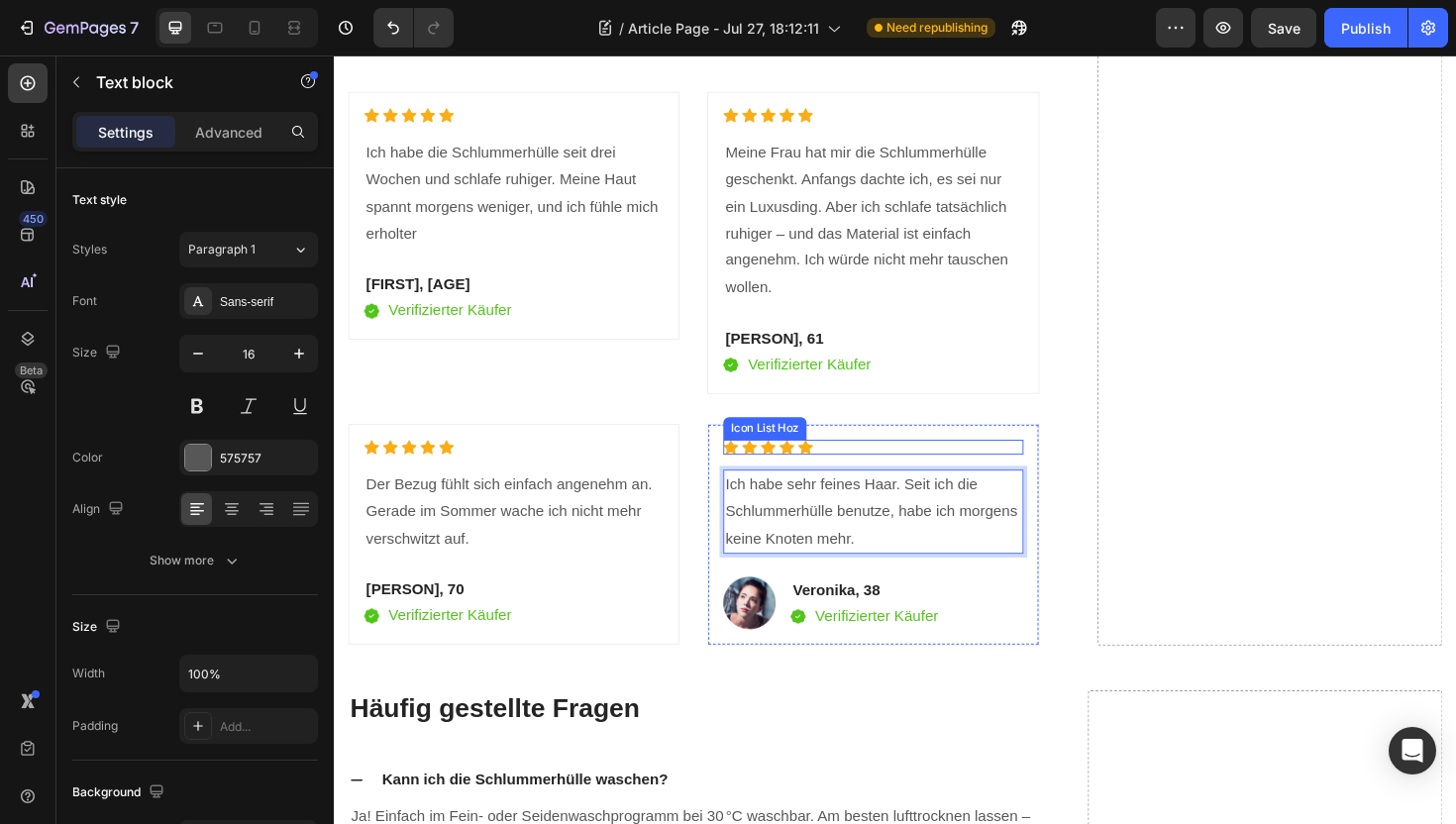 scroll, scrollTop: 3951, scrollLeft: 0, axis: vertical 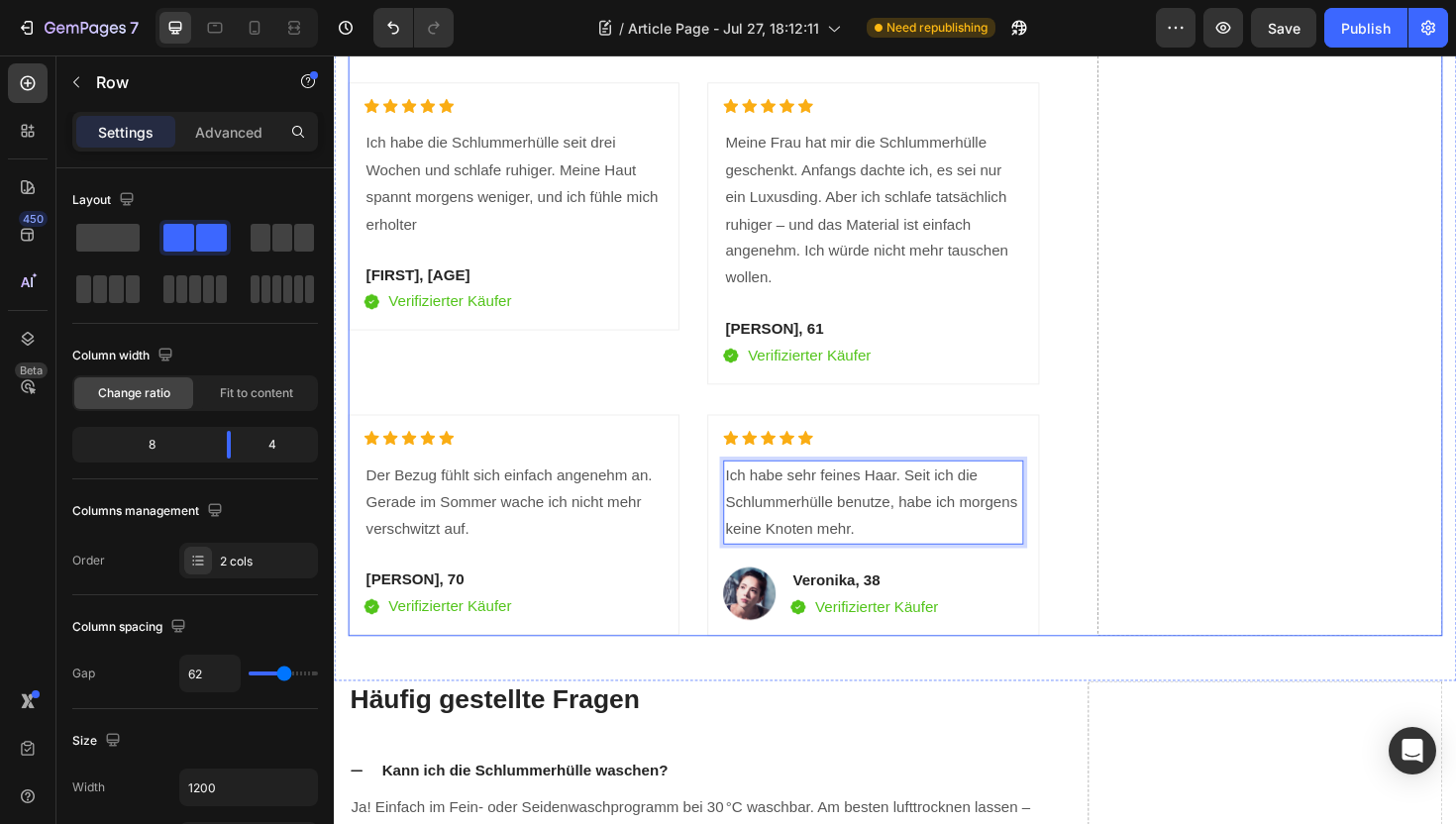 click on "Drop element here" at bounding box center [1324, -62] 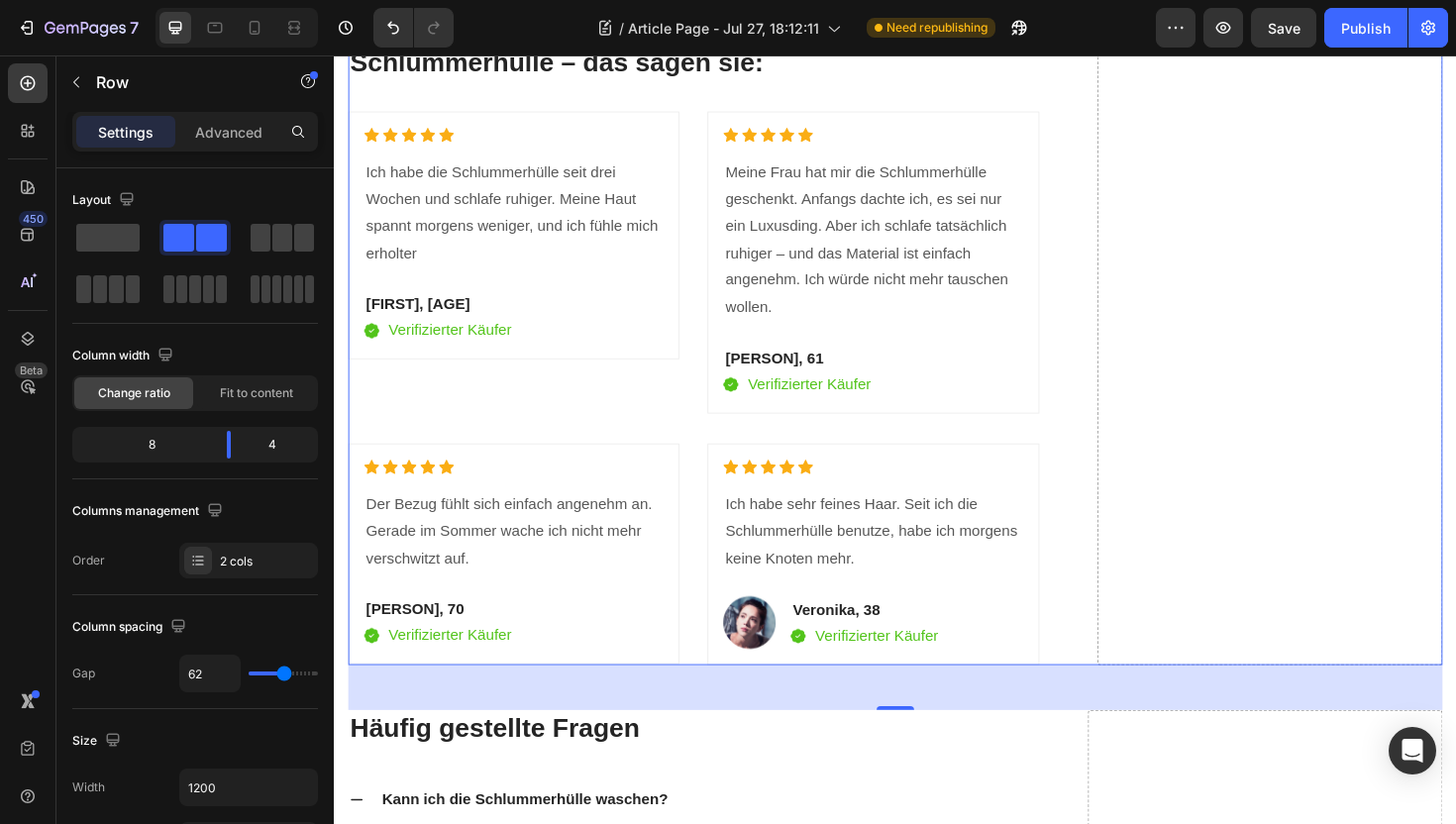 scroll, scrollTop: 3994, scrollLeft: 0, axis: vertical 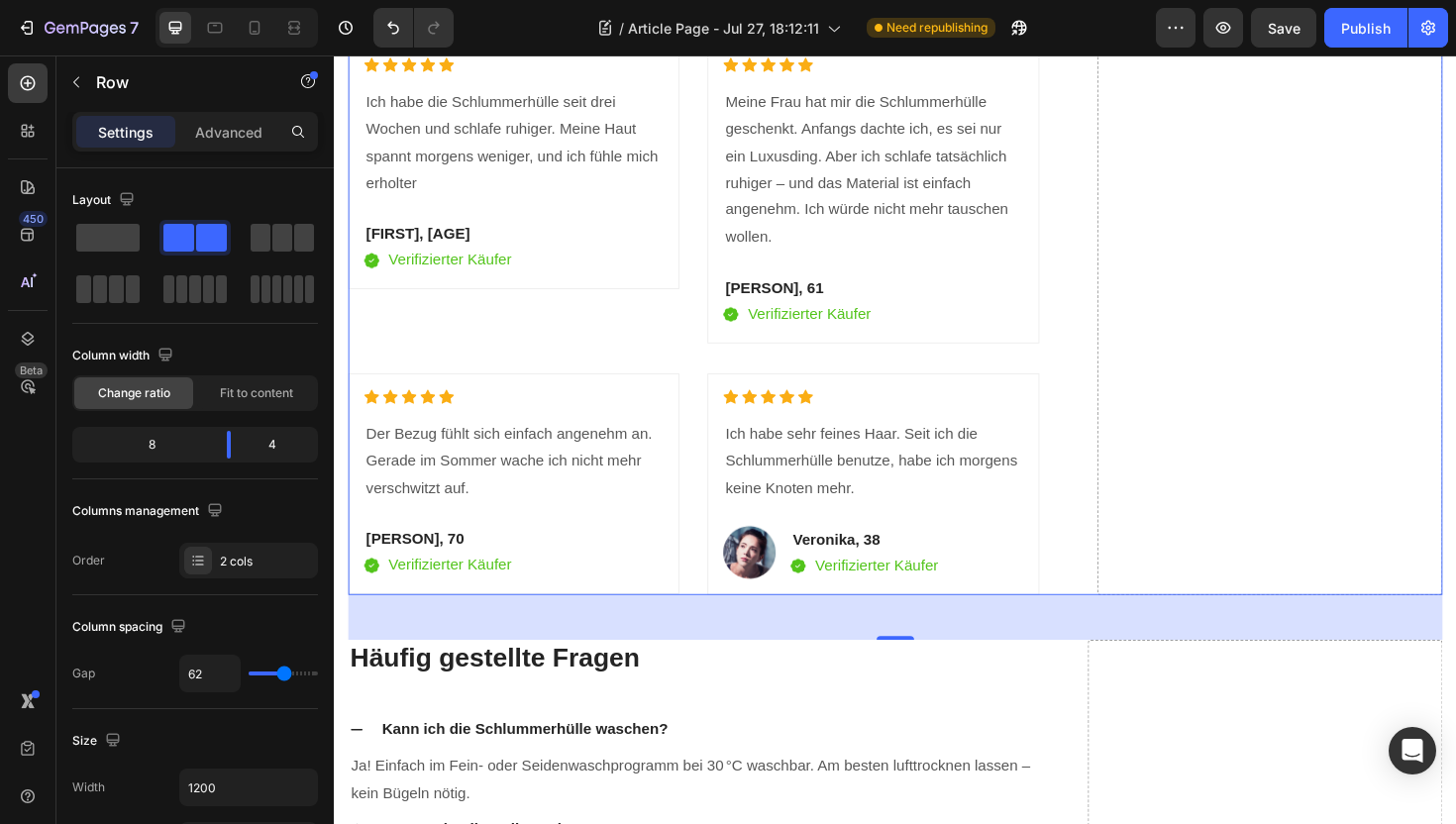 click on "Drop element here" at bounding box center (1324, -106) 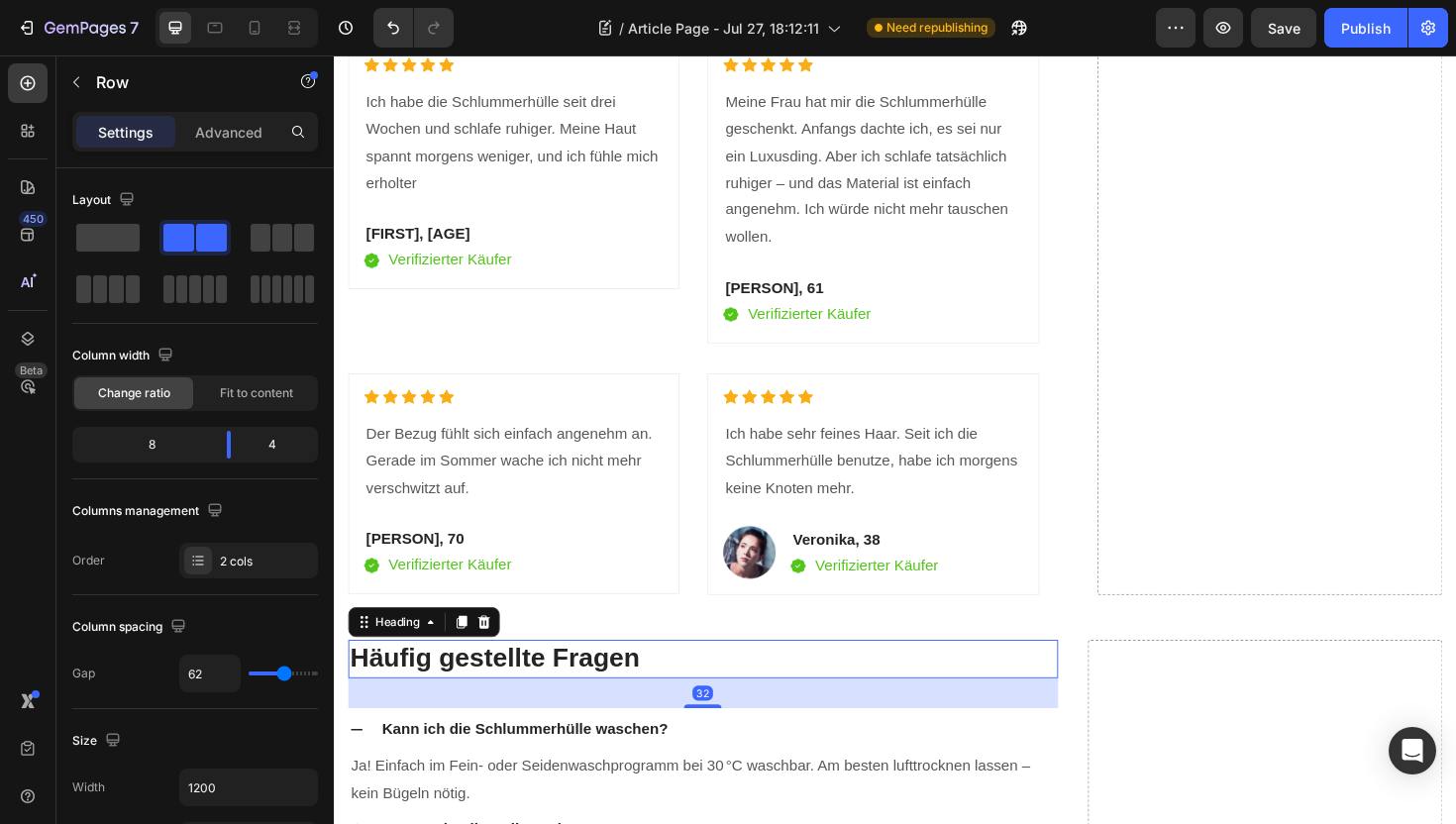 click on "Häufig gestellte Fragen" at bounding box center (724, 694) 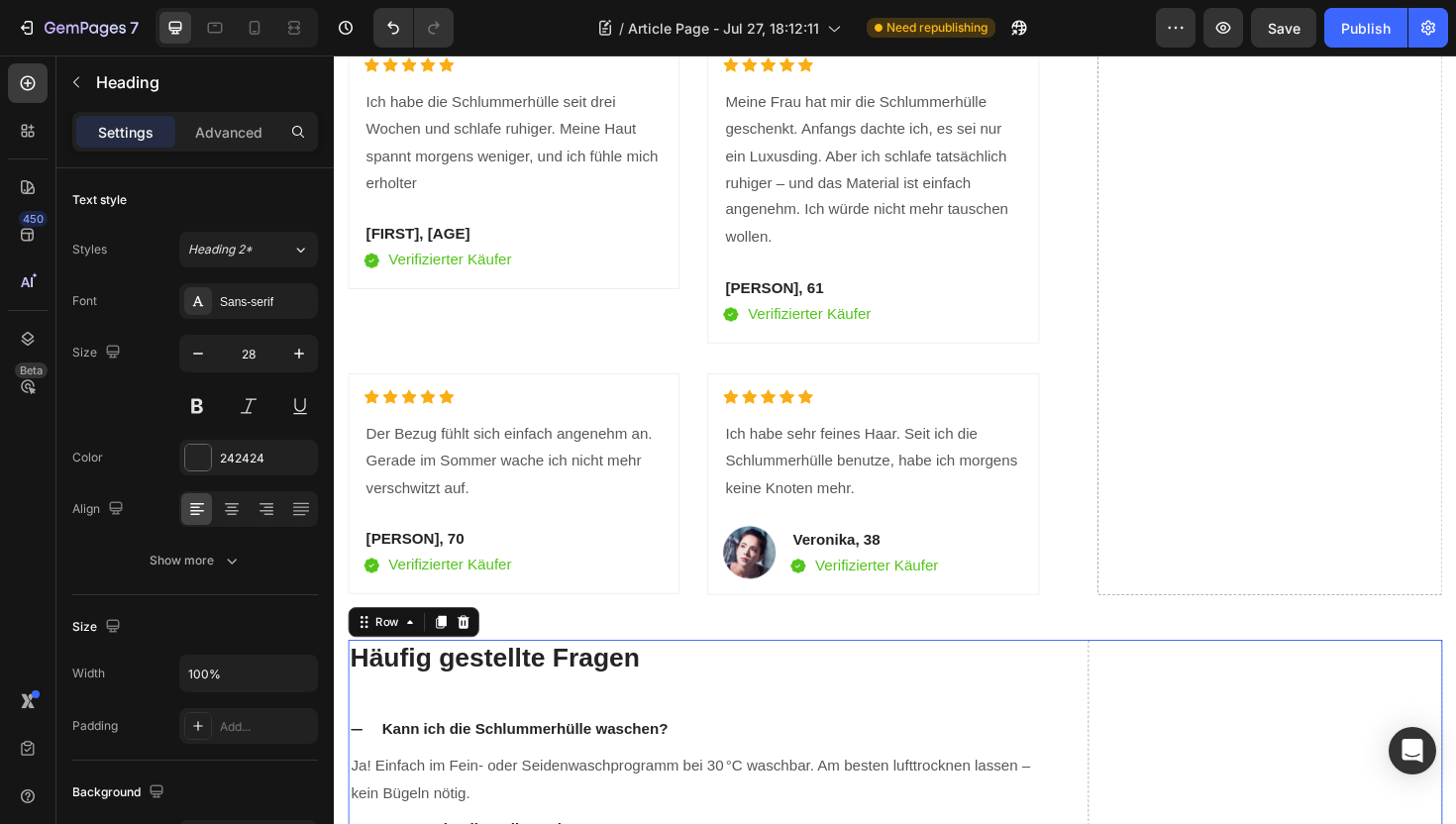 click on "Drop element here" at bounding box center [1319, 1039] 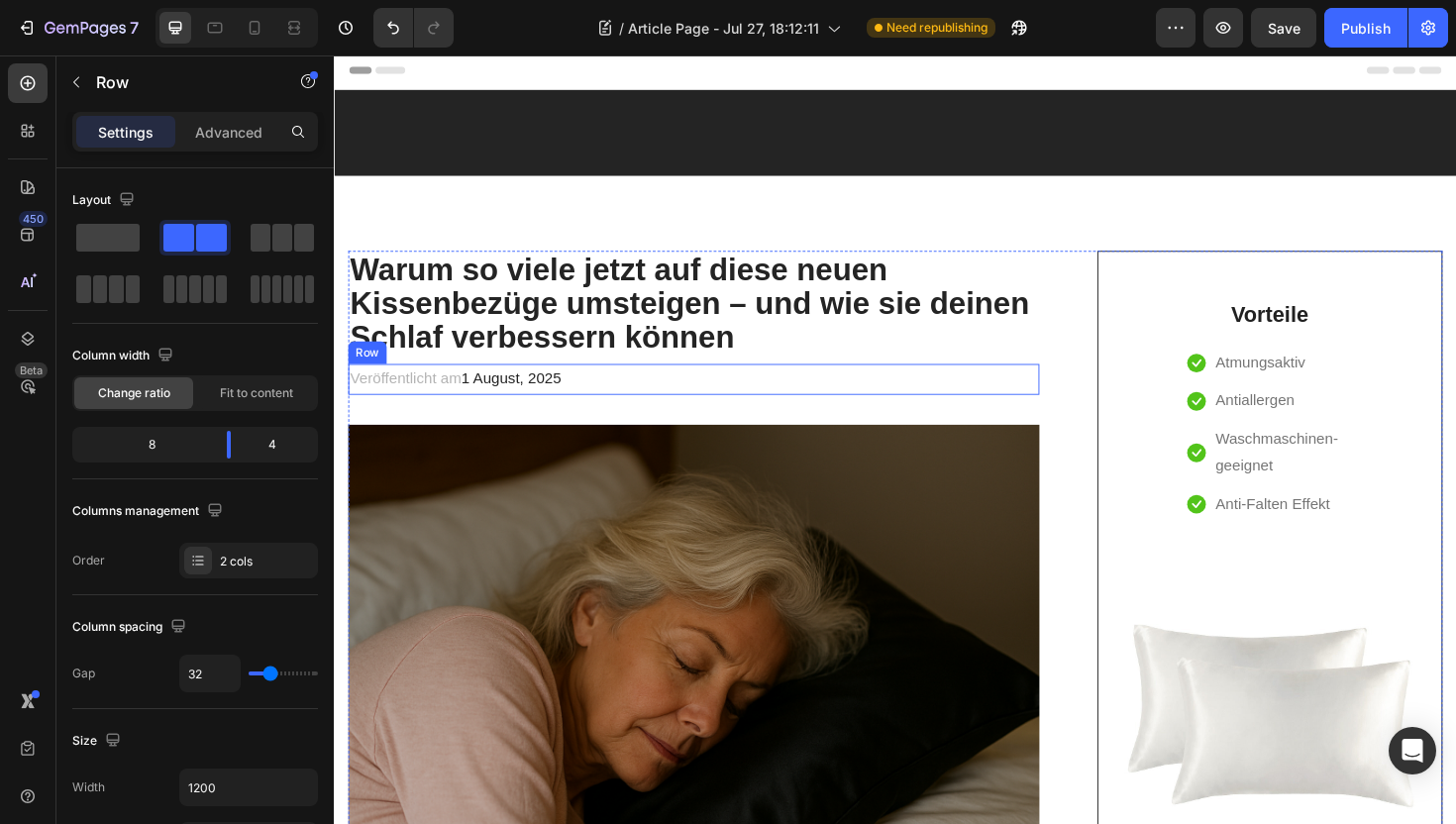 scroll, scrollTop: 0, scrollLeft: 0, axis: both 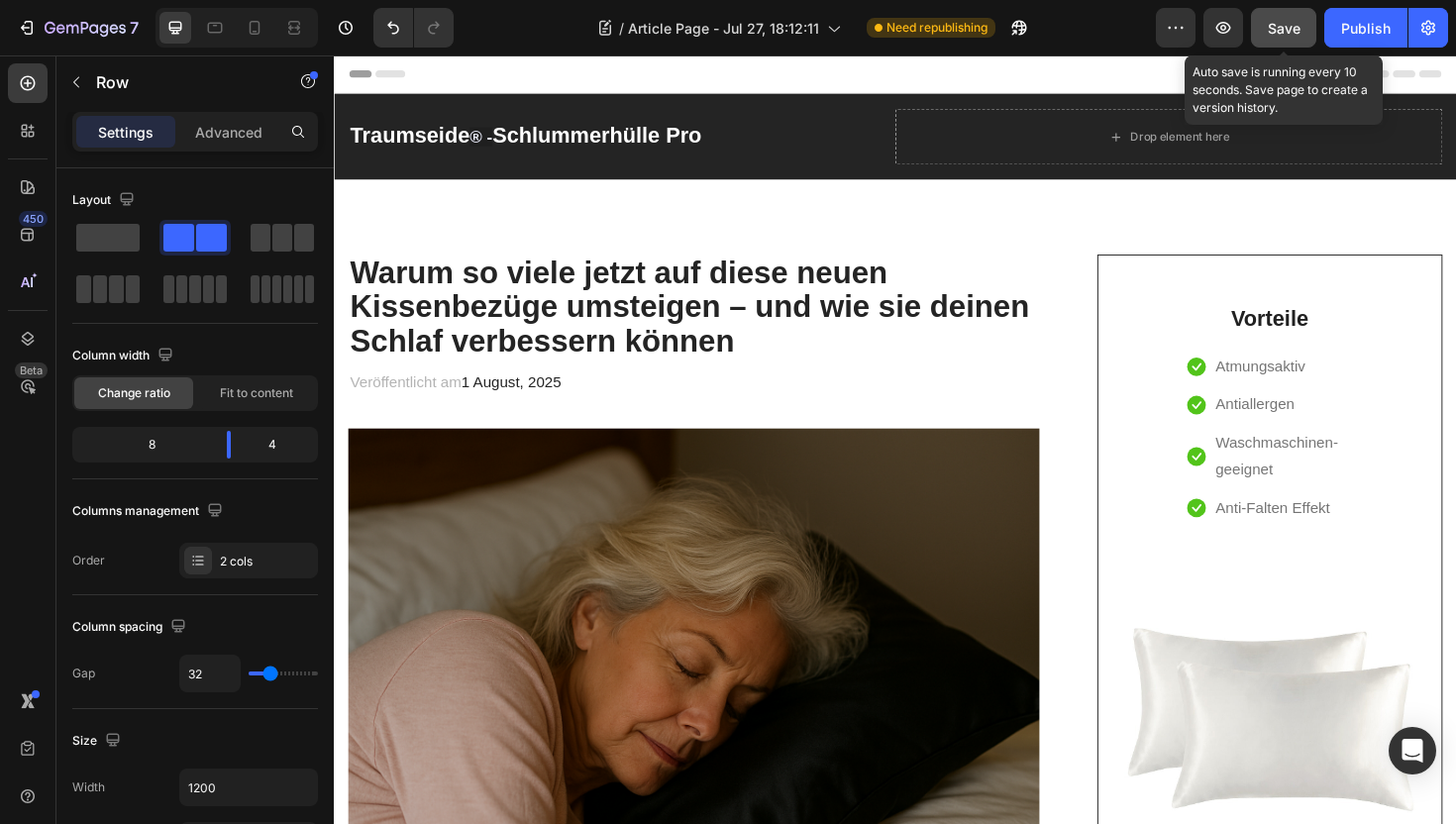 click on "Save" 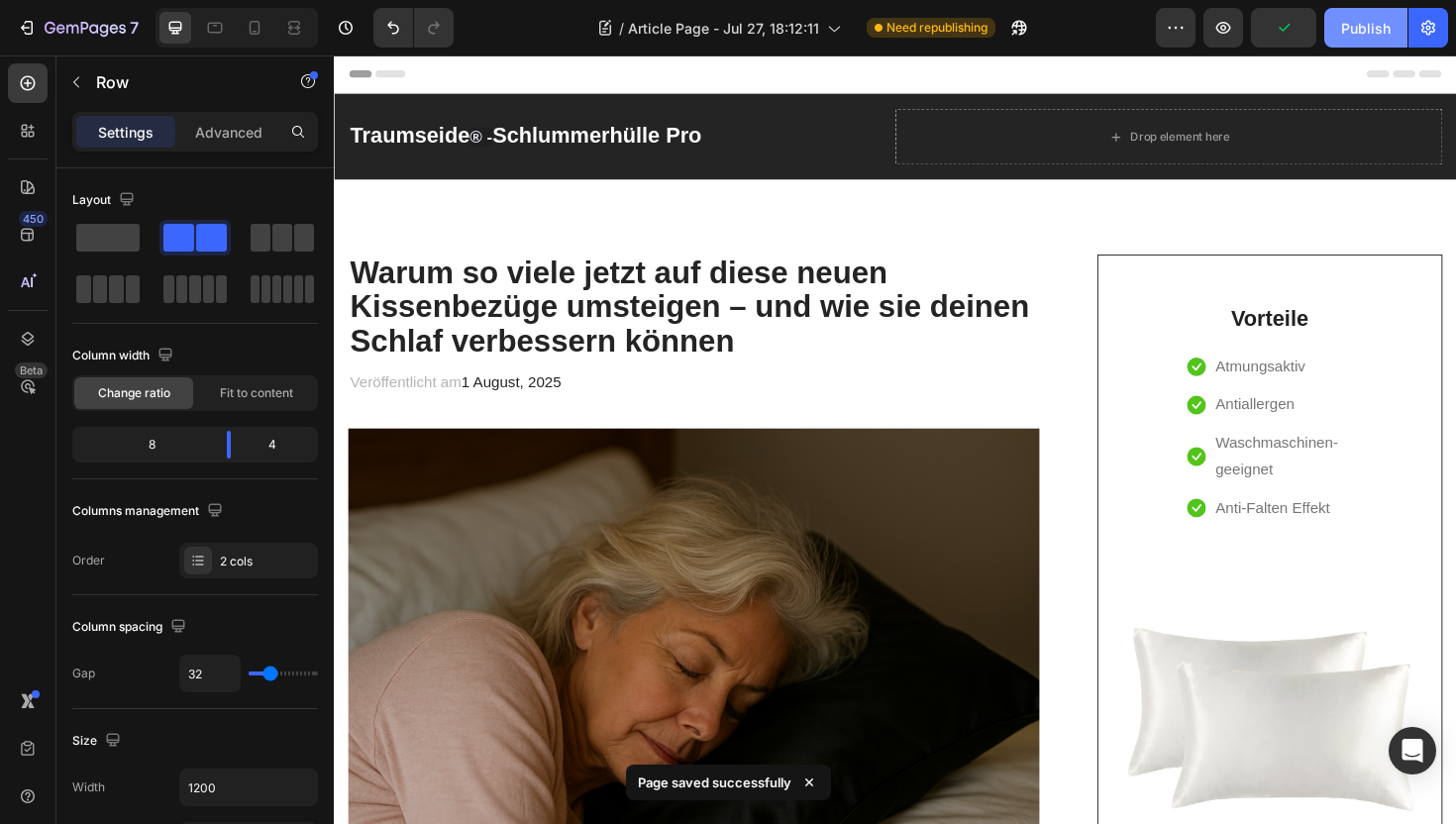 click on "Publish" at bounding box center (1366, 28) 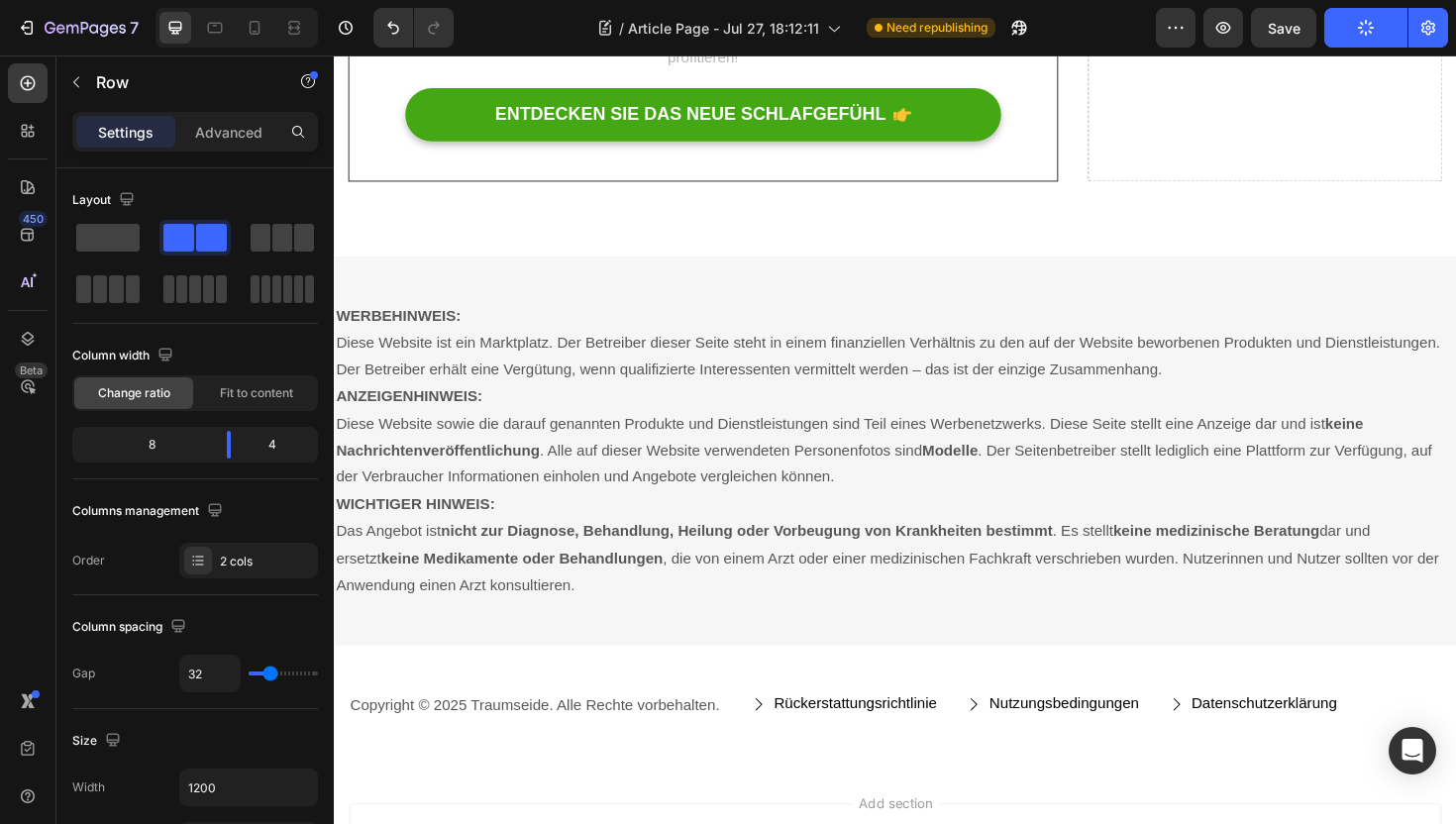 scroll, scrollTop: 5423, scrollLeft: 0, axis: vertical 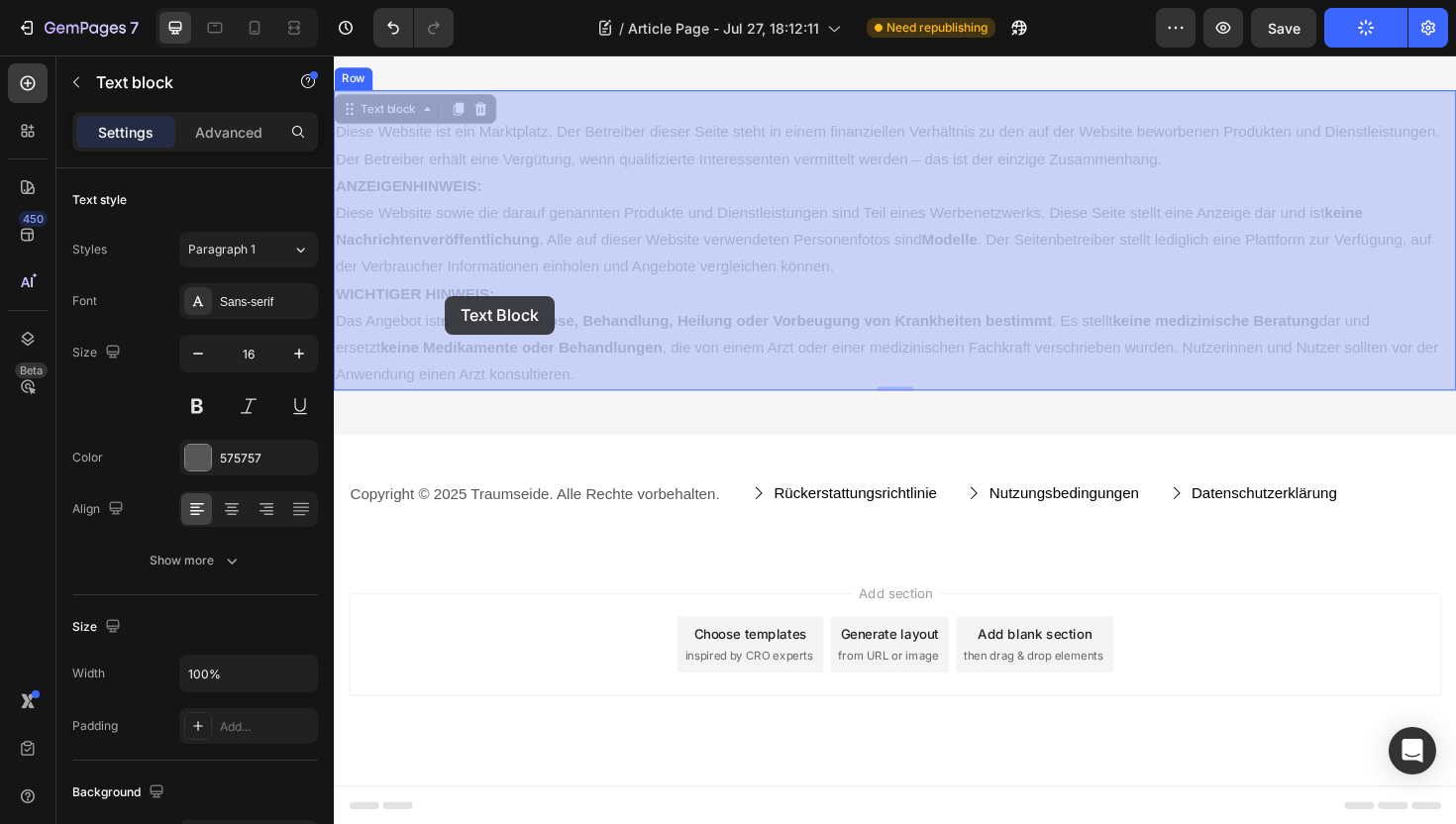 drag, startPoint x: 427, startPoint y: 323, endPoint x: 406, endPoint y: 274, distance: 53.310412 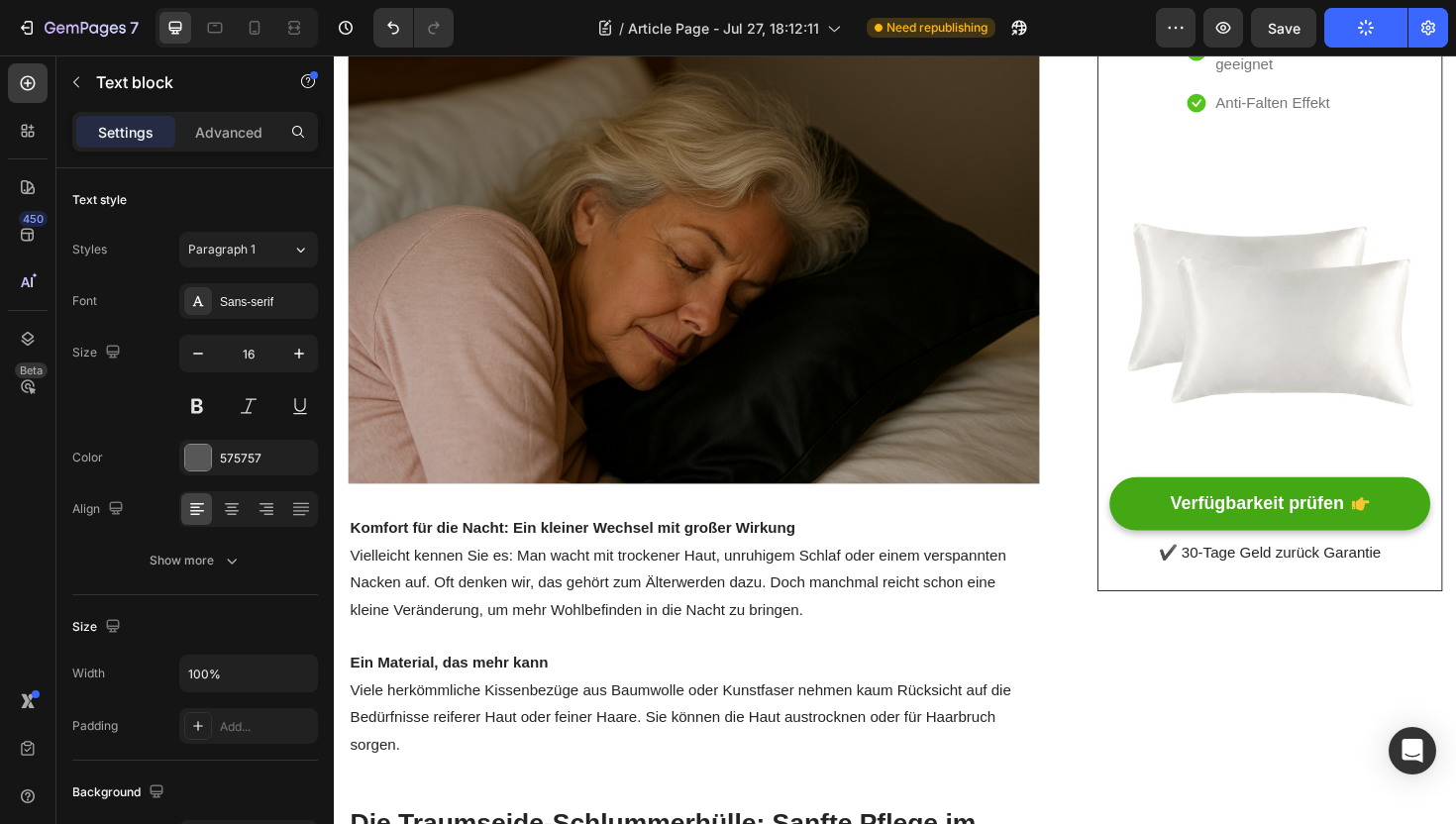 scroll, scrollTop: 0, scrollLeft: 0, axis: both 